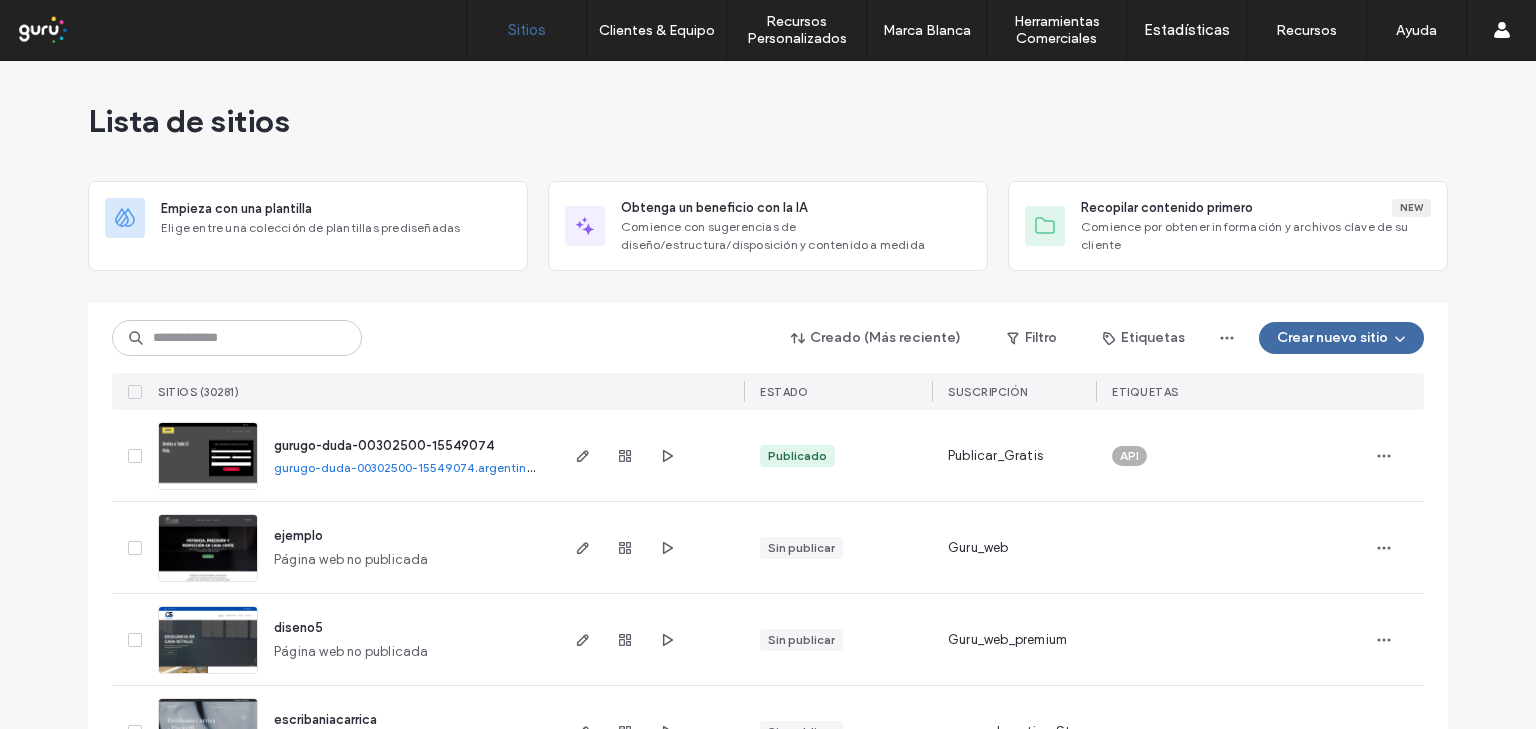 scroll, scrollTop: 0, scrollLeft: 0, axis: both 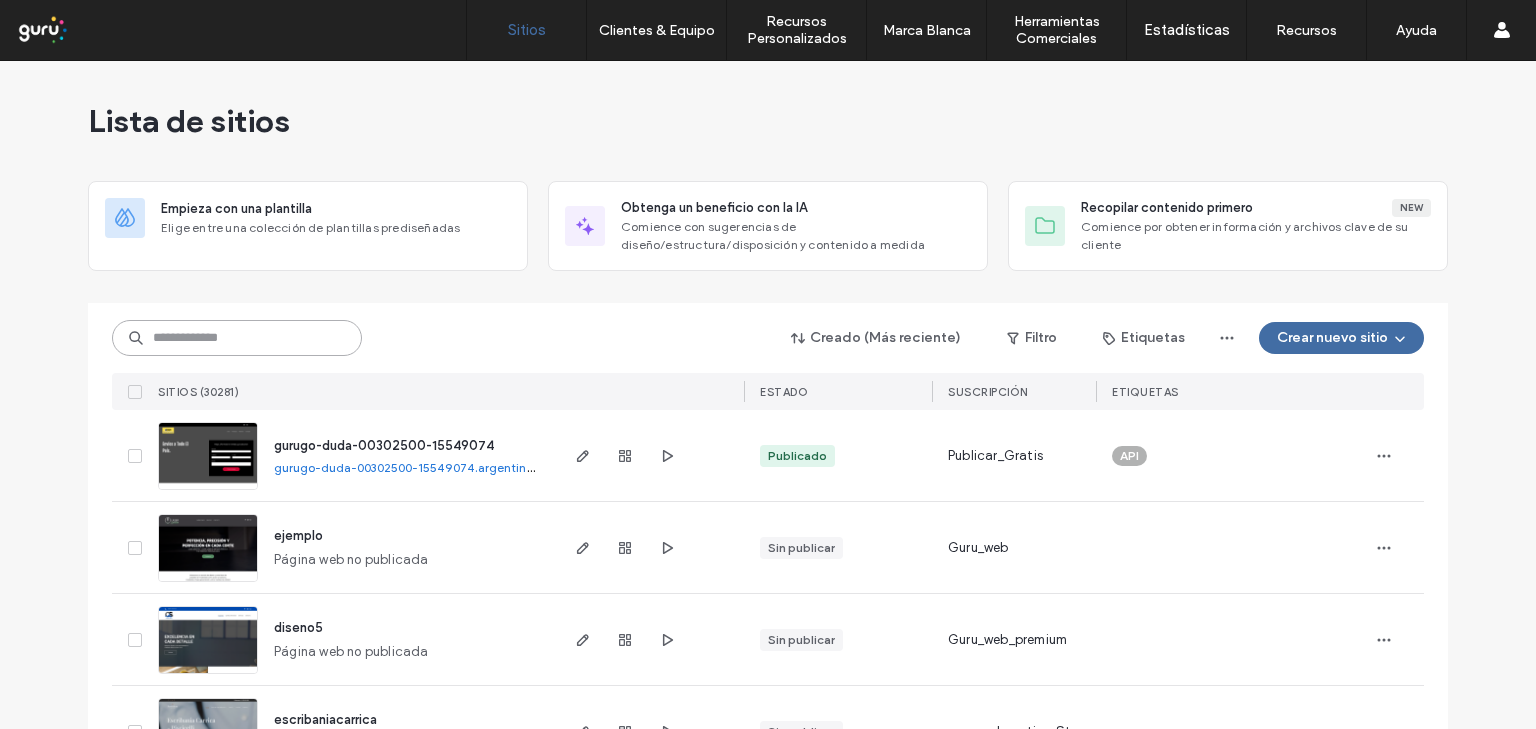 click at bounding box center [237, 338] 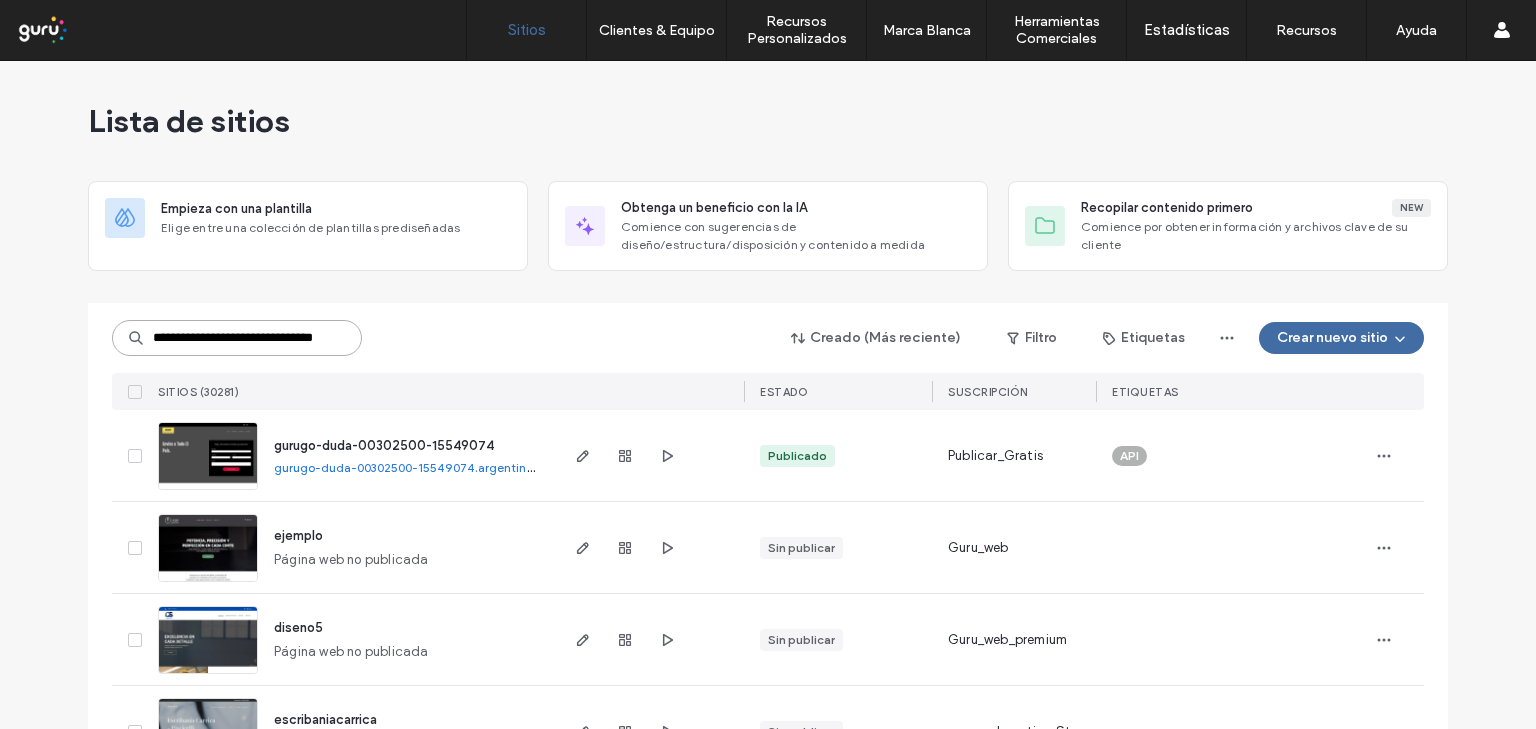 scroll, scrollTop: 0, scrollLeft: 53, axis: horizontal 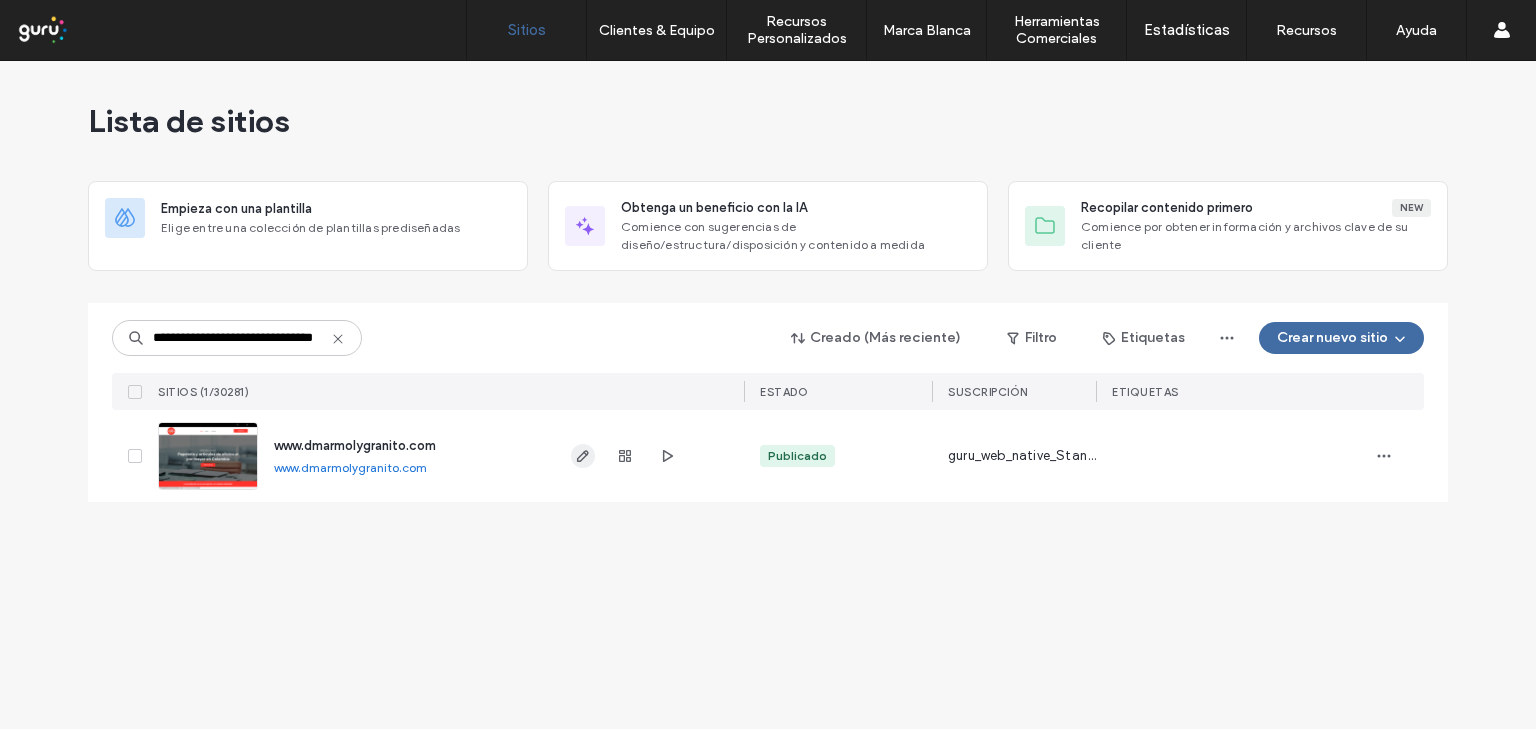 click 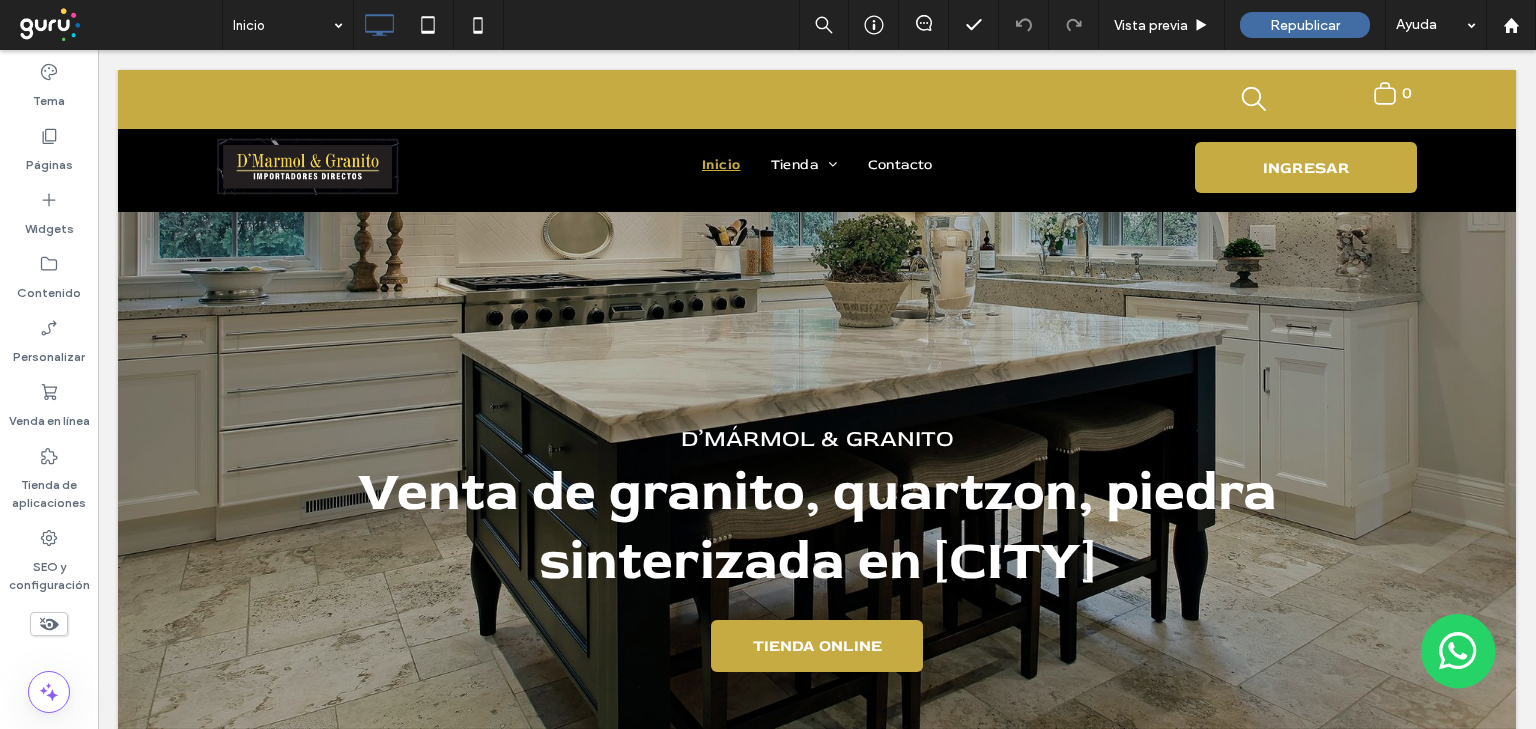 scroll, scrollTop: 0, scrollLeft: 0, axis: both 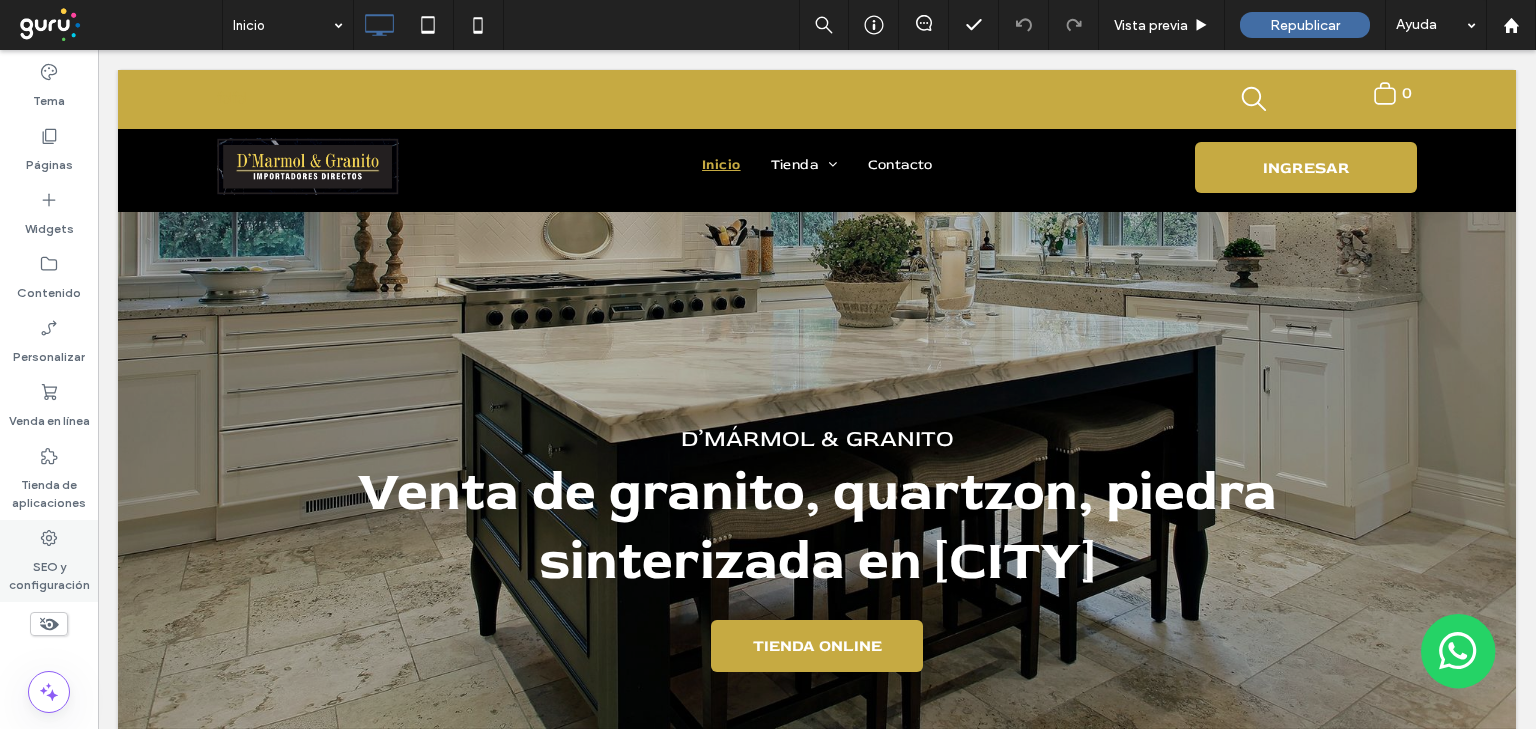 click on "SEO y configuración" at bounding box center [49, 571] 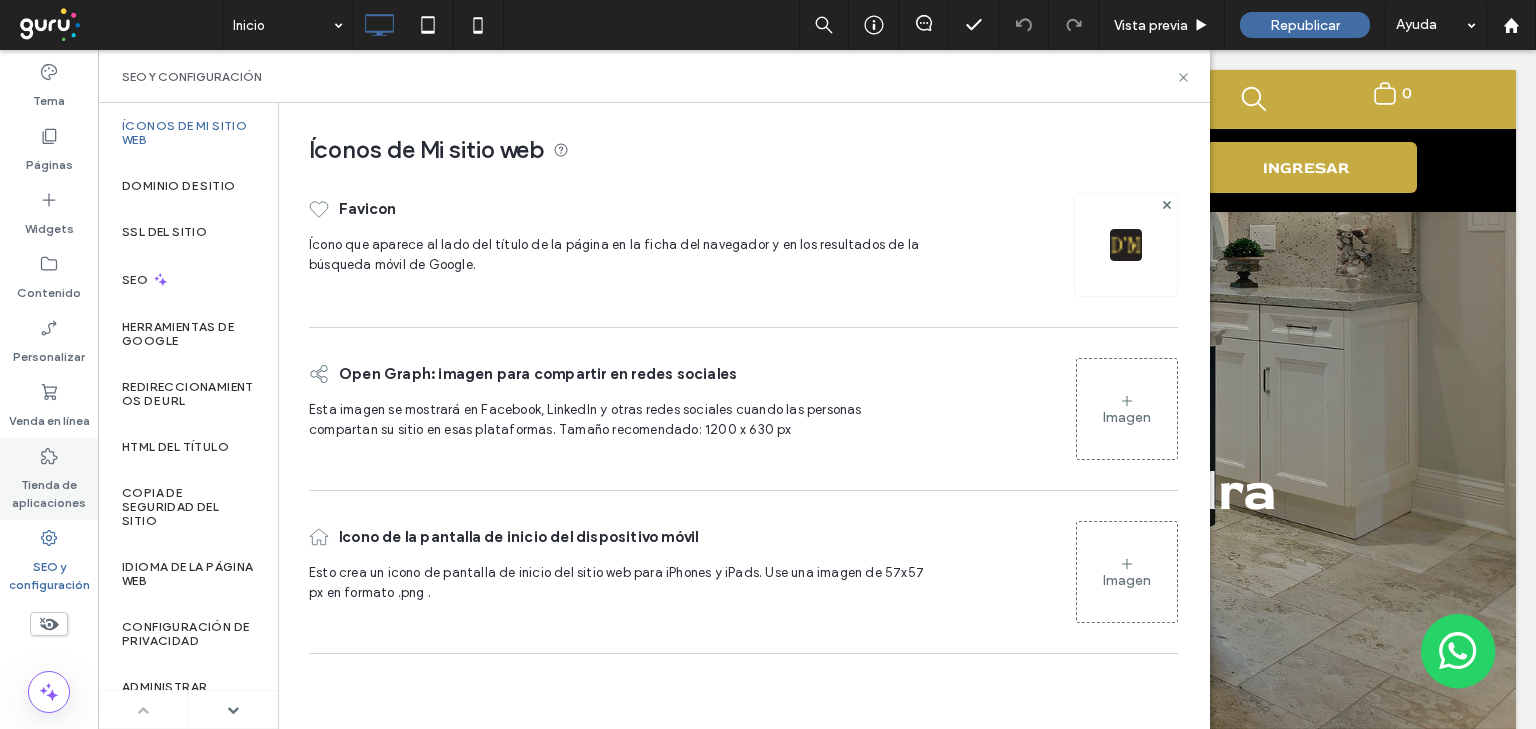 click on "Tienda de aplicaciones" at bounding box center [49, 489] 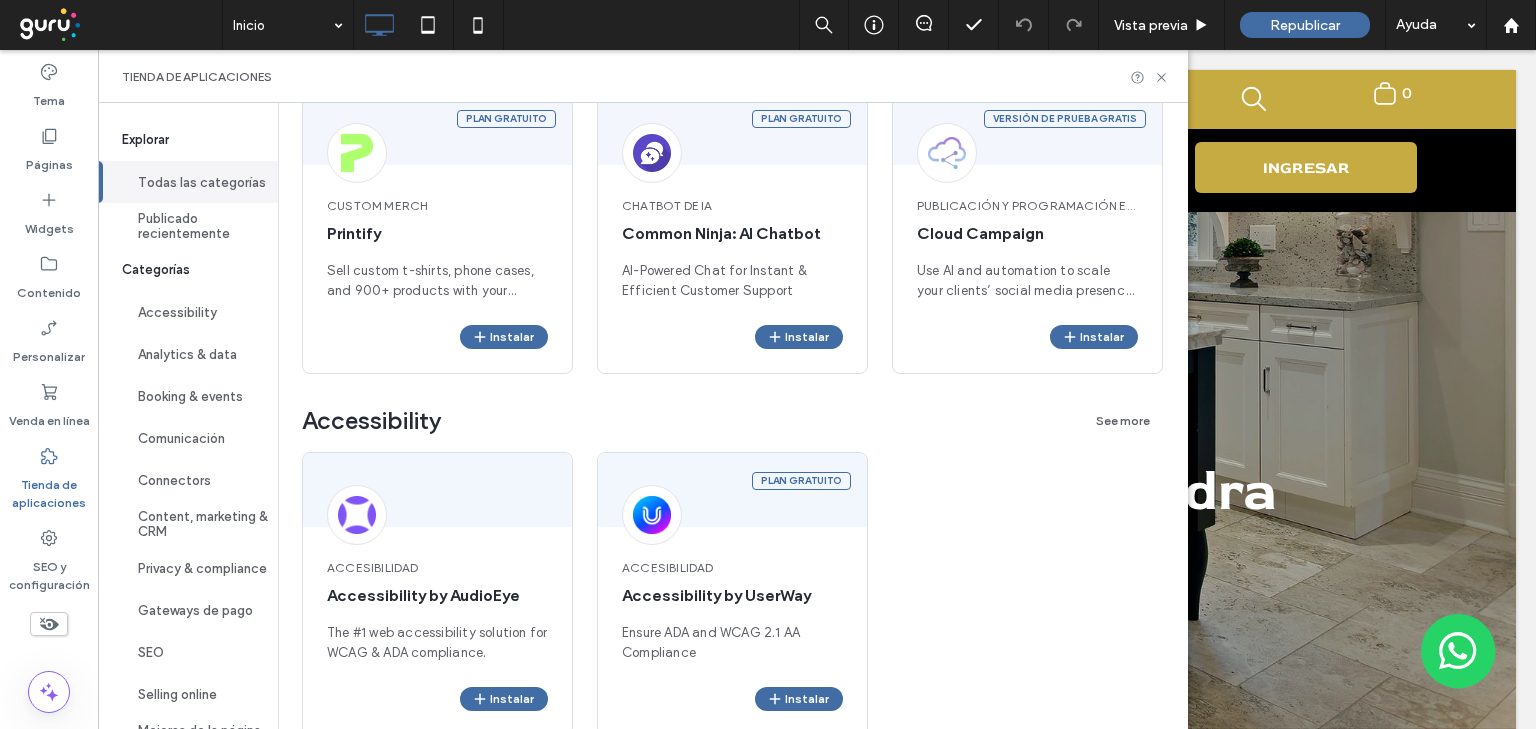 scroll, scrollTop: 227, scrollLeft: 0, axis: vertical 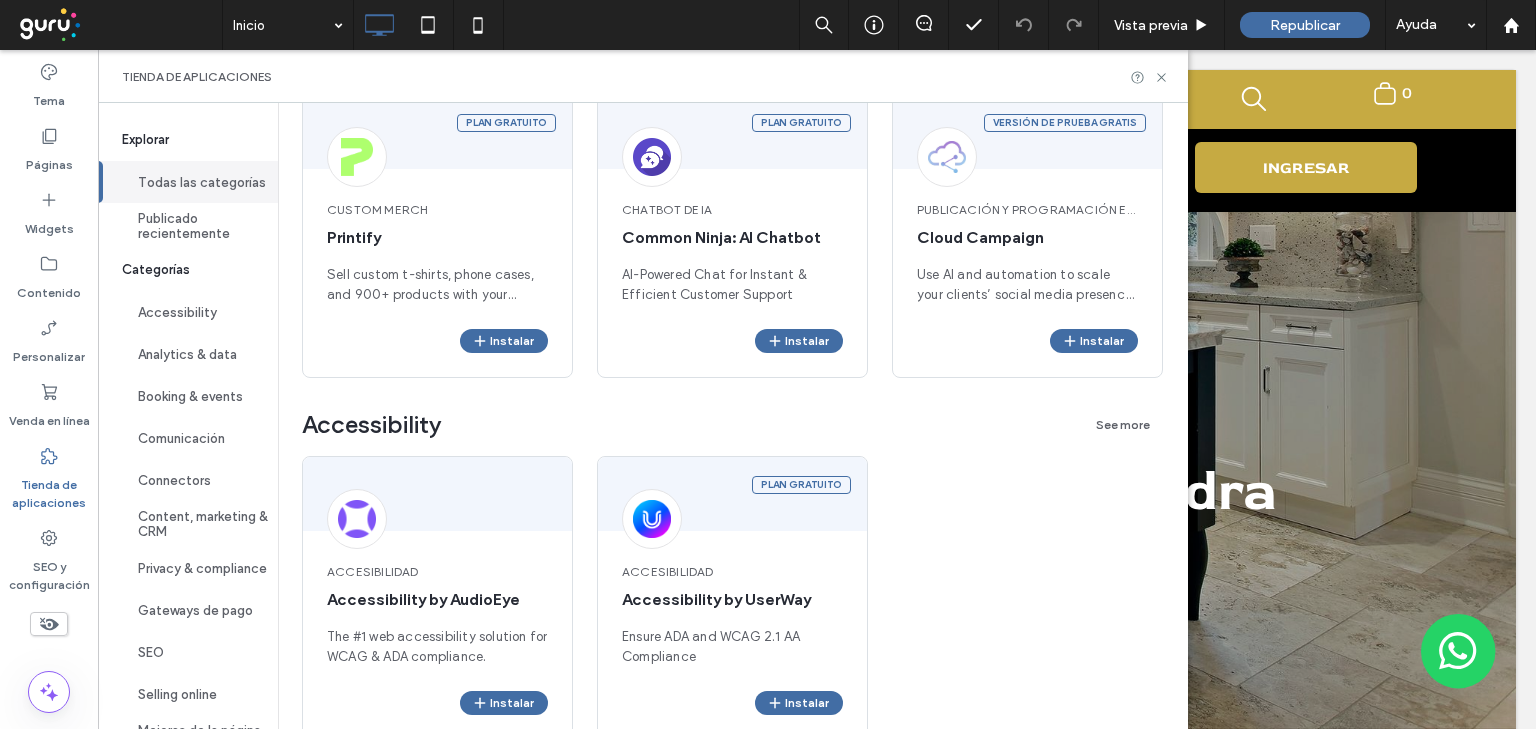 click on "Inicio Vista previa Republicar Ayuda" at bounding box center [879, 25] 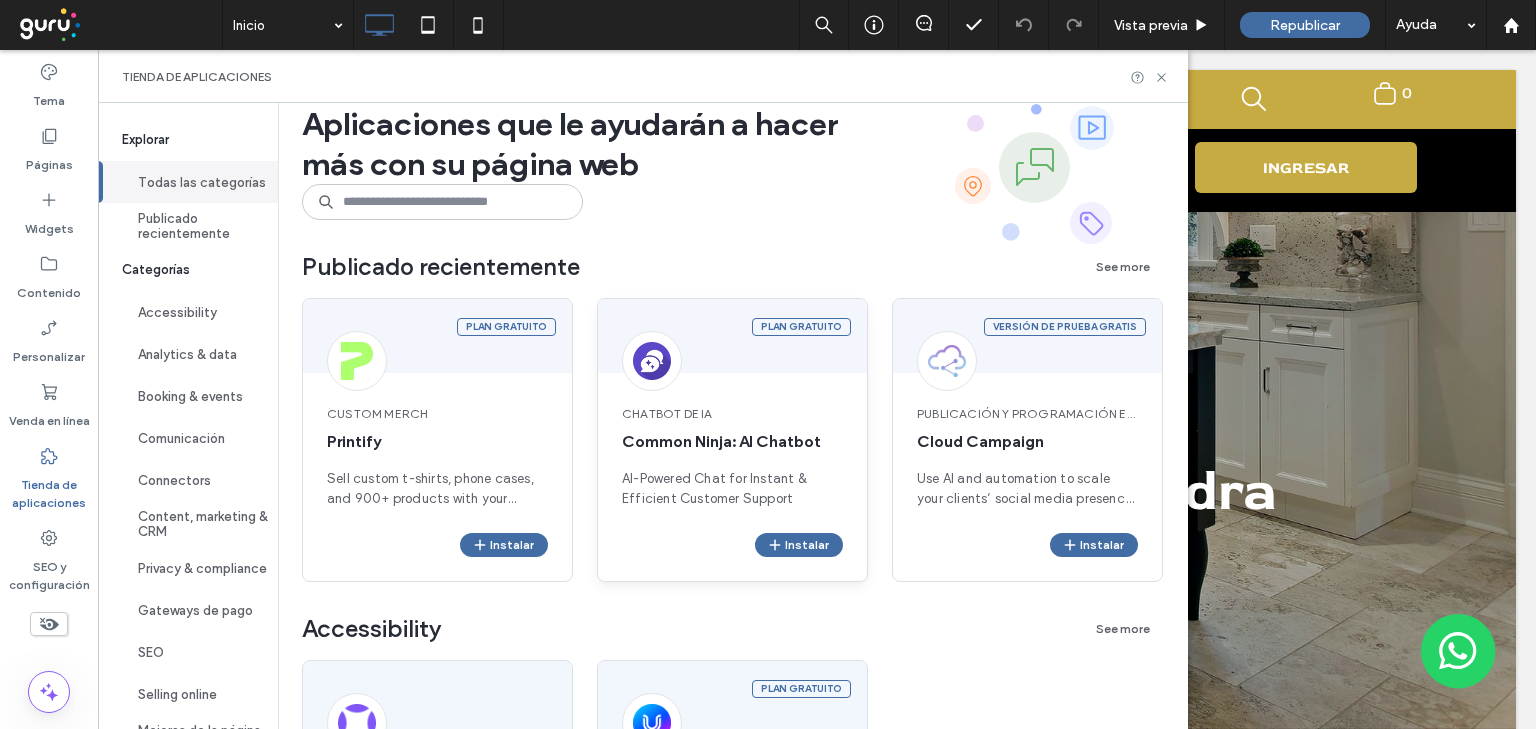 scroll, scrollTop: 0, scrollLeft: 0, axis: both 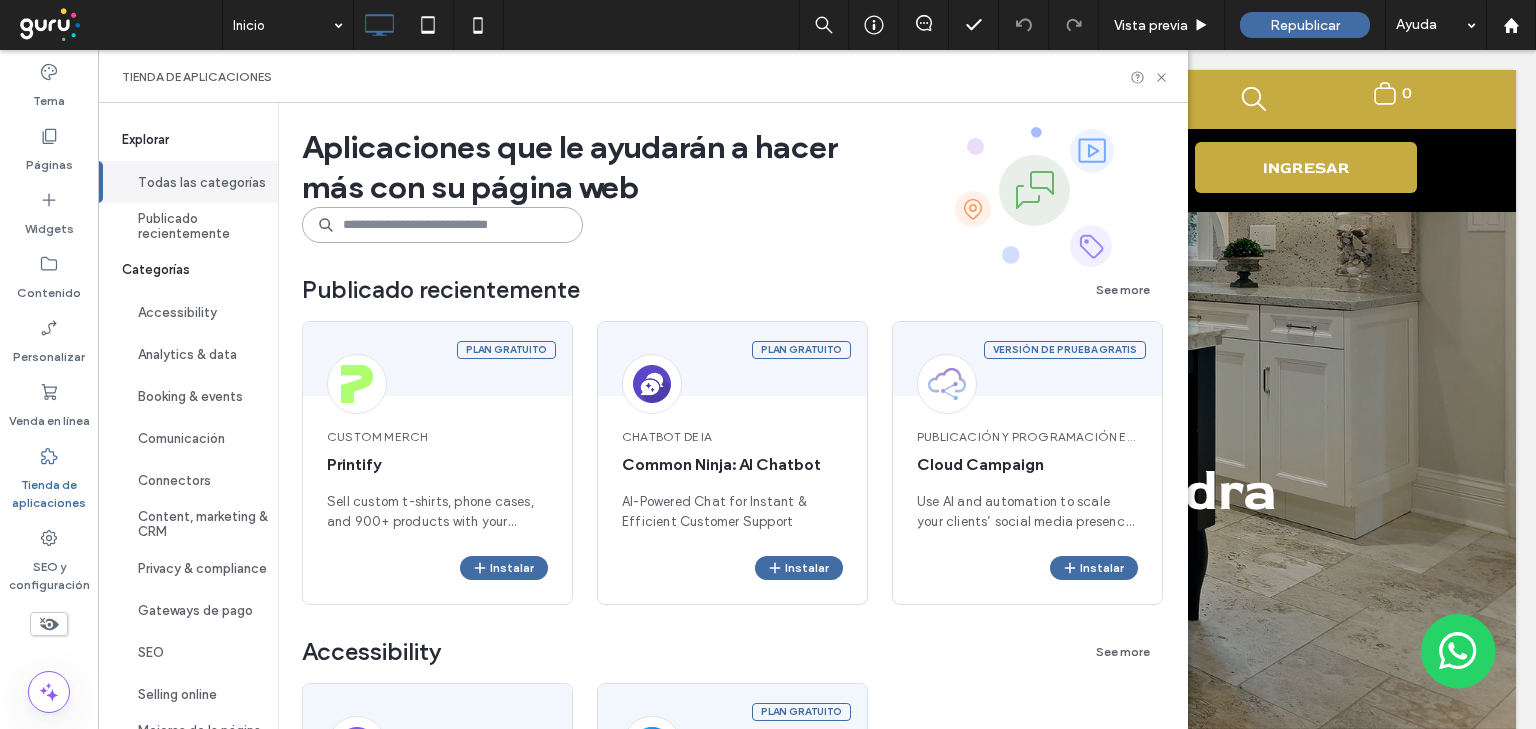 click at bounding box center (442, 225) 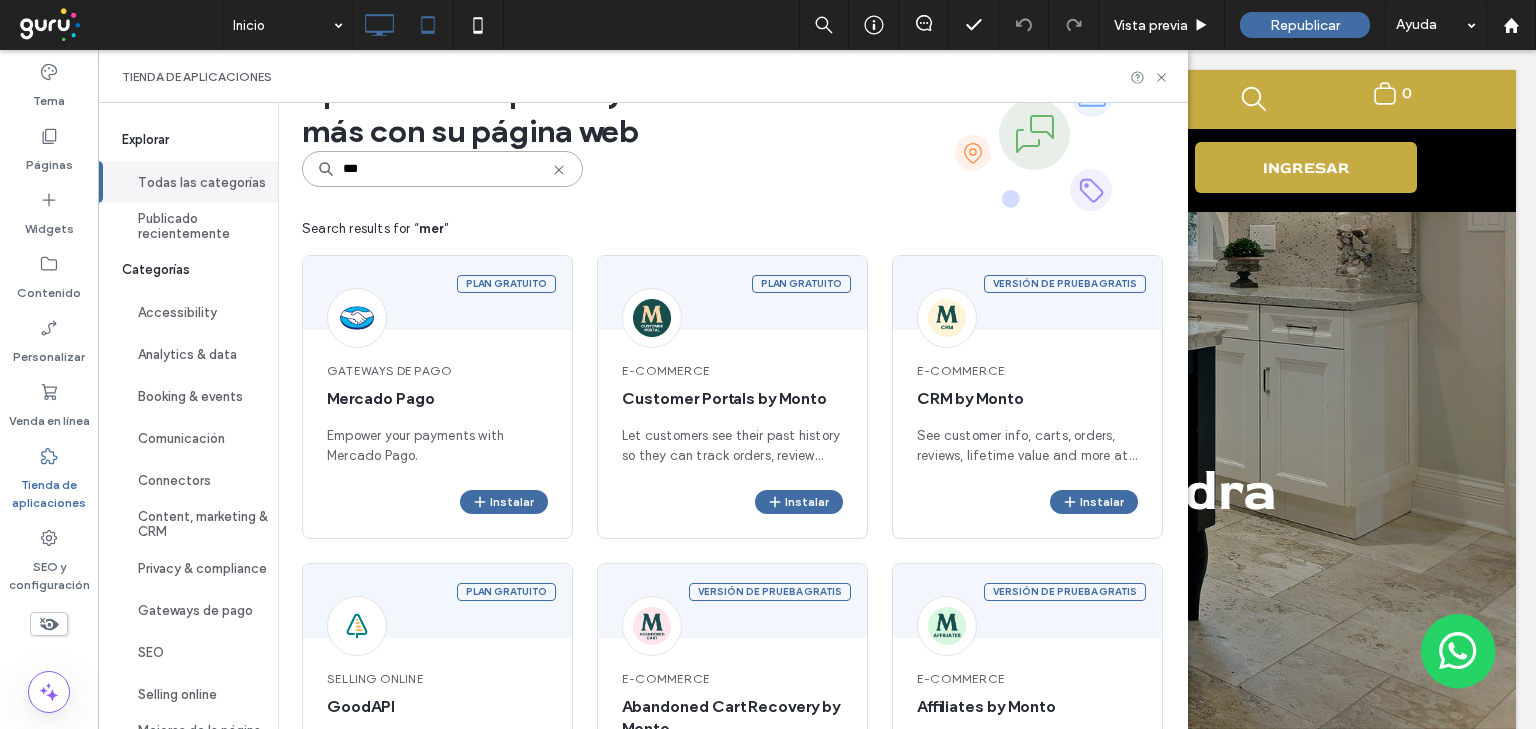 scroll, scrollTop: 80, scrollLeft: 0, axis: vertical 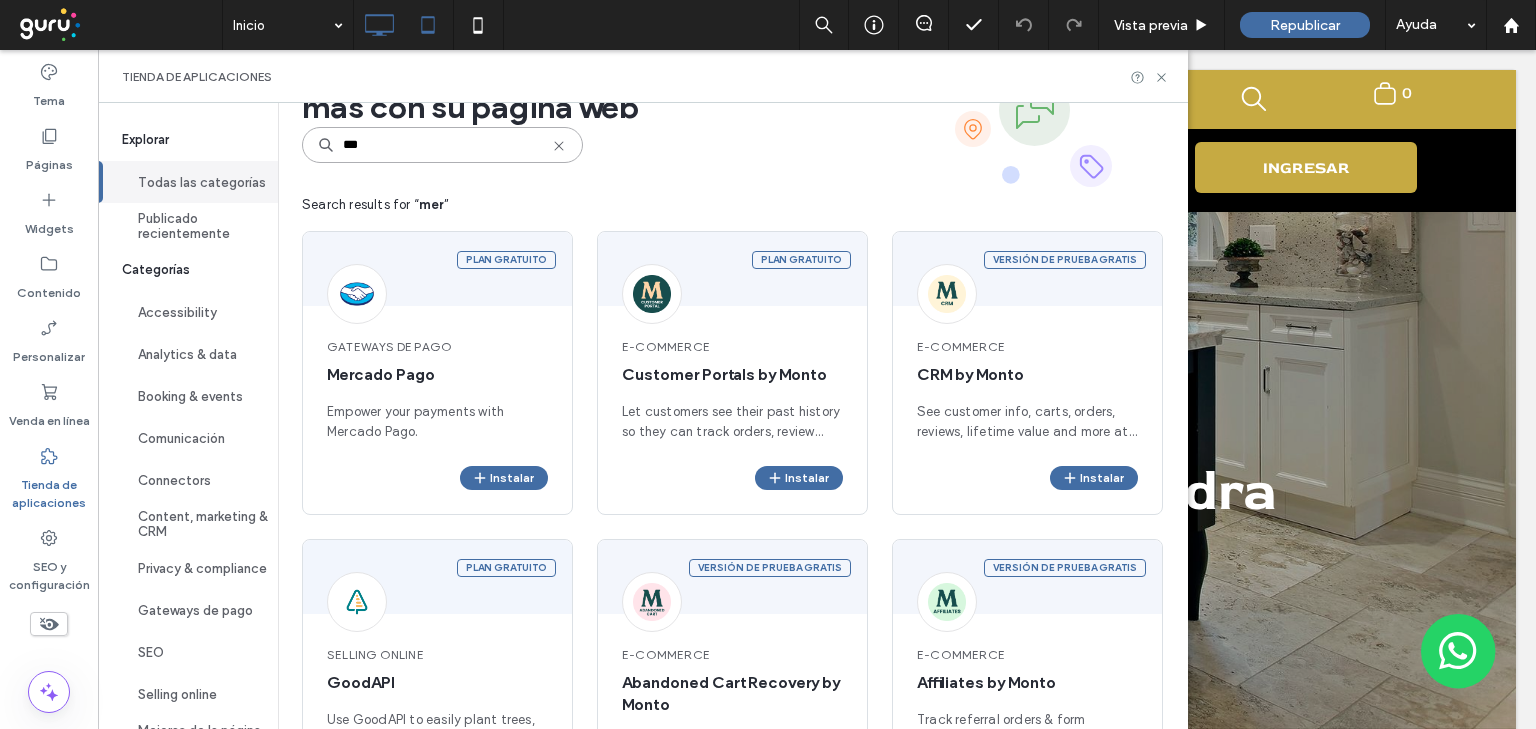 type on "***" 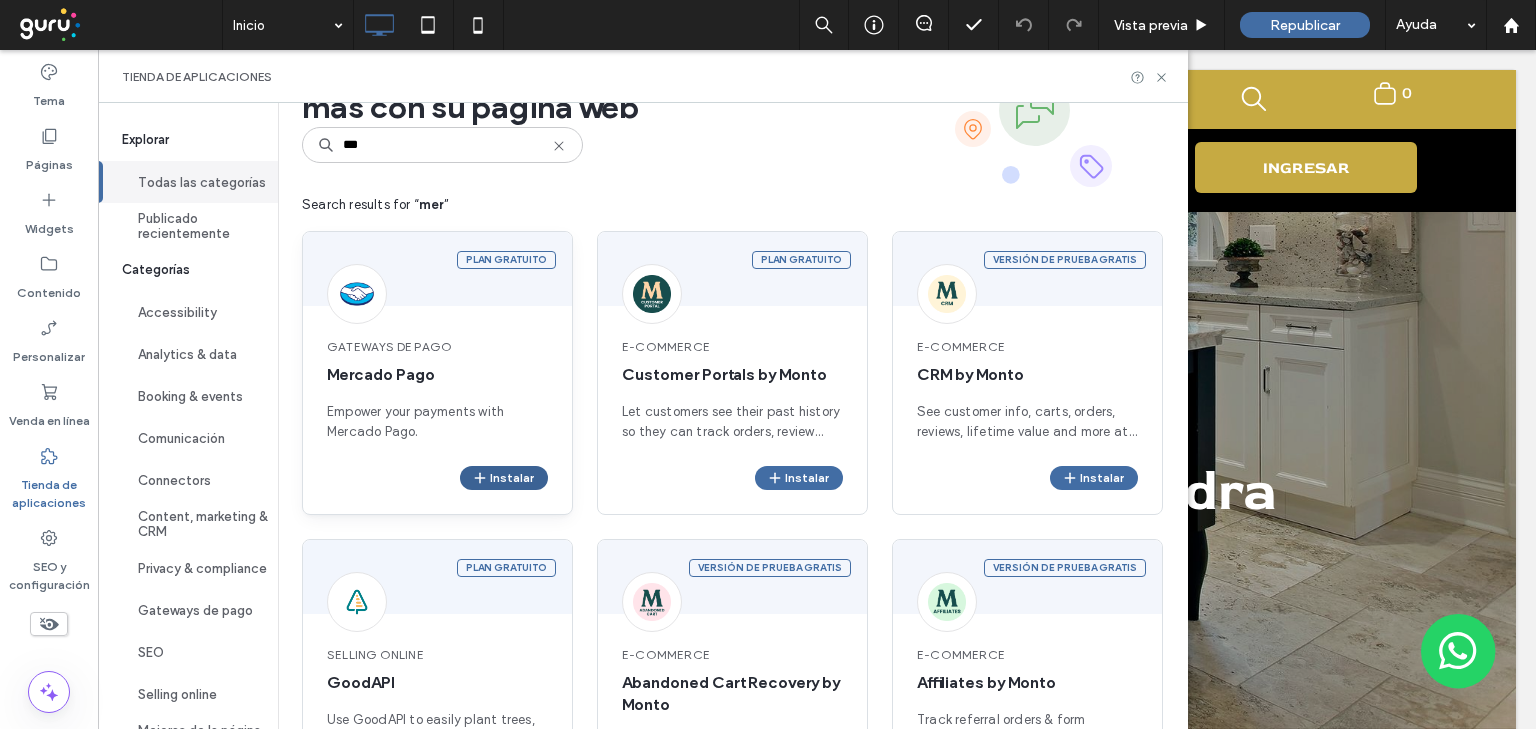 click on "Instalar" at bounding box center [504, 478] 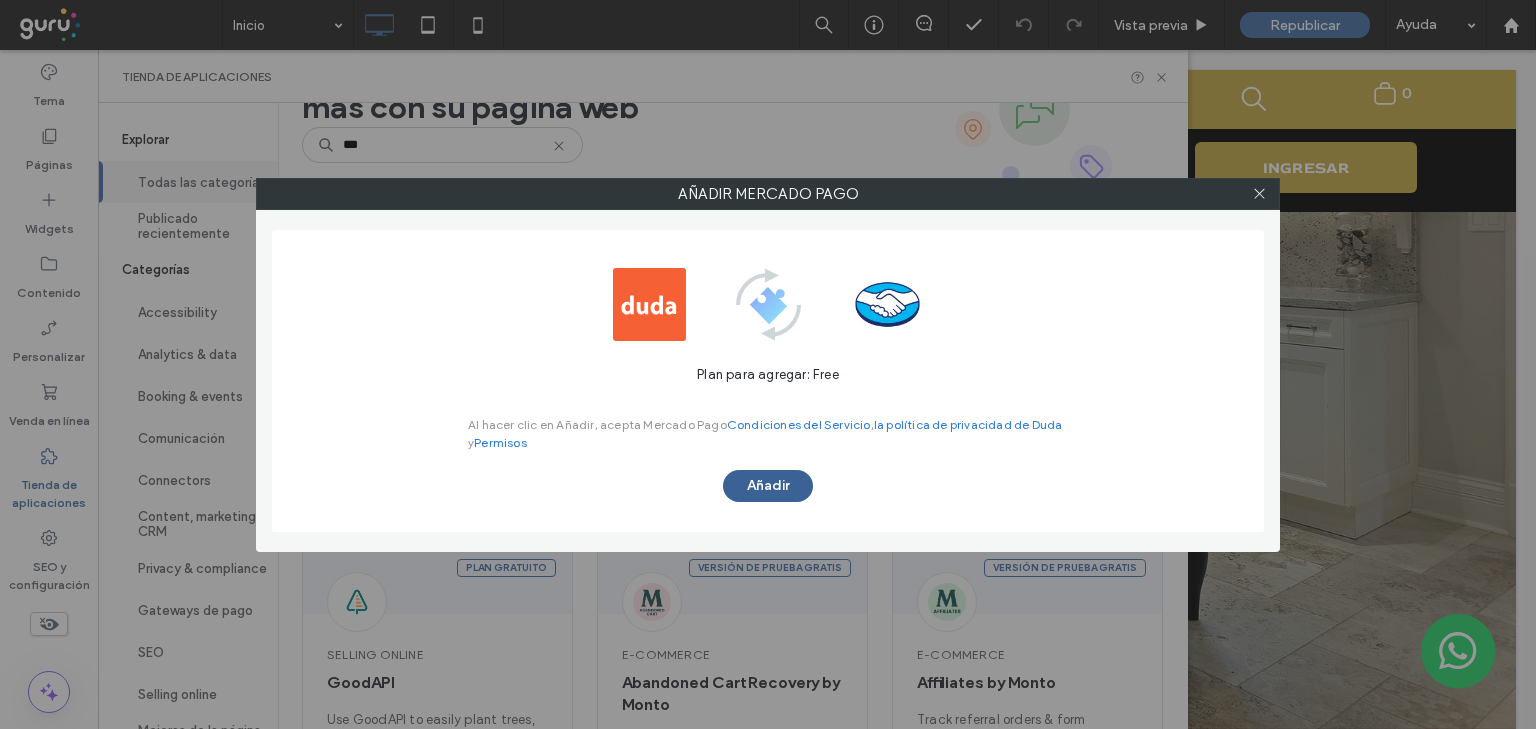 click on "Añadir" at bounding box center (768, 486) 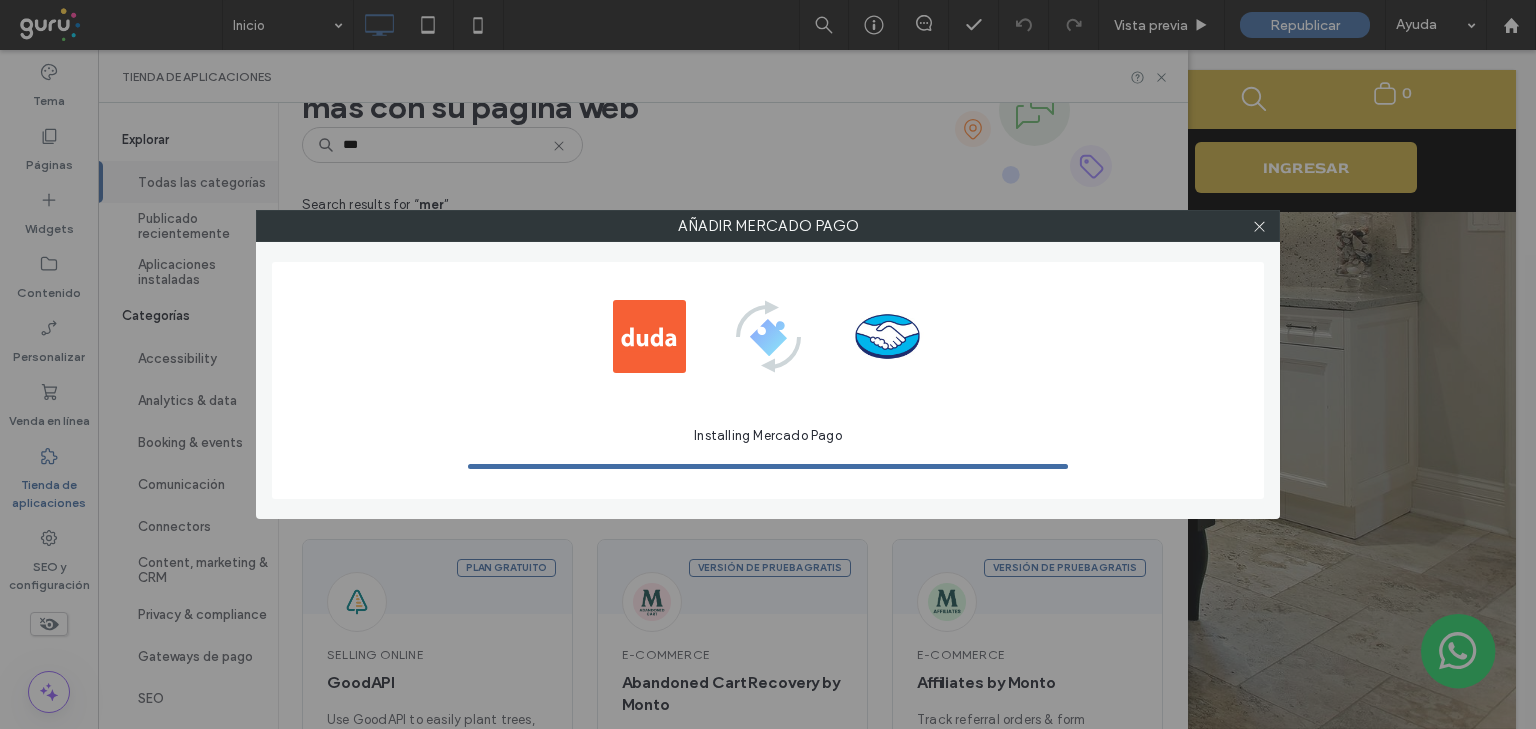 scroll, scrollTop: 0, scrollLeft: 0, axis: both 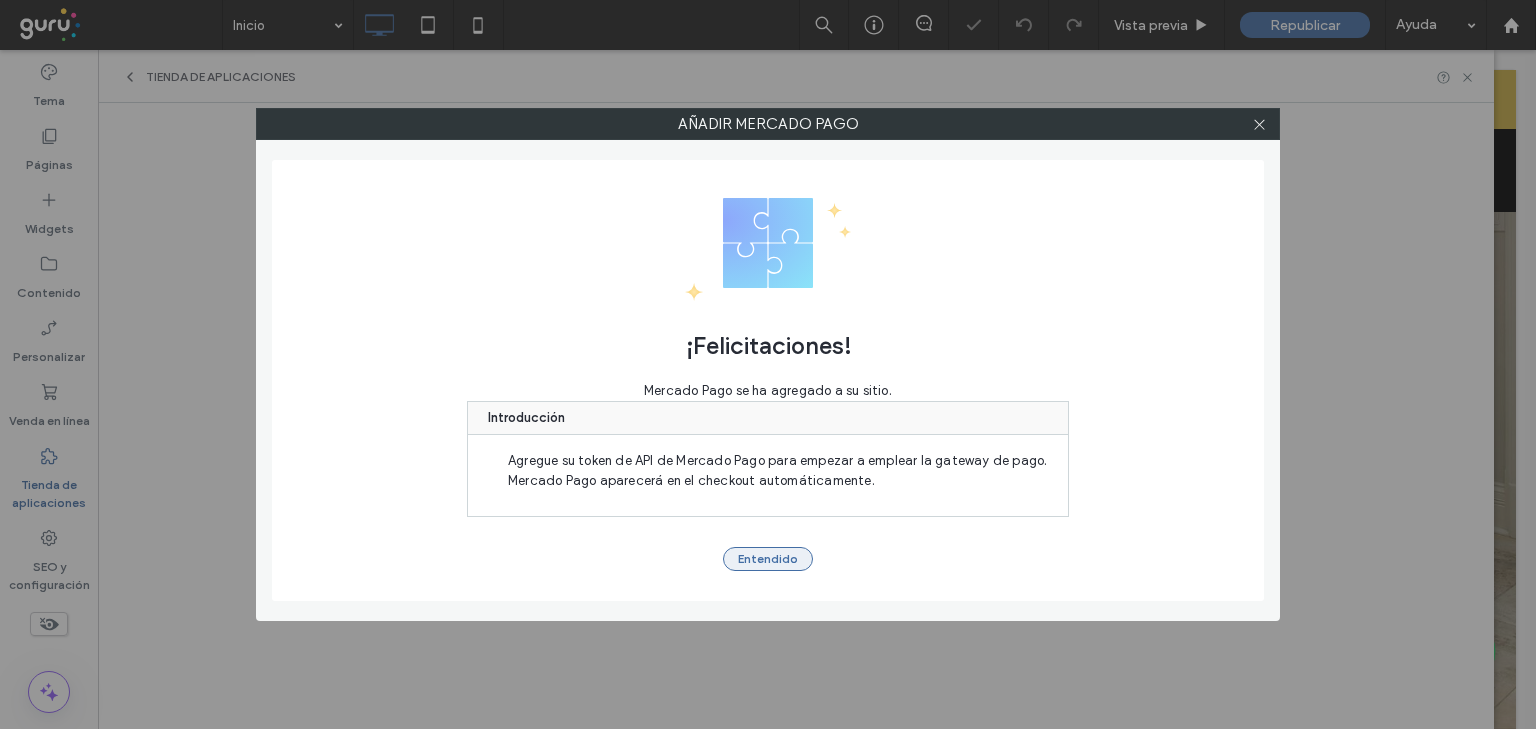 click on "Entendido" at bounding box center [768, 559] 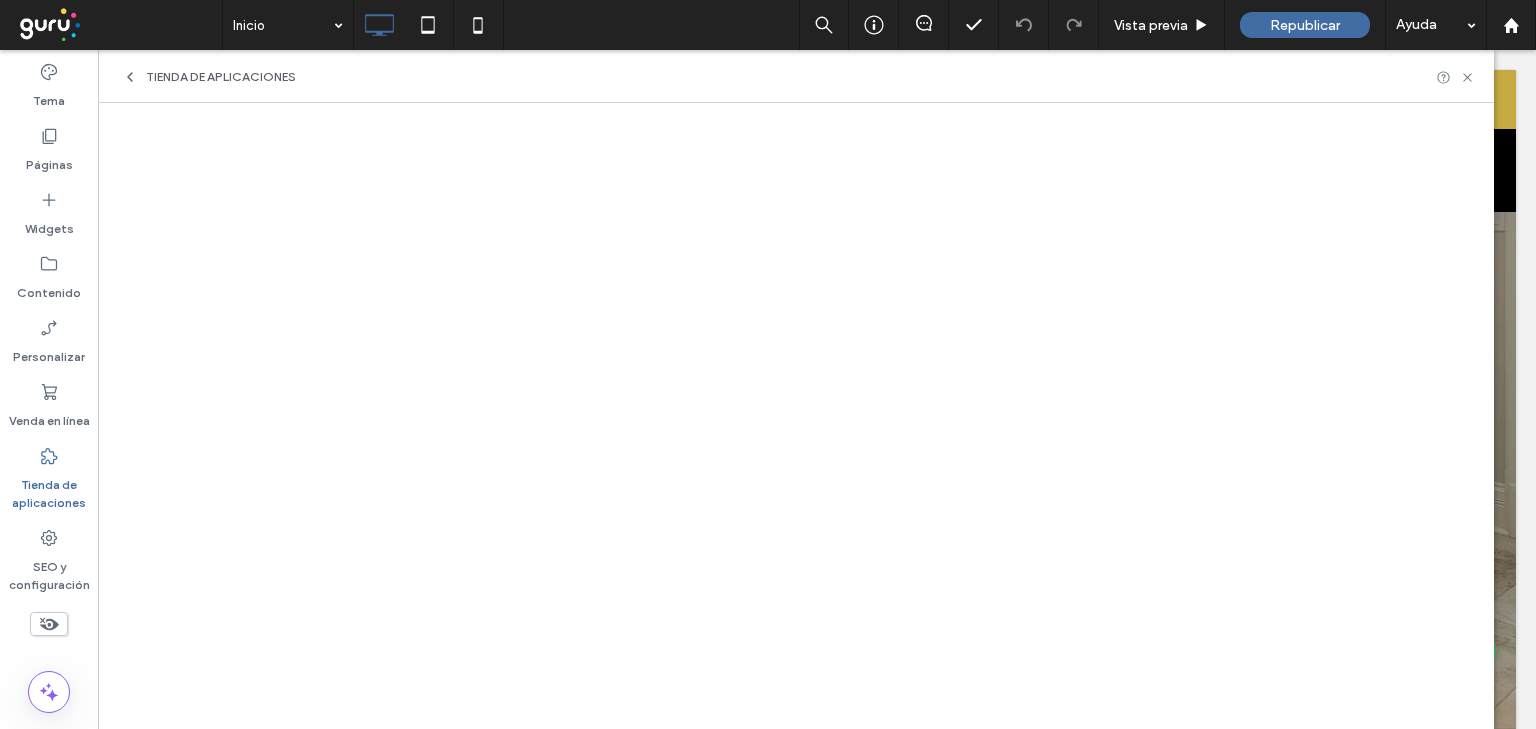 click on "Tienda de aplicaciones" at bounding box center [49, 489] 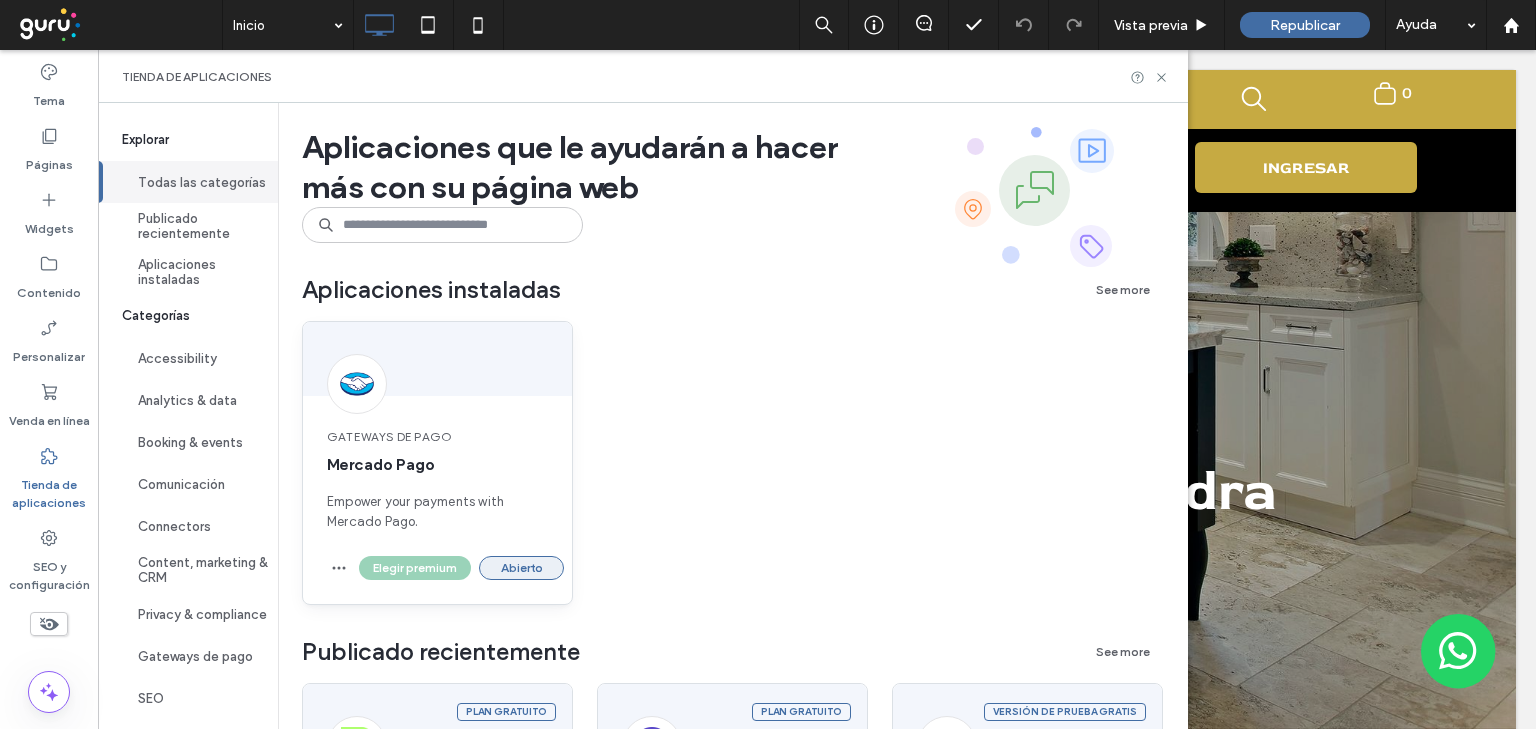click on "Abierto" at bounding box center (521, 568) 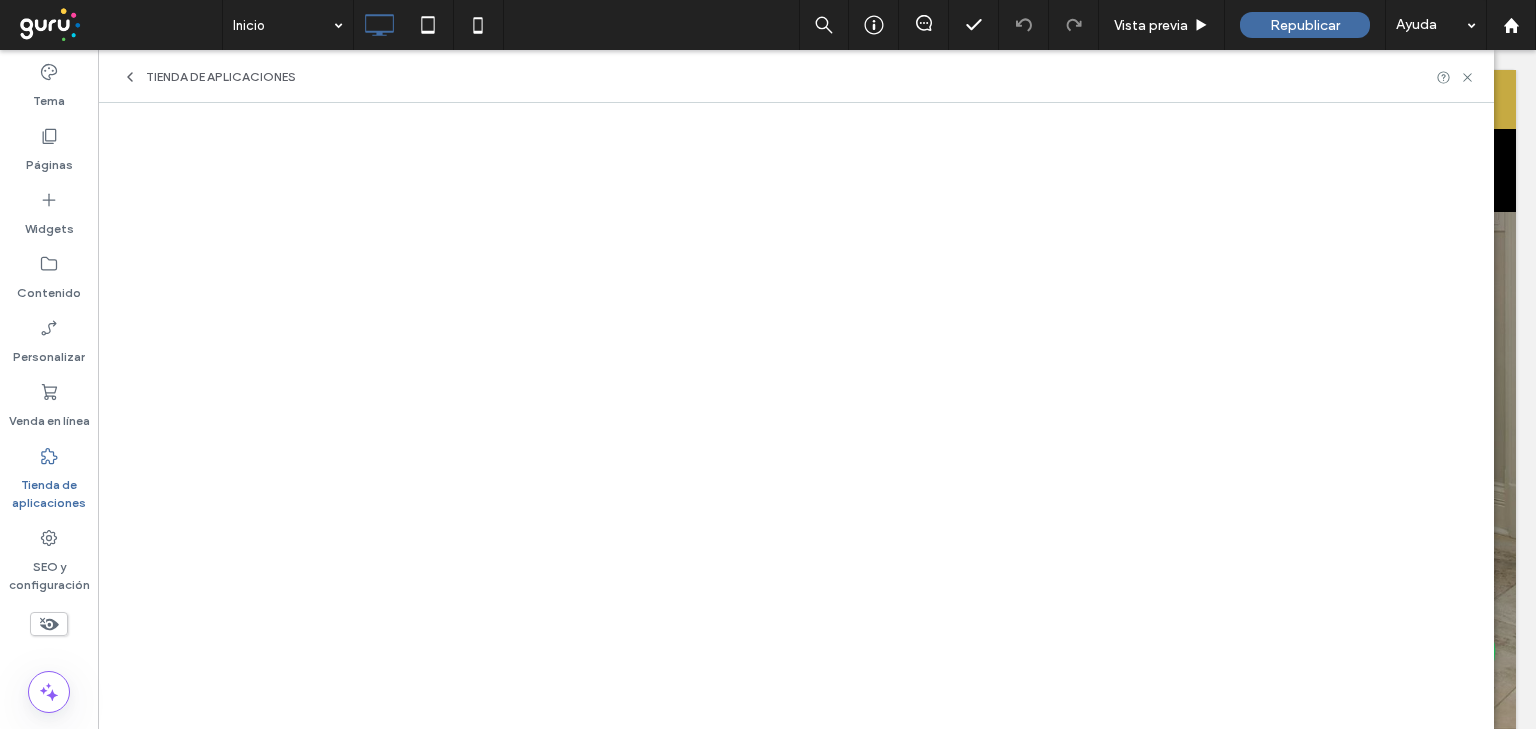 click 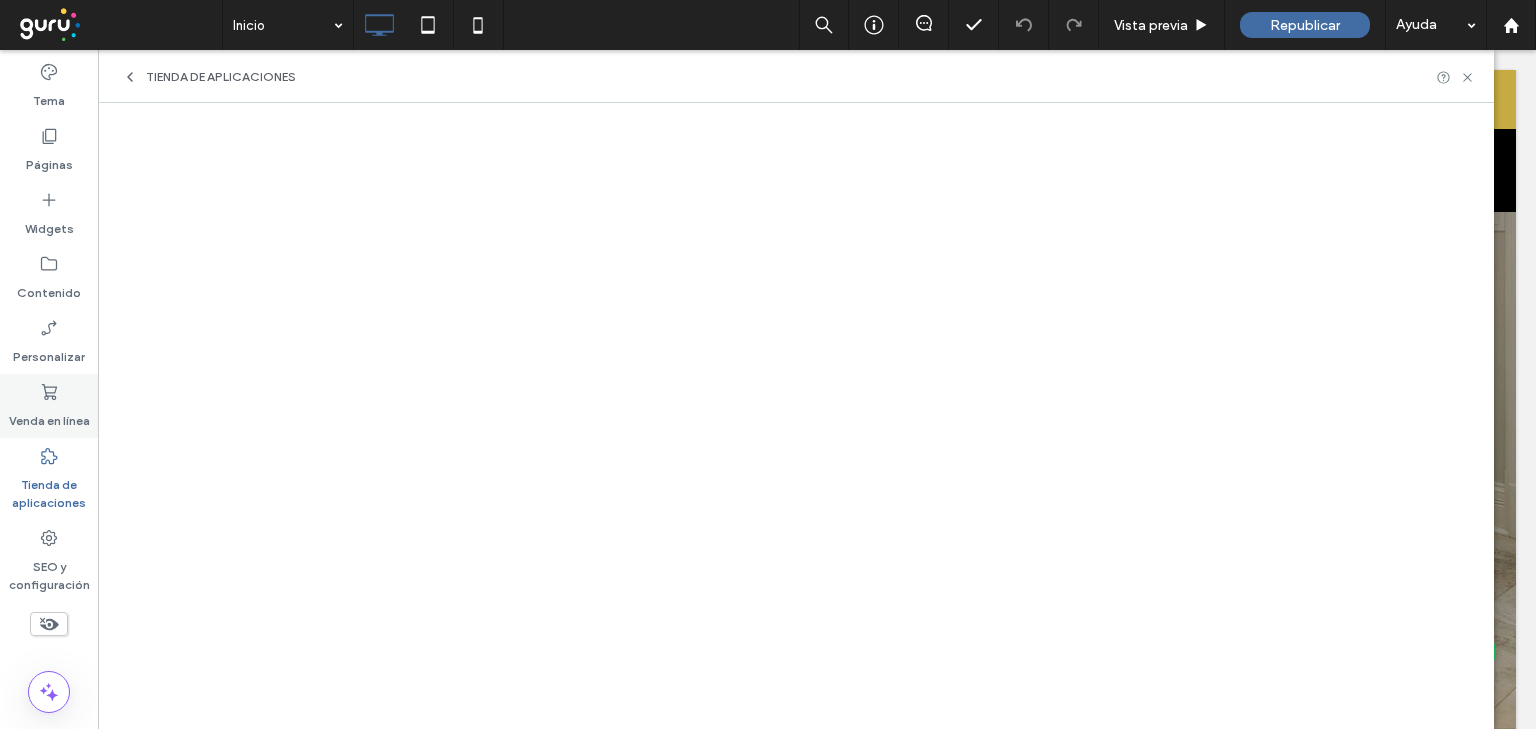 click on "Venda en línea" at bounding box center (49, 416) 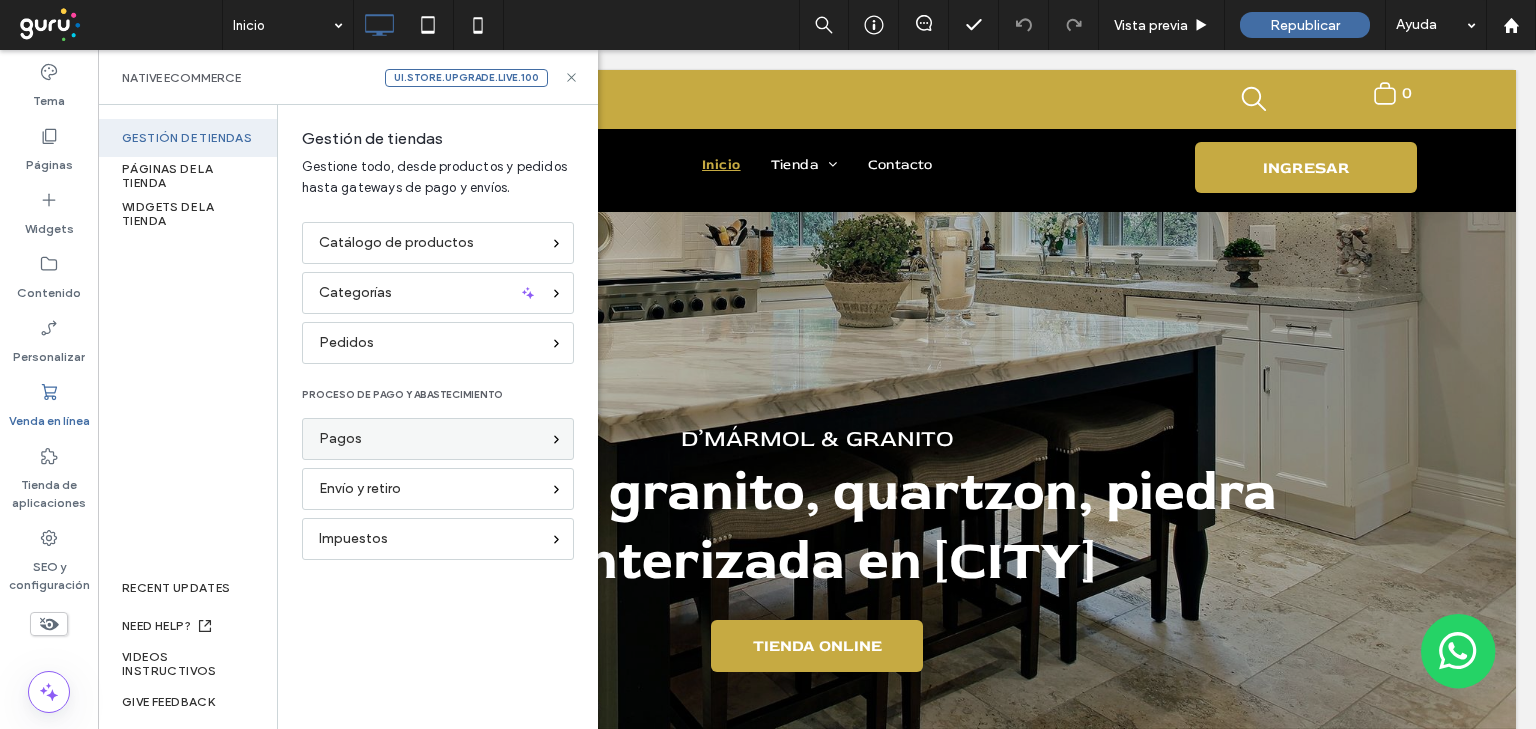 click on "Pagos" at bounding box center [429, 439] 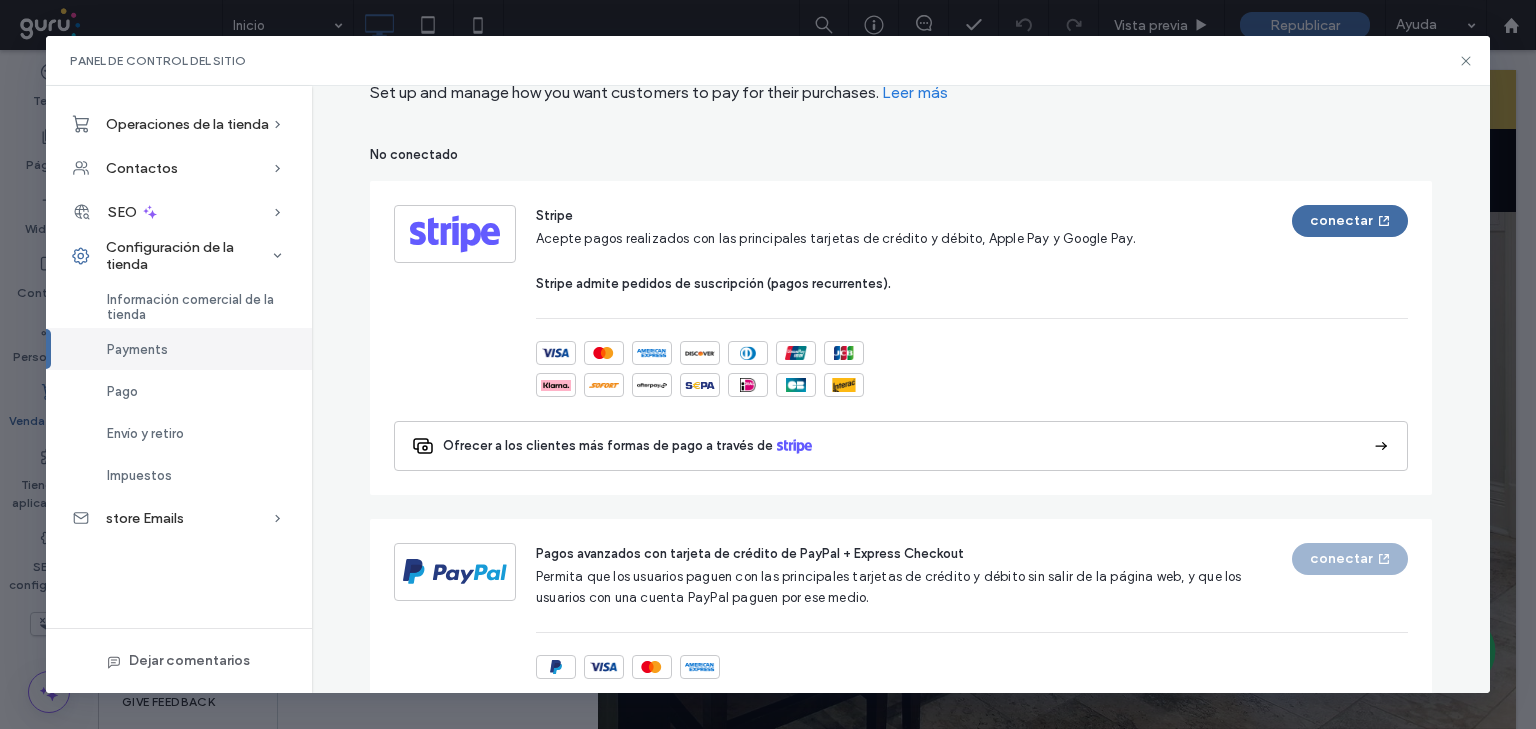 scroll, scrollTop: 0, scrollLeft: 0, axis: both 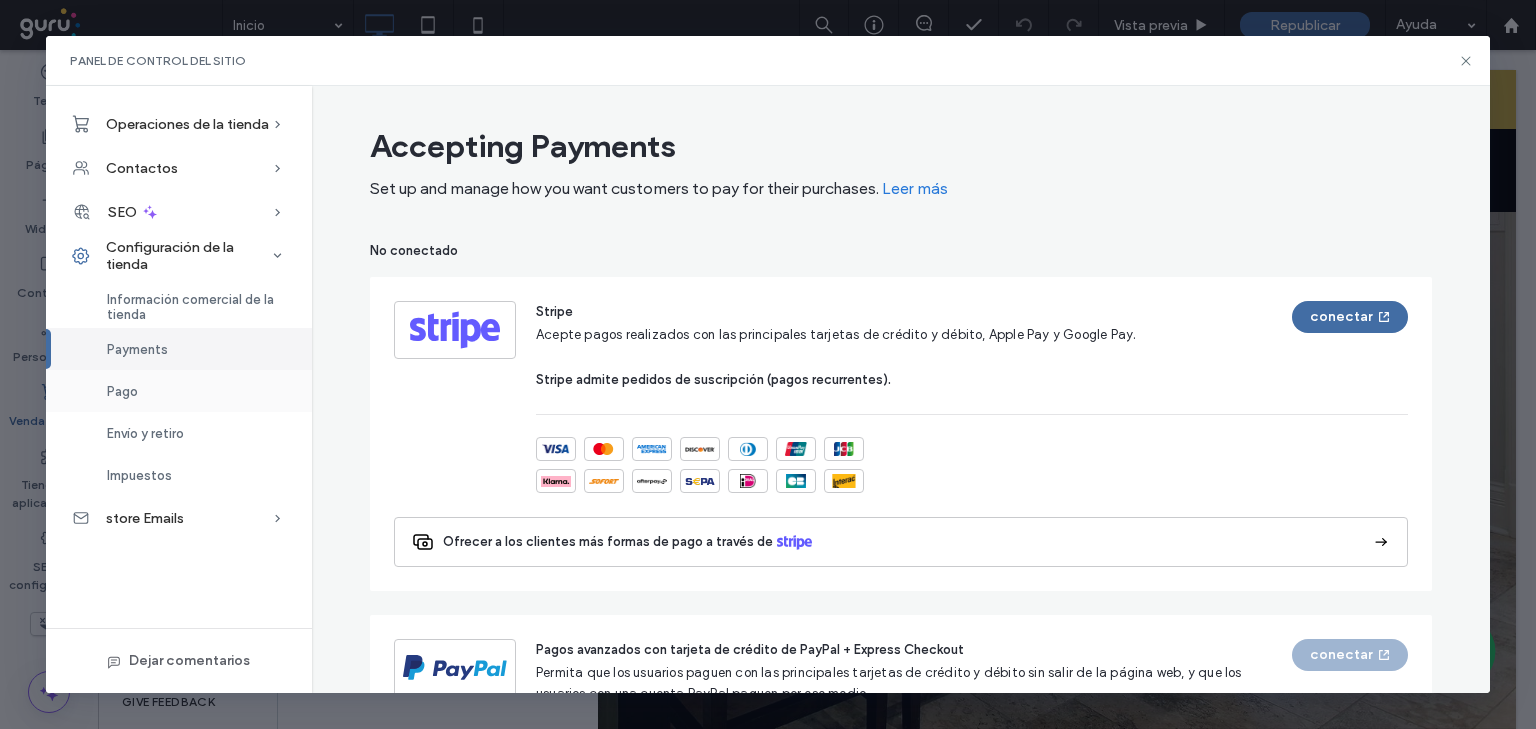 click on "Pago" at bounding box center (179, 391) 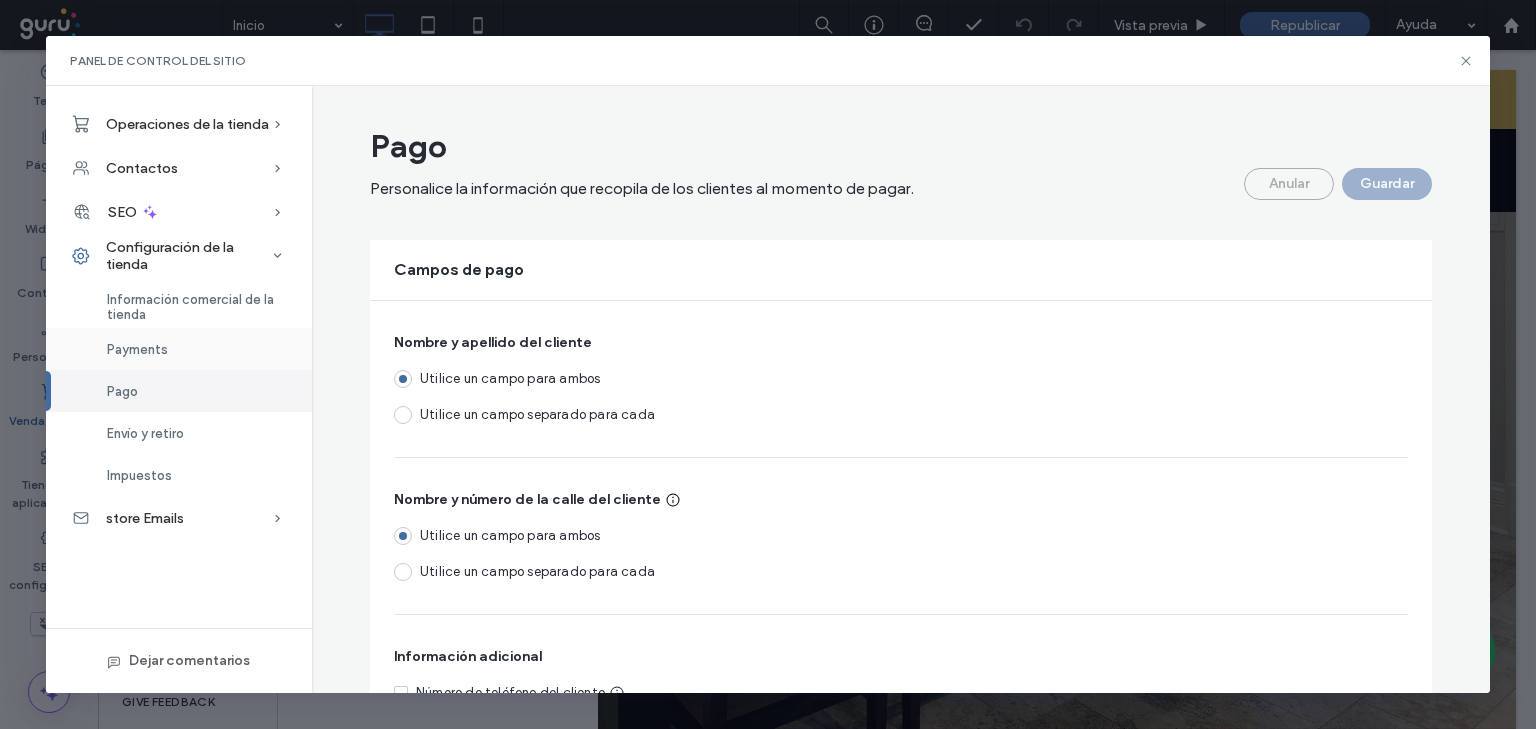 click on "Payments" at bounding box center (179, 349) 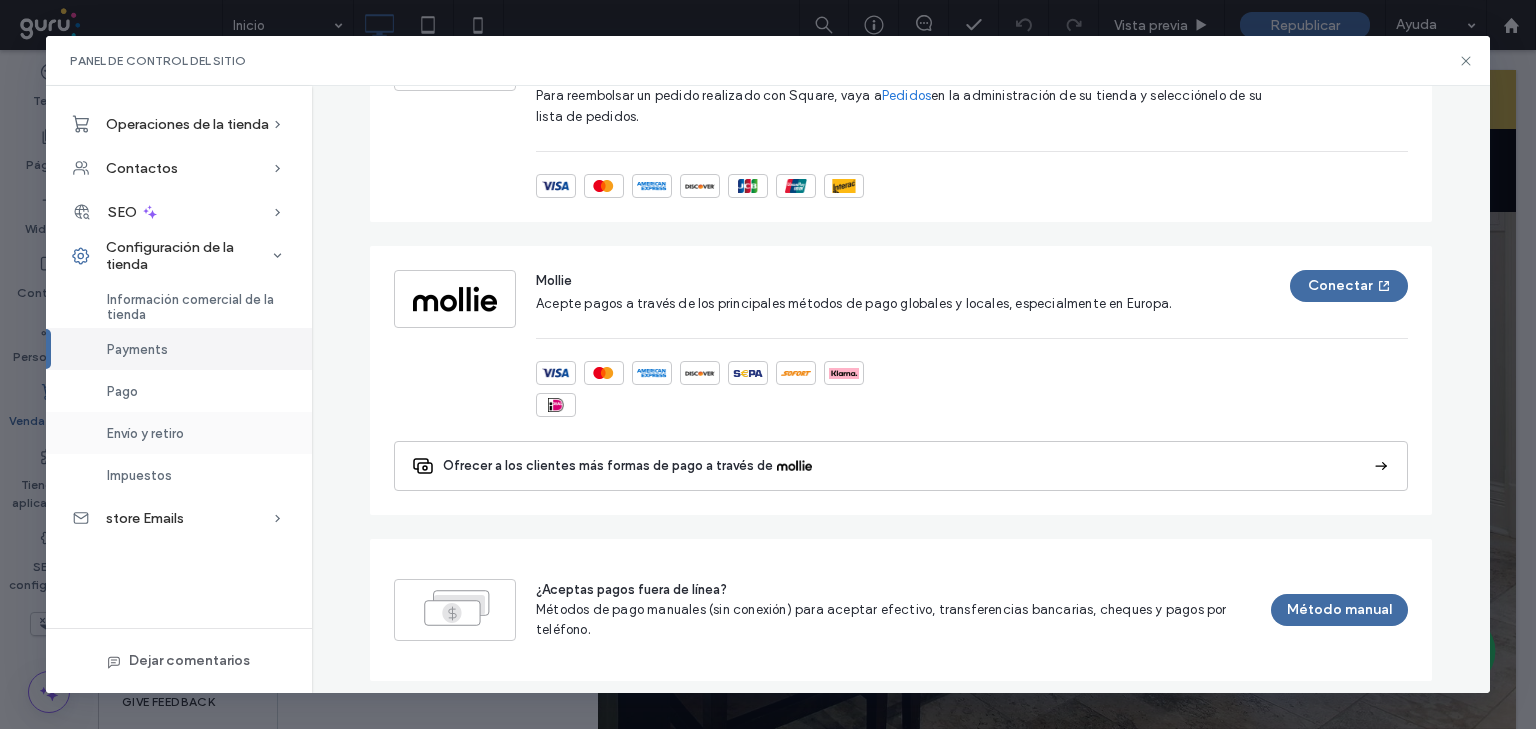 scroll, scrollTop: 1200, scrollLeft: 0, axis: vertical 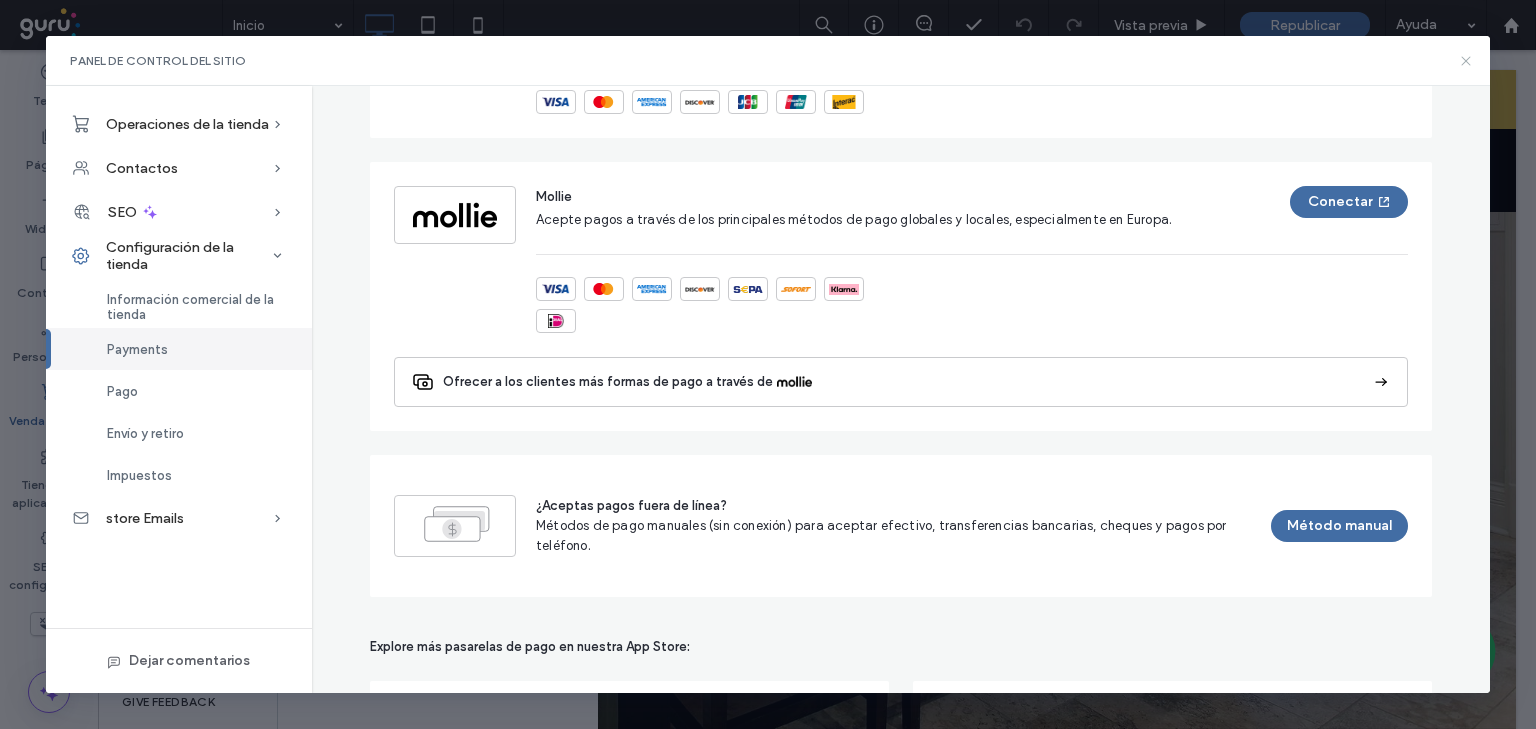 click 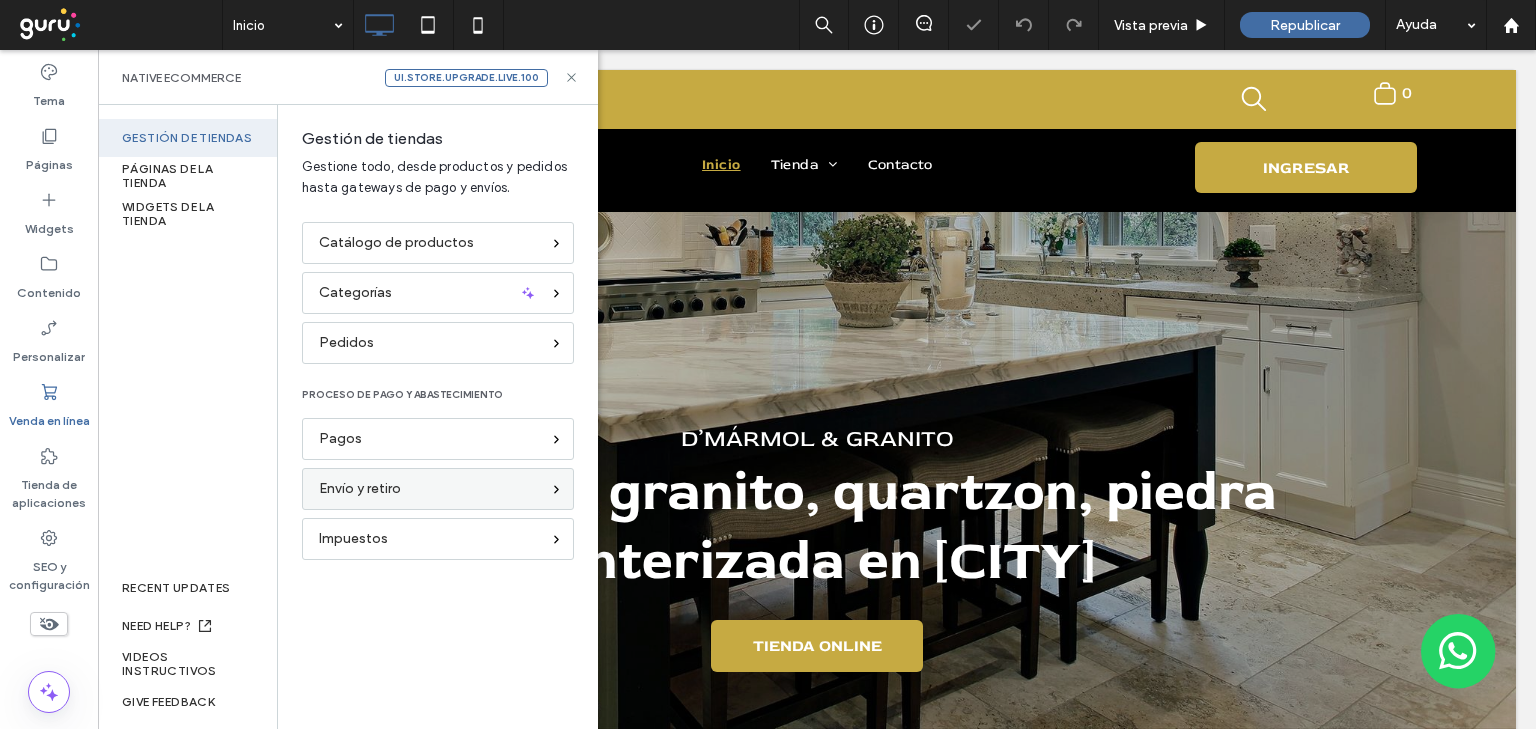scroll, scrollTop: 0, scrollLeft: 0, axis: both 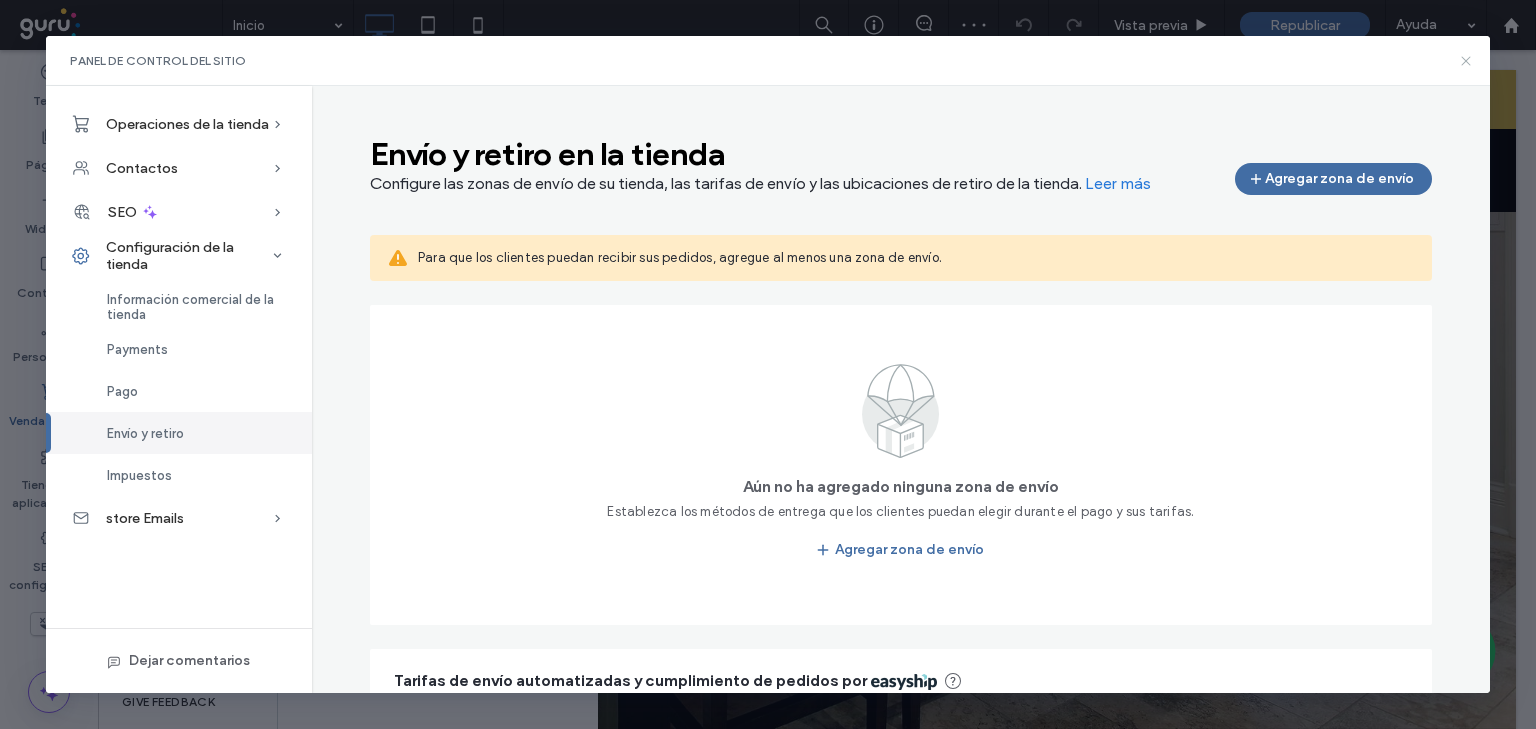click 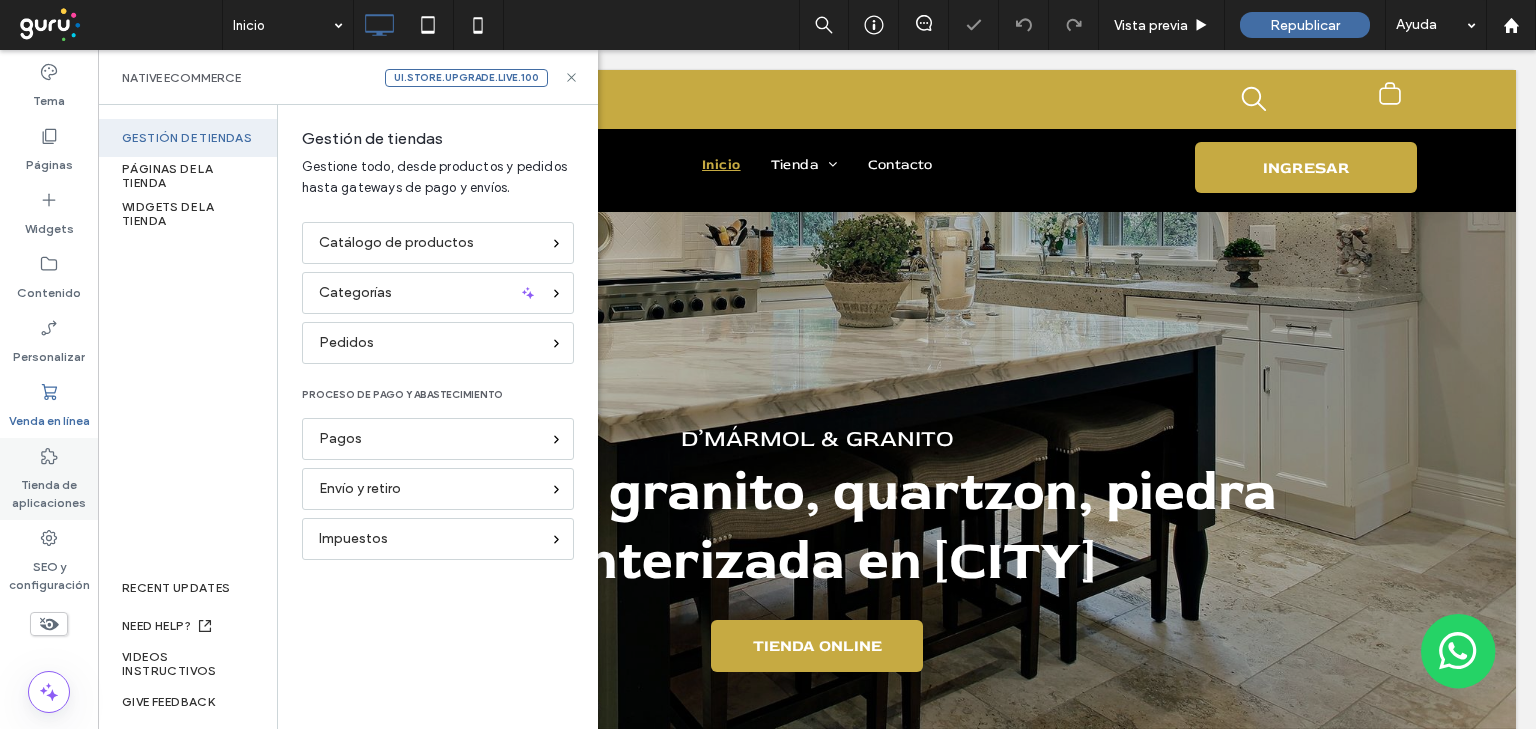 scroll, scrollTop: 0, scrollLeft: 0, axis: both 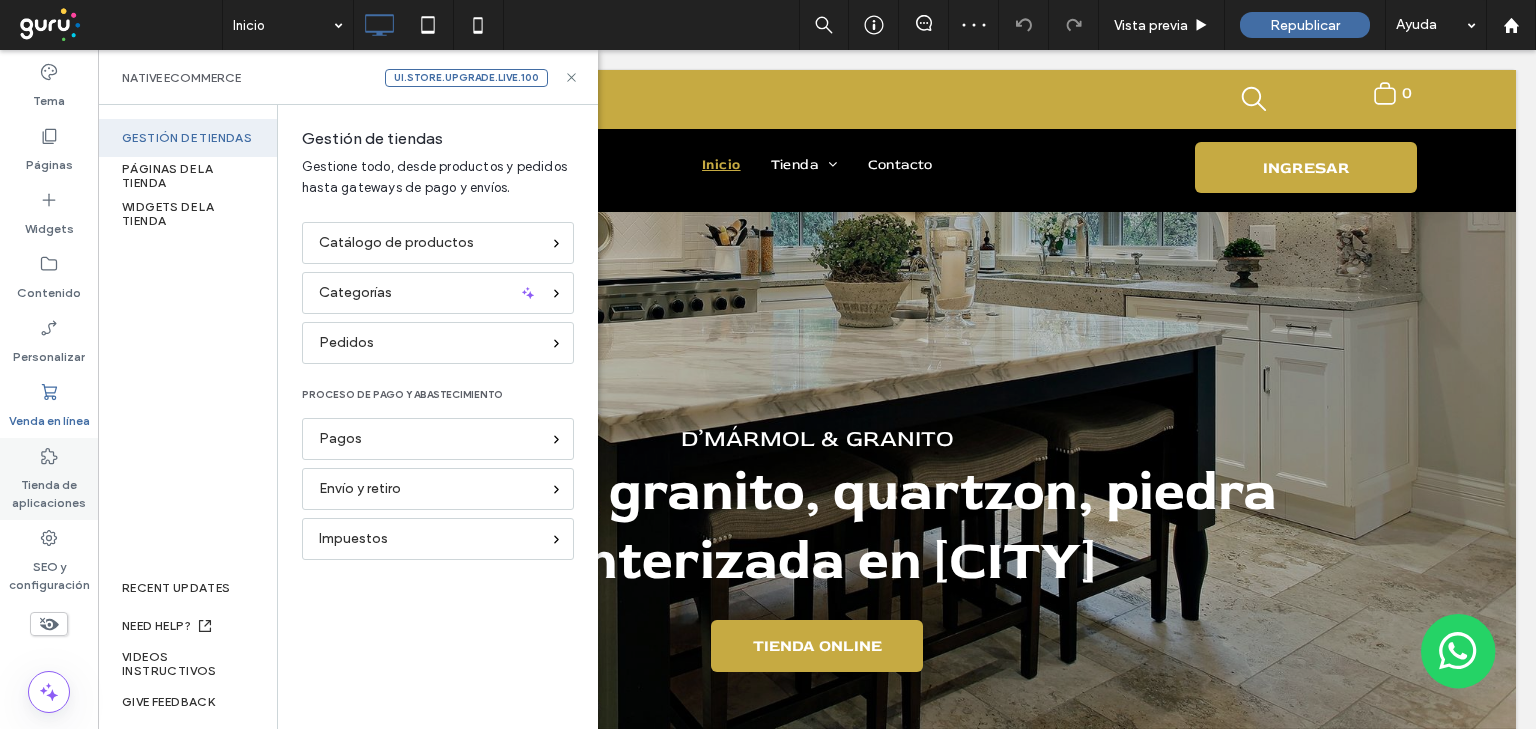 click on "Tienda de aplicaciones" at bounding box center (49, 489) 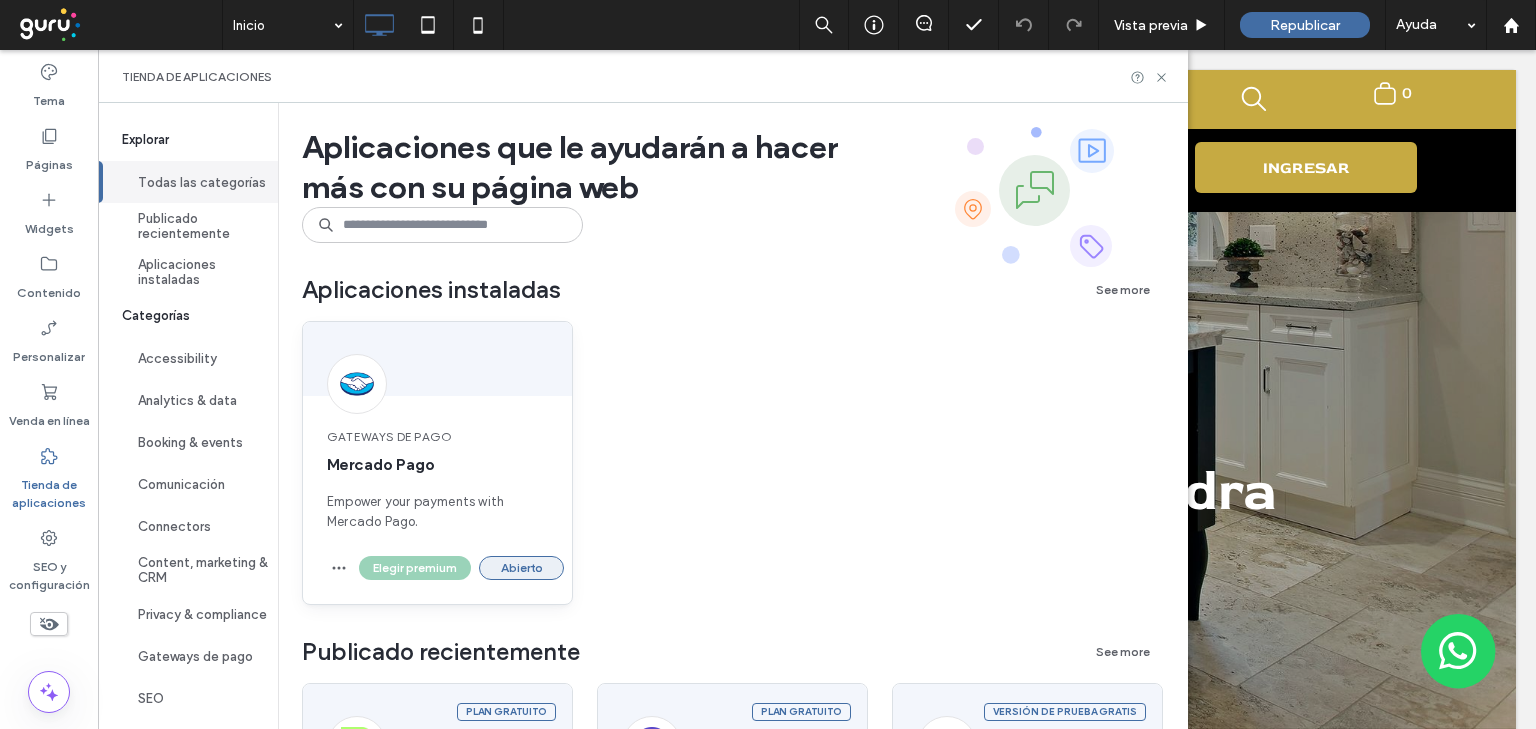 click on "Abierto" at bounding box center (521, 568) 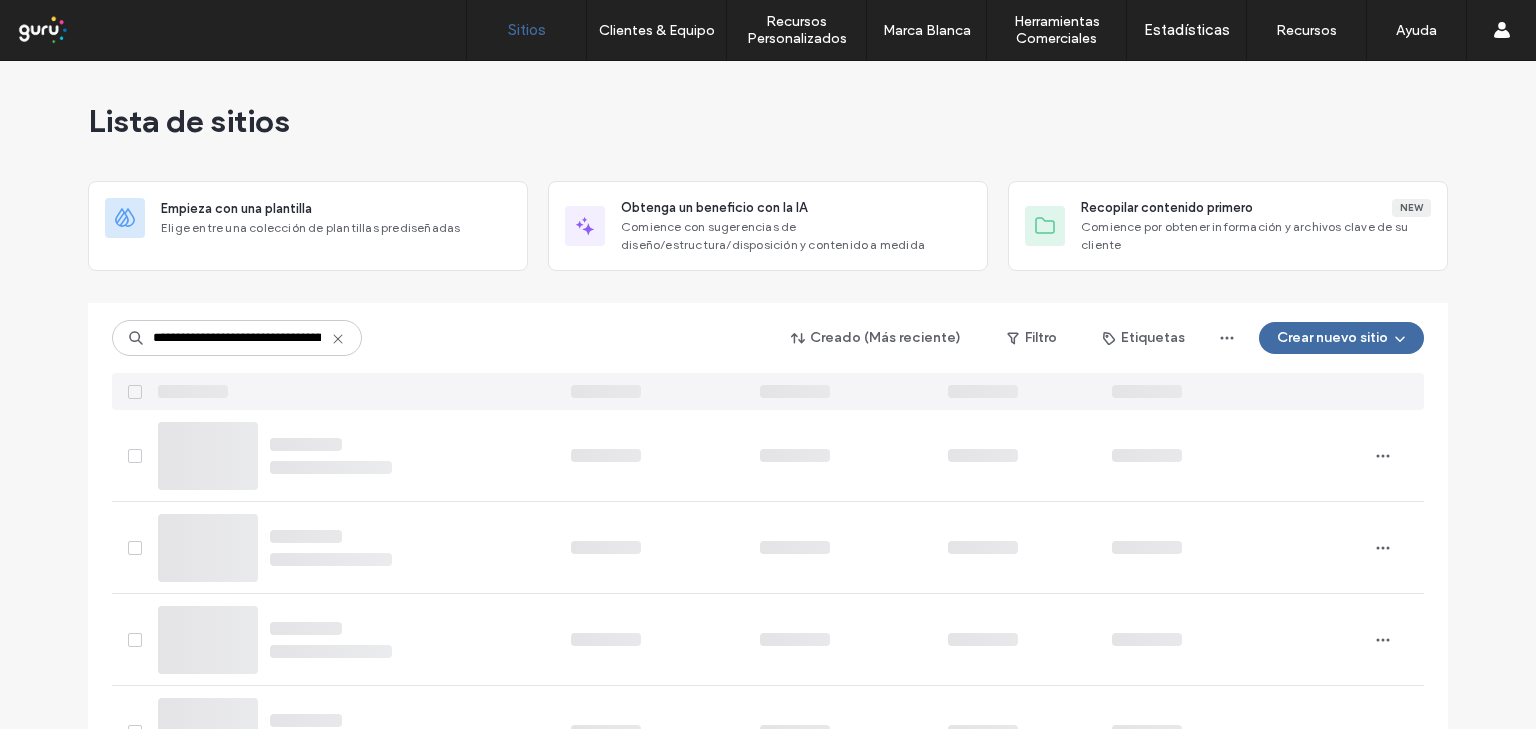scroll, scrollTop: 0, scrollLeft: 0, axis: both 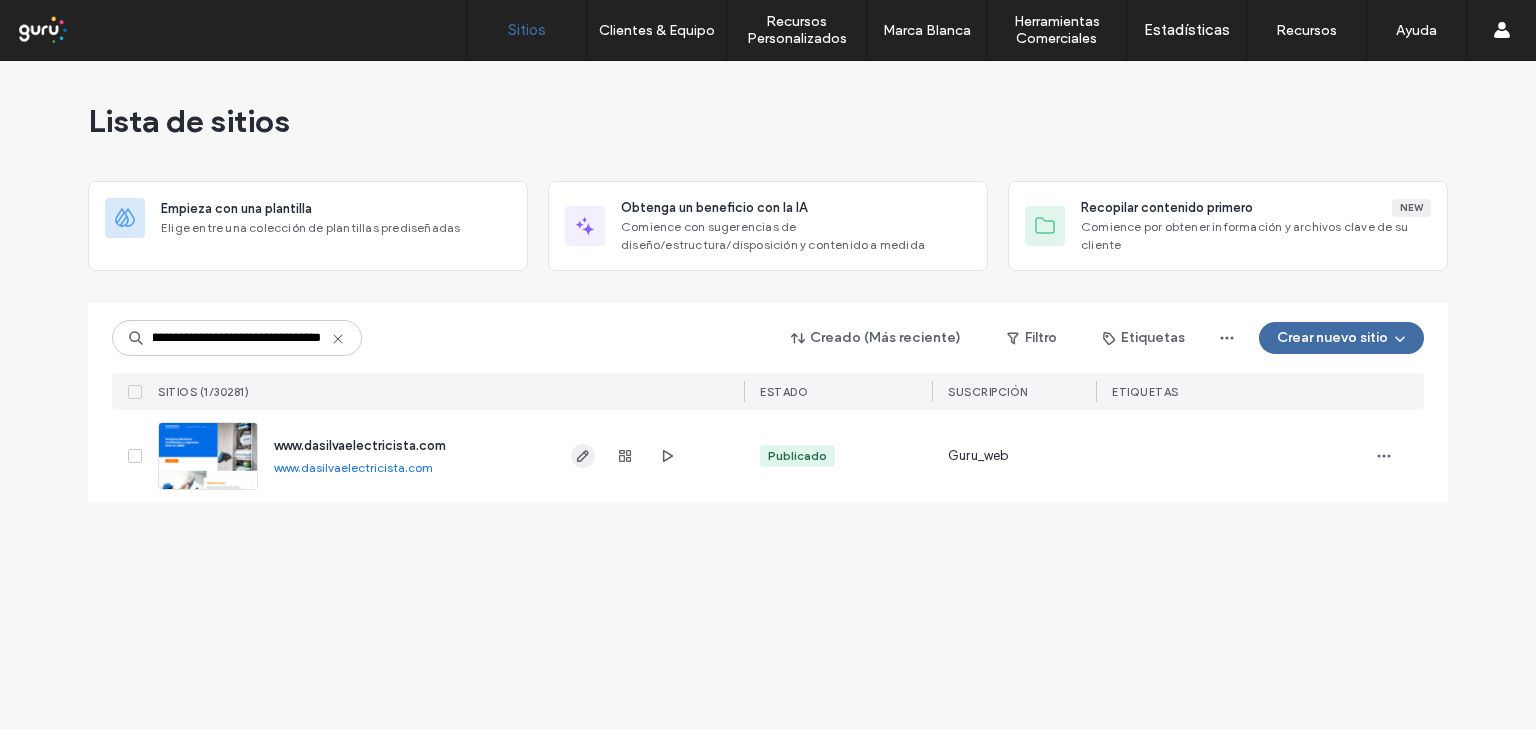 click 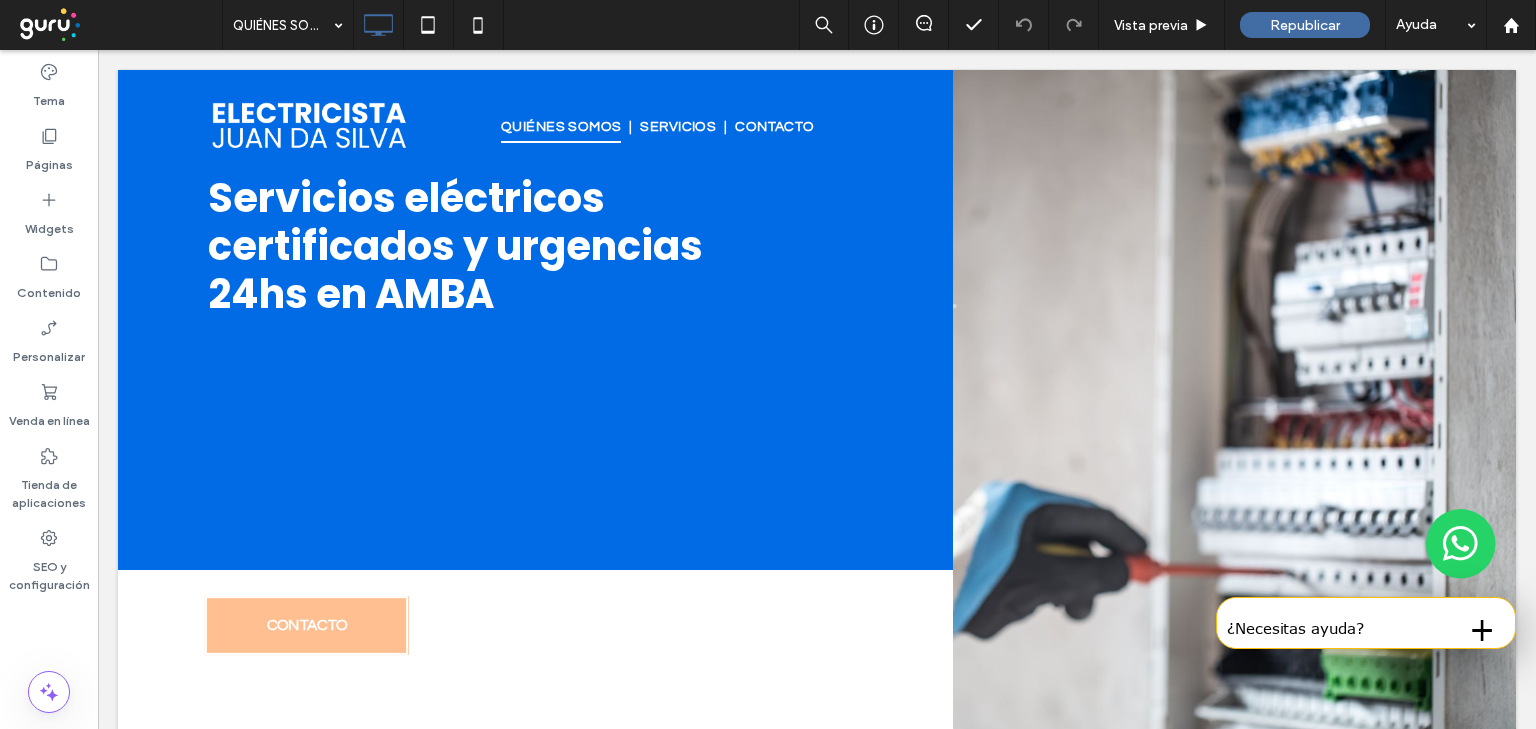 scroll, scrollTop: 0, scrollLeft: 0, axis: both 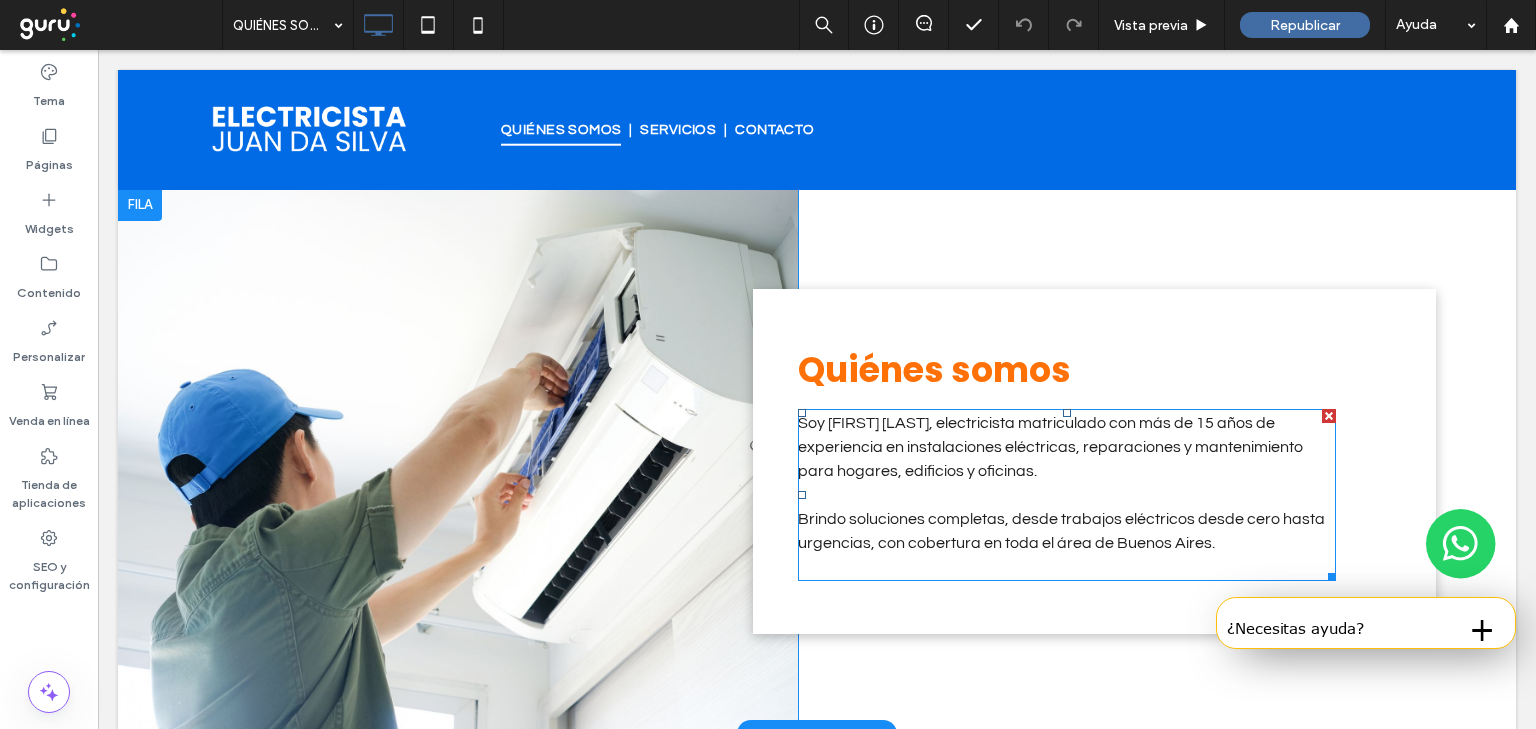 click on "Soy Juan Da Silva, electricista matriculado con más de 15 años de experiencia en instalaciones eléctricas, reparaciones y mantenimiento para hogares, edificios y oficinas." at bounding box center [1050, 447] 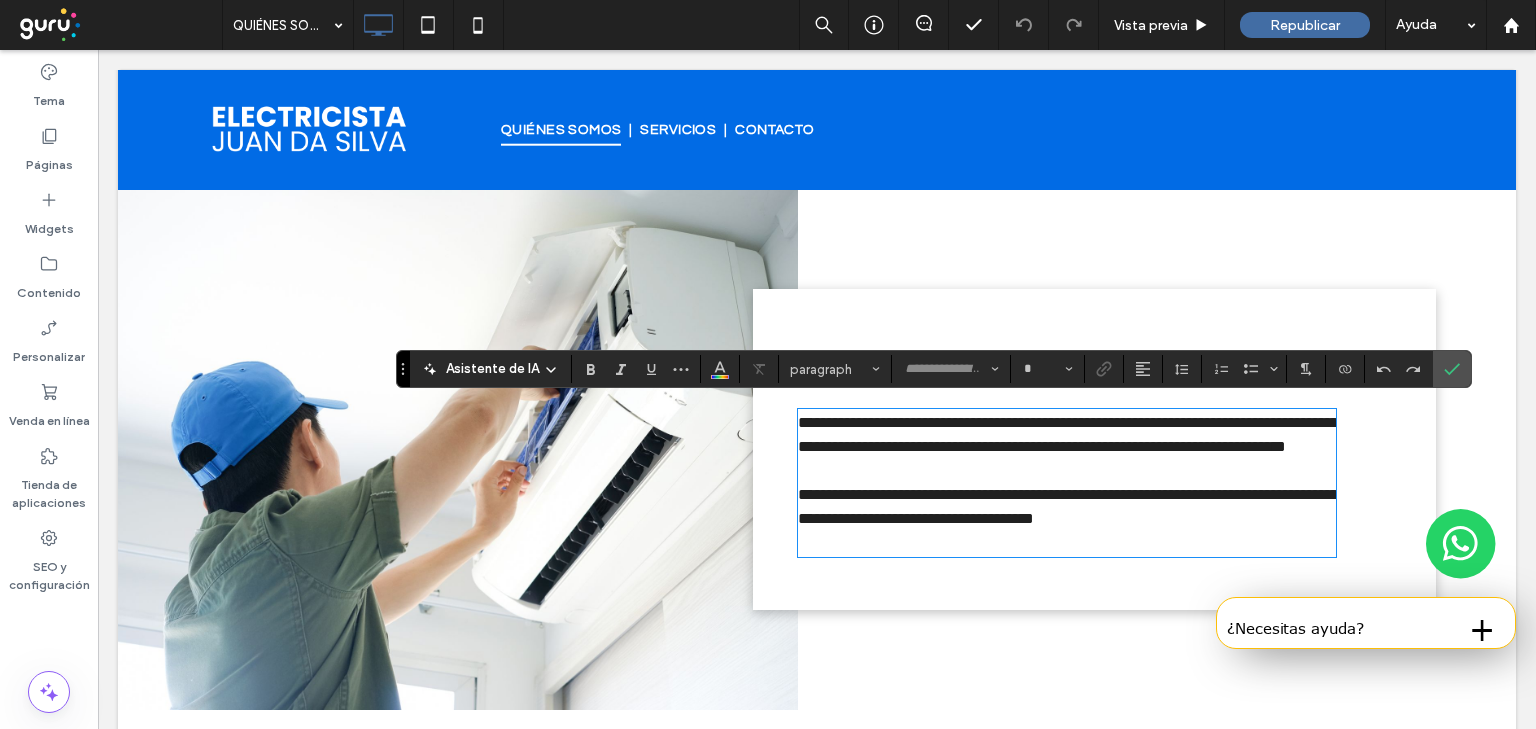 type on "*********" 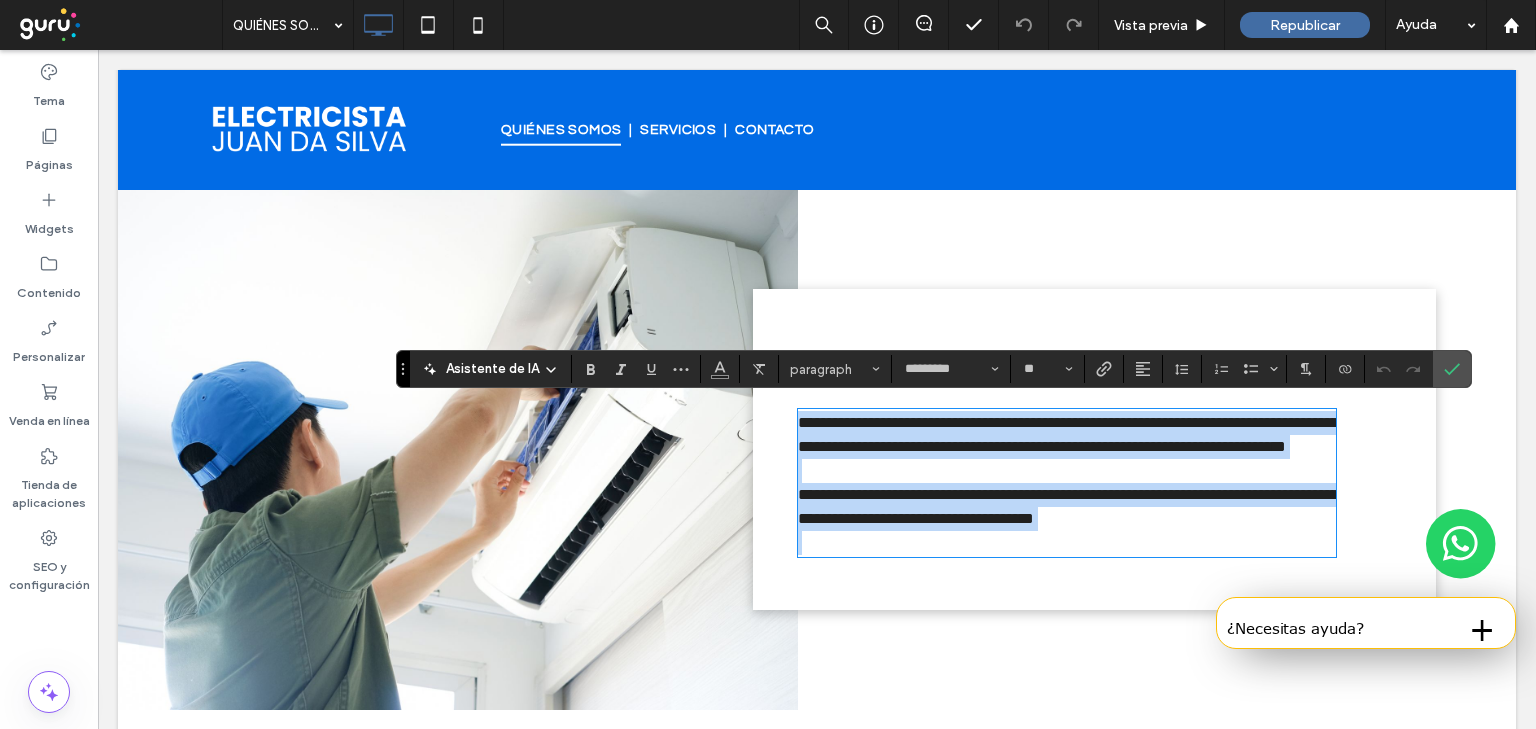 click on "**********" at bounding box center [1066, 435] 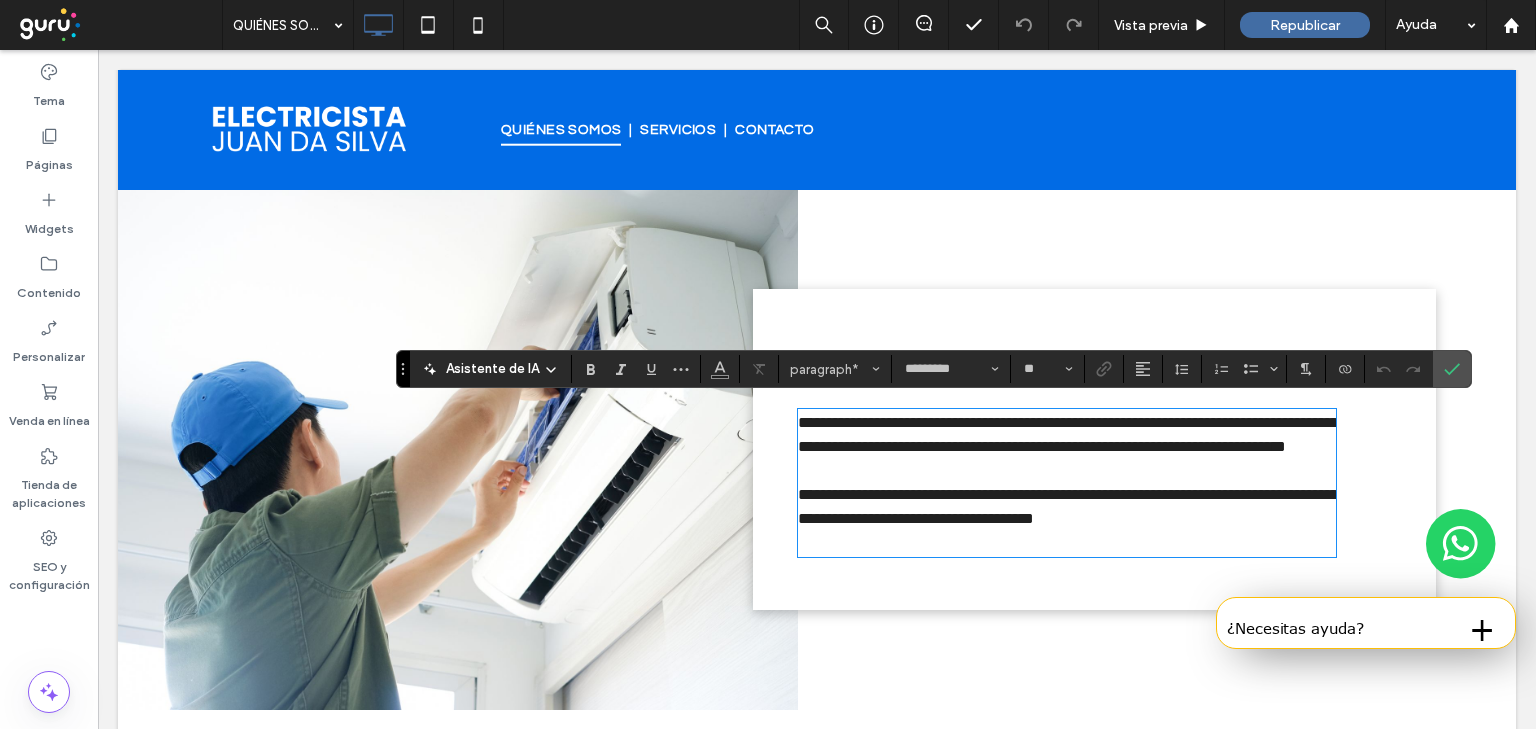 type 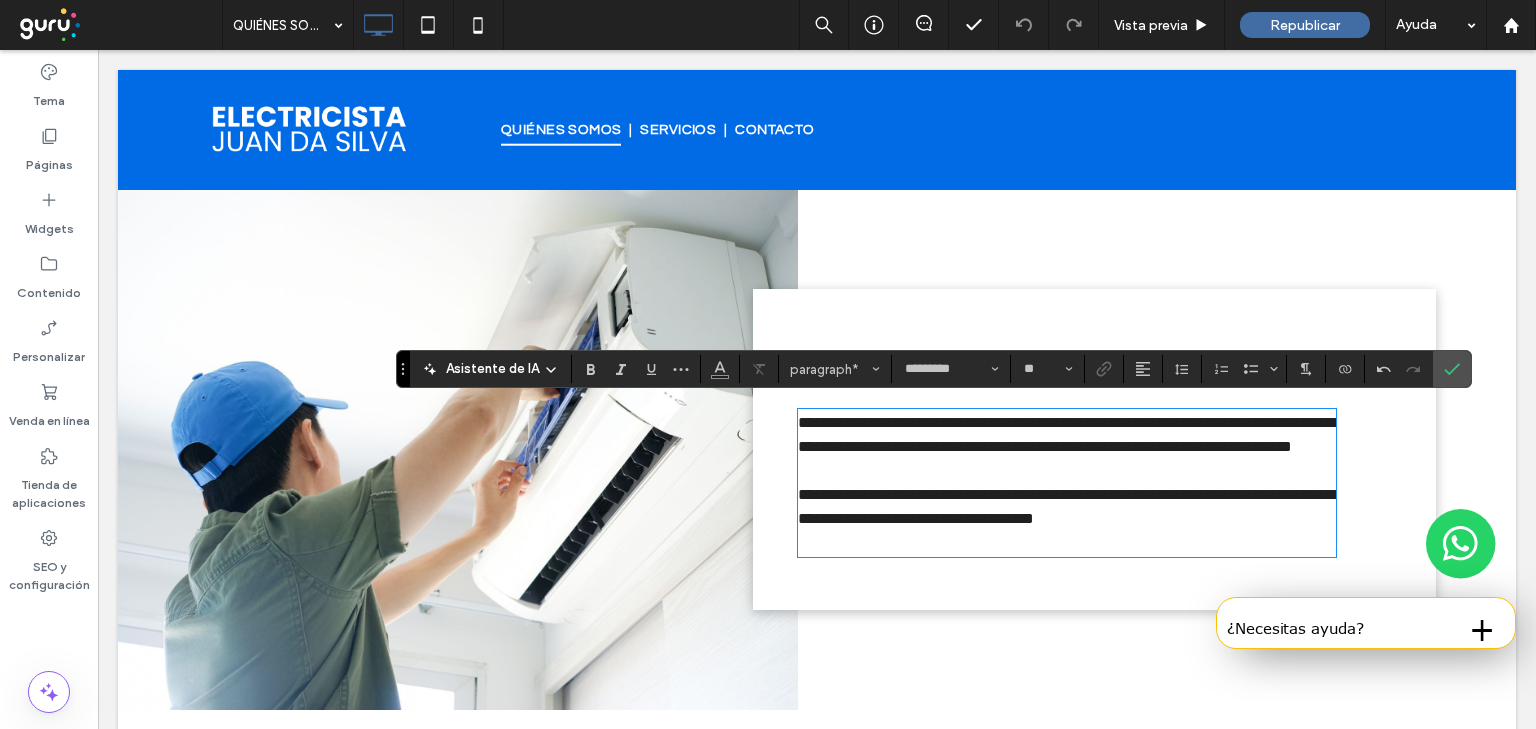 click on "**********" at bounding box center [1094, 450] 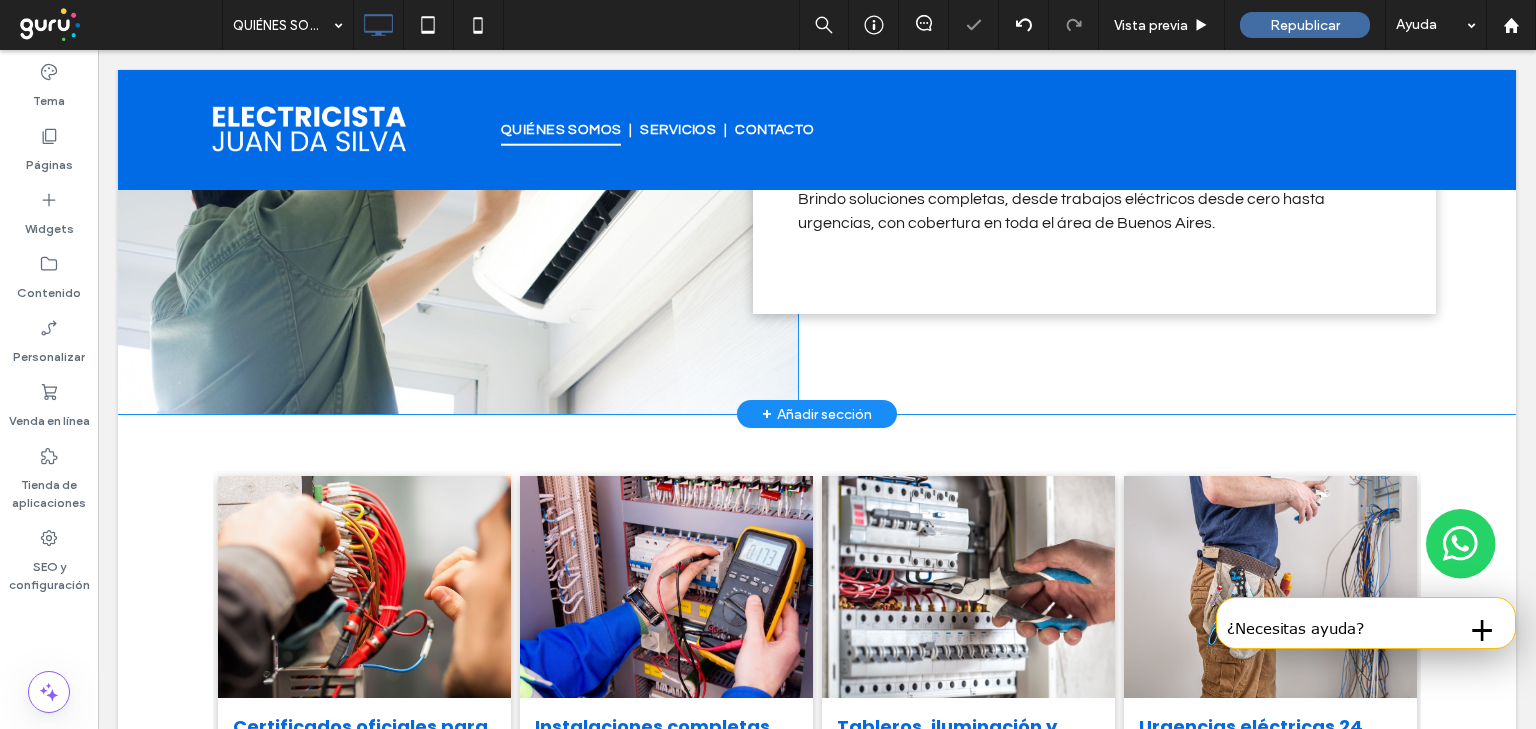 scroll, scrollTop: 560, scrollLeft: 0, axis: vertical 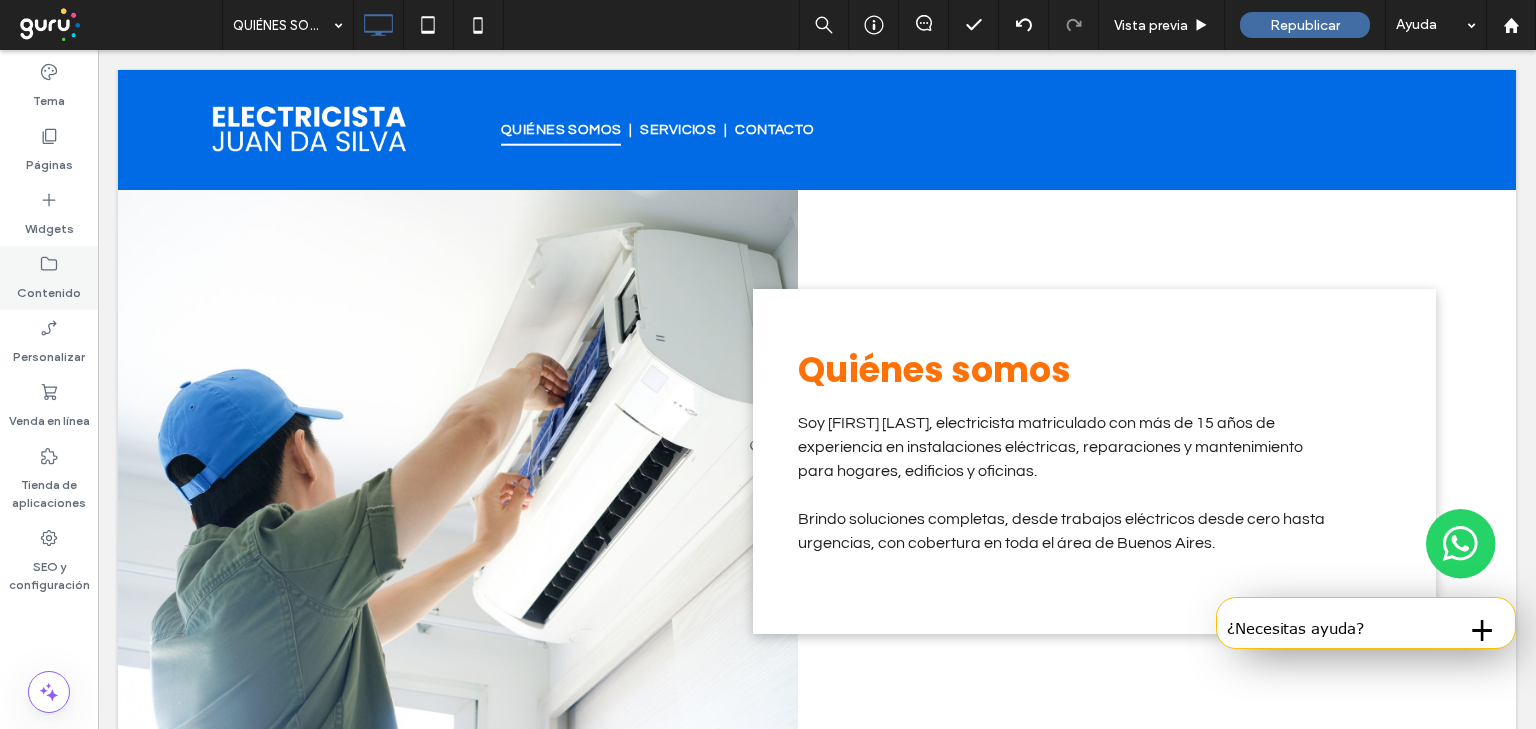 click on "Contenido" at bounding box center [49, 288] 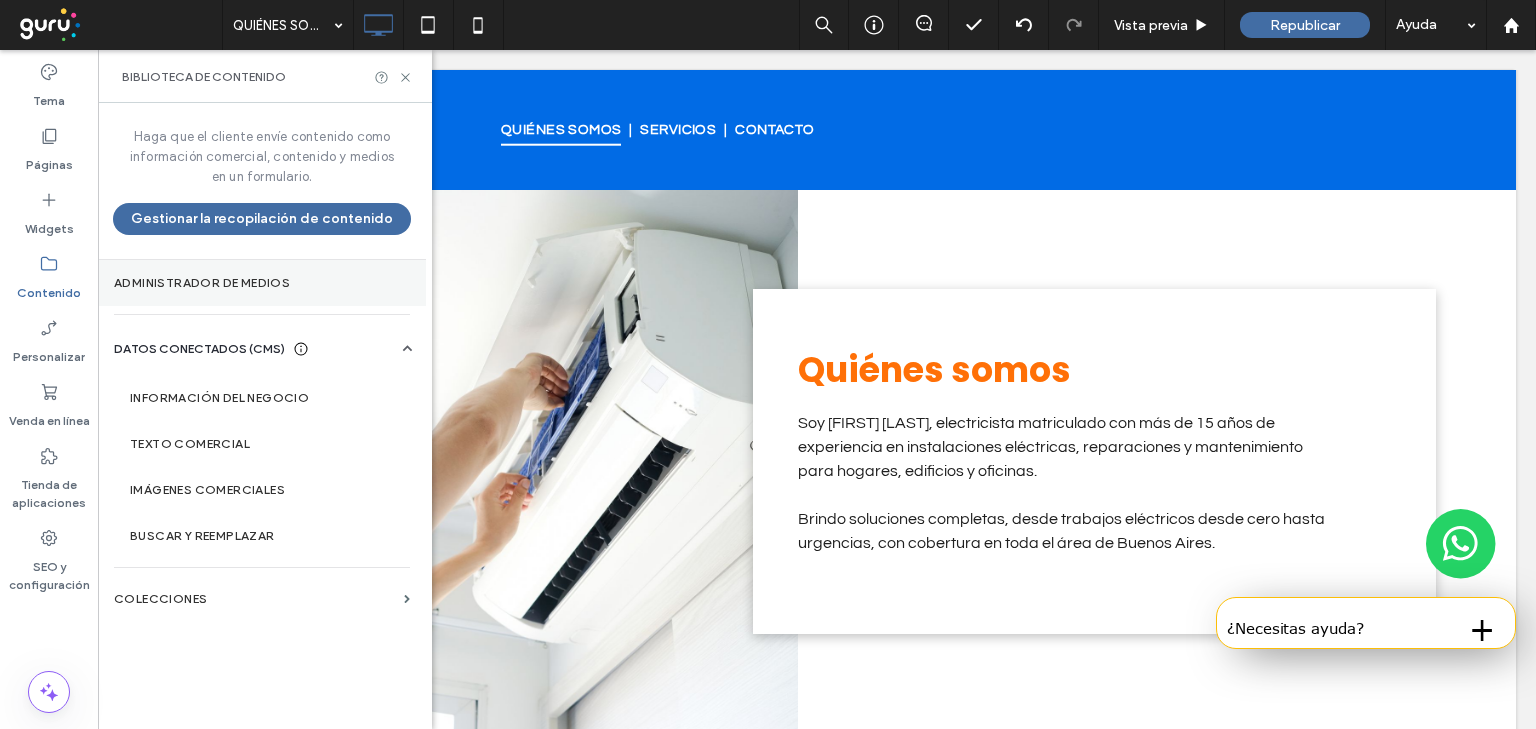 click on "Administrador de medios" at bounding box center (262, 283) 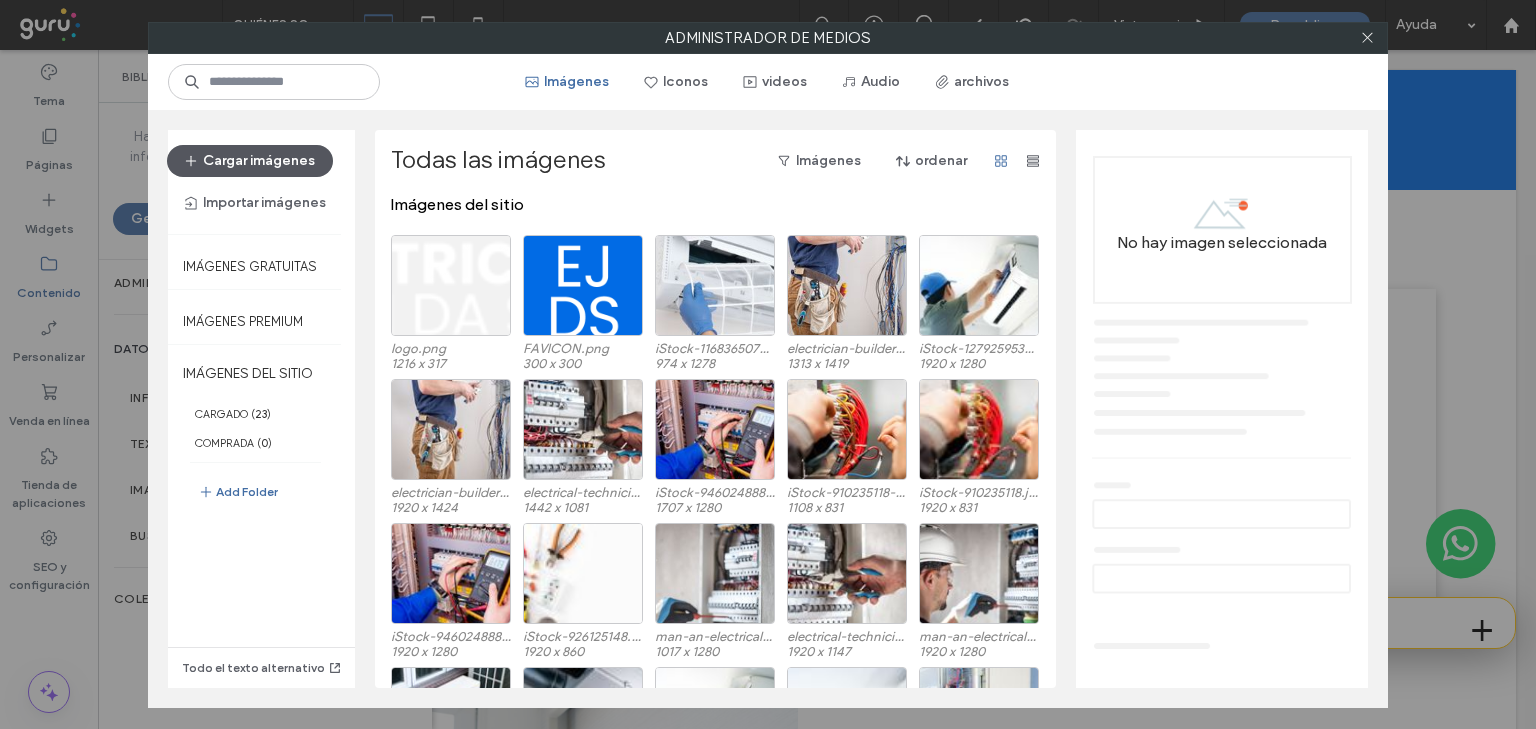 click on "Cargar imágenes" at bounding box center [250, 161] 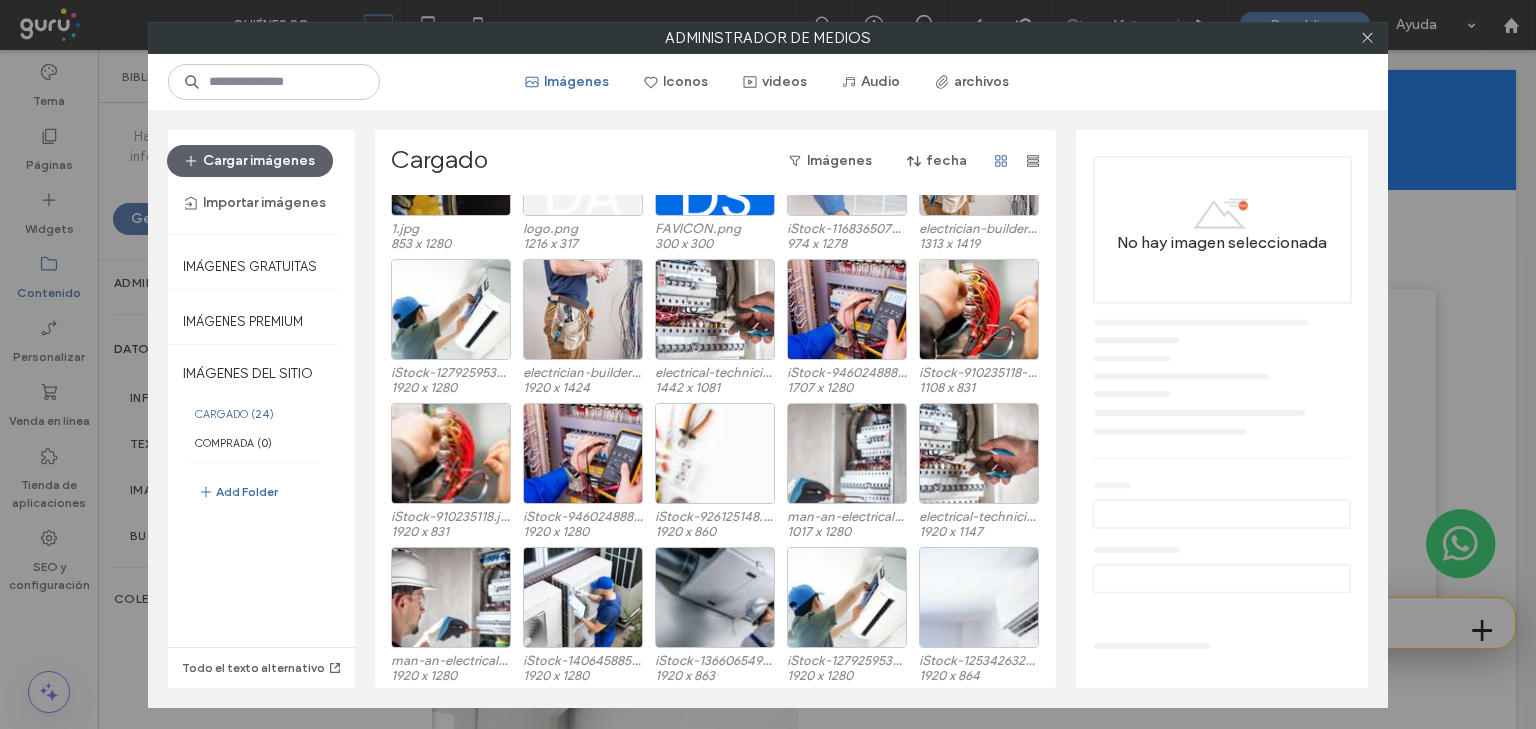 scroll, scrollTop: 0, scrollLeft: 0, axis: both 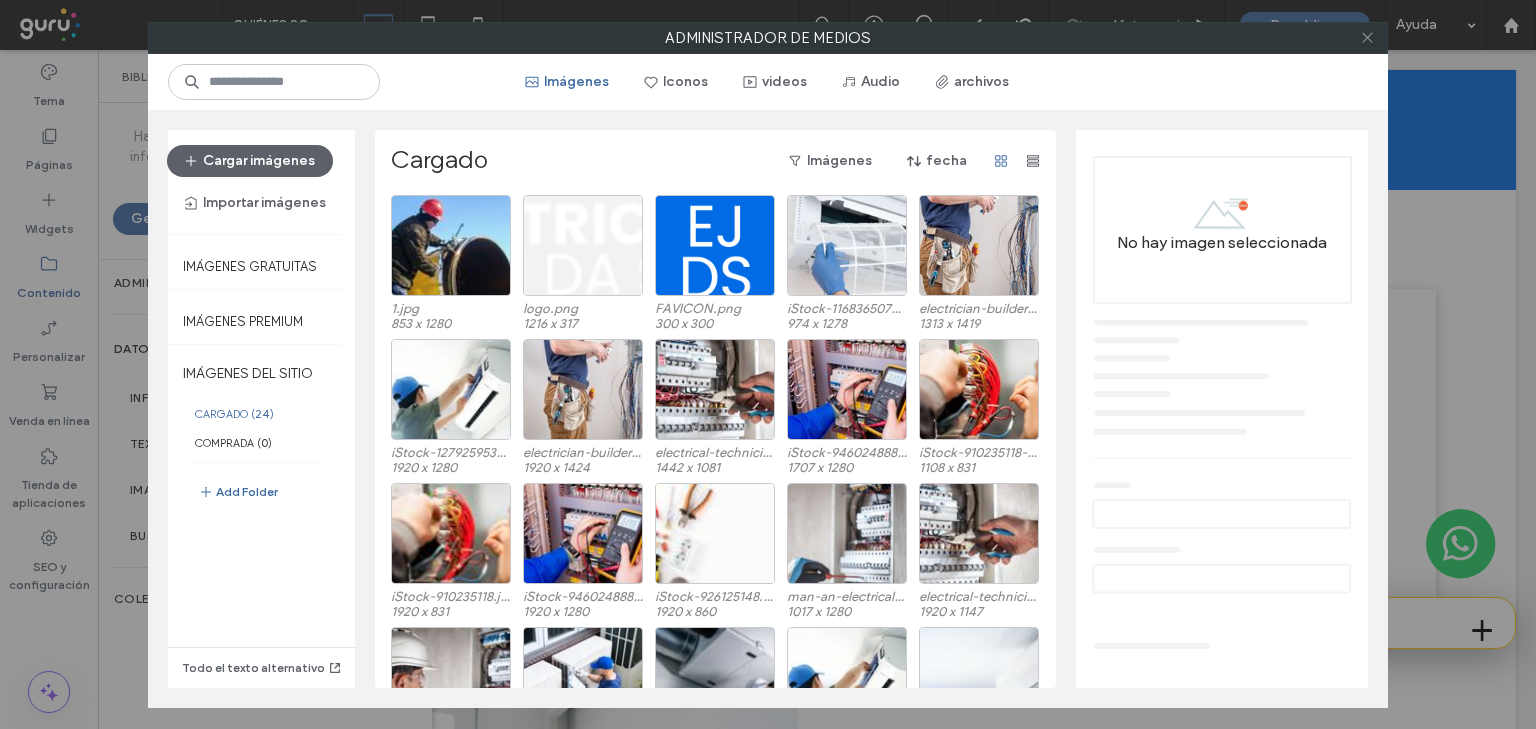 click 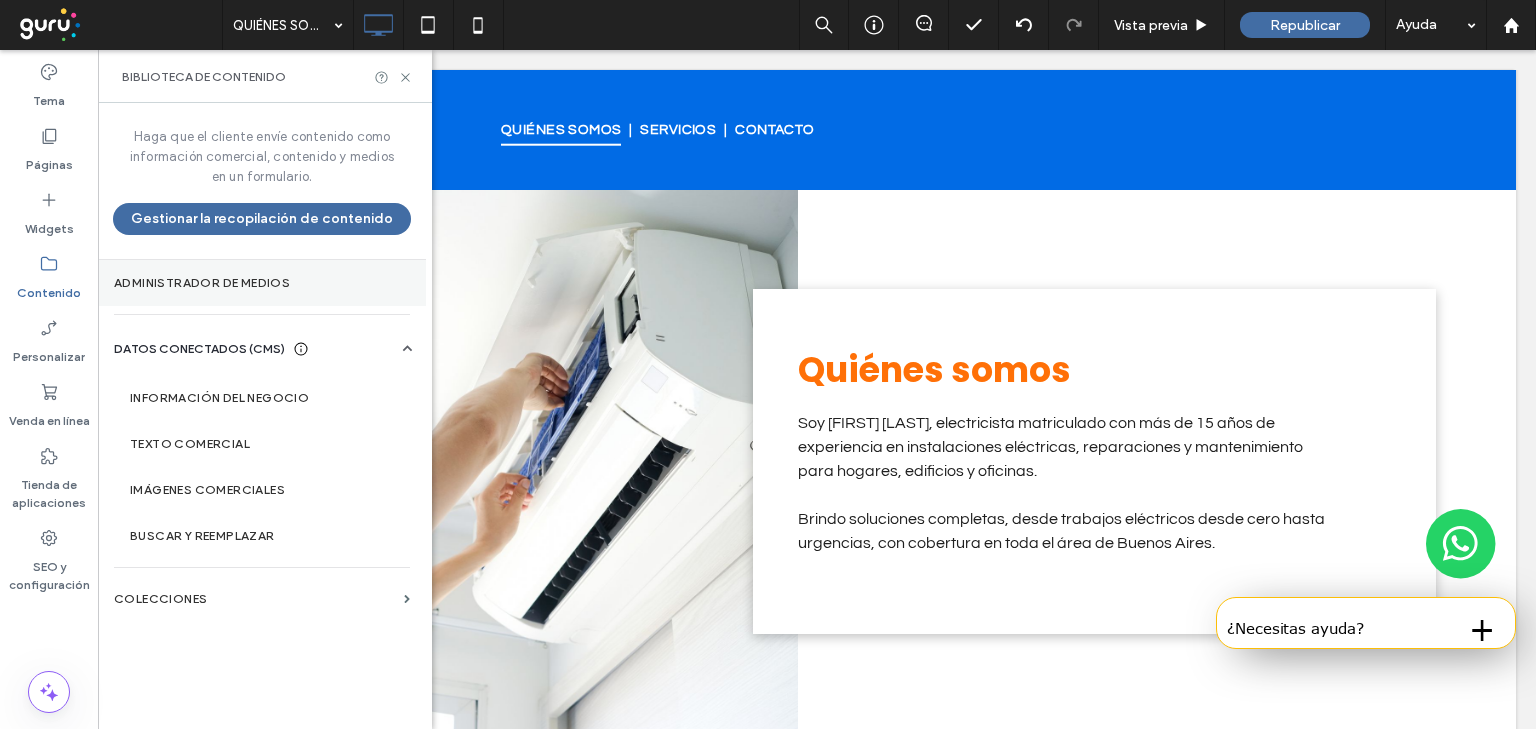click on "Administrador de medios" at bounding box center (262, 283) 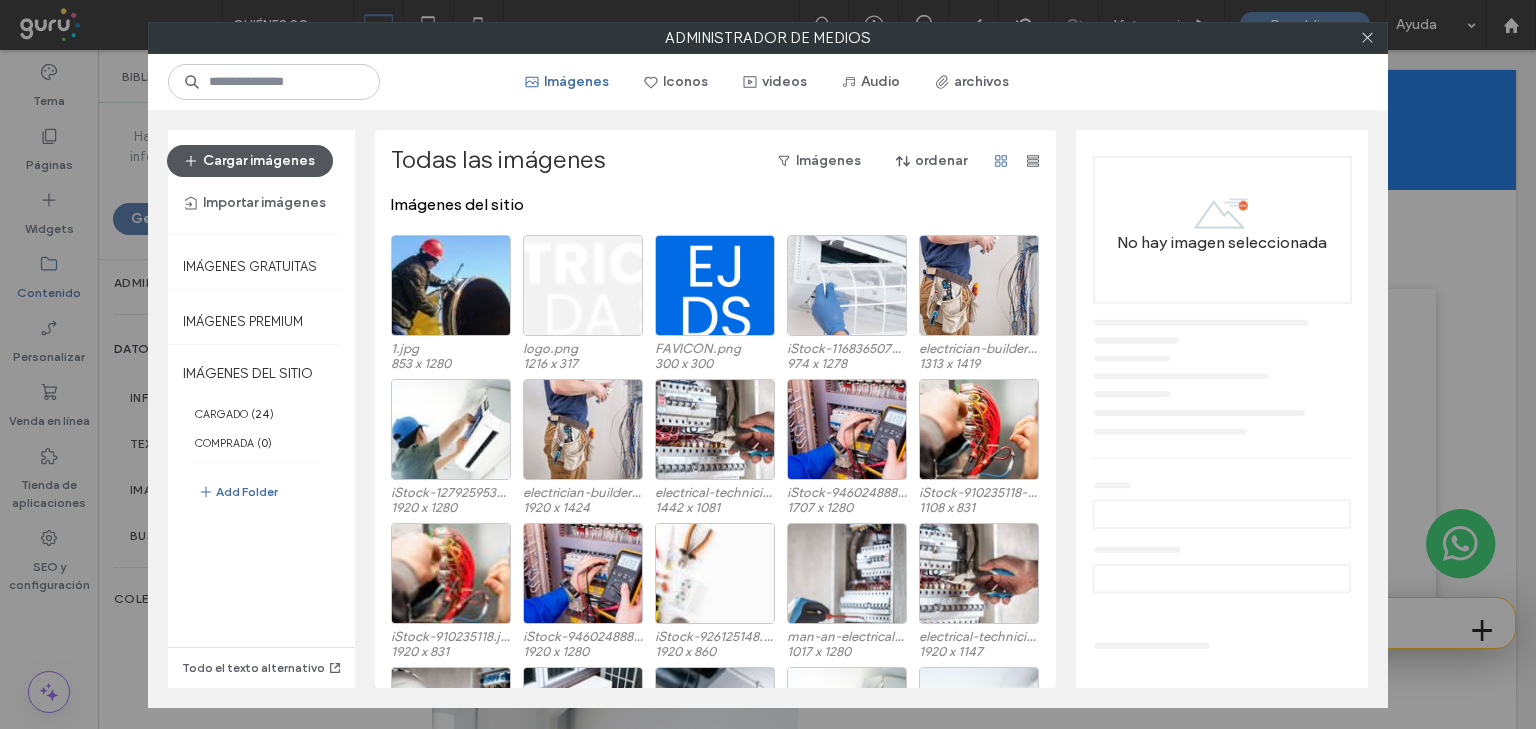 click on "Cargar imágenes" at bounding box center [250, 161] 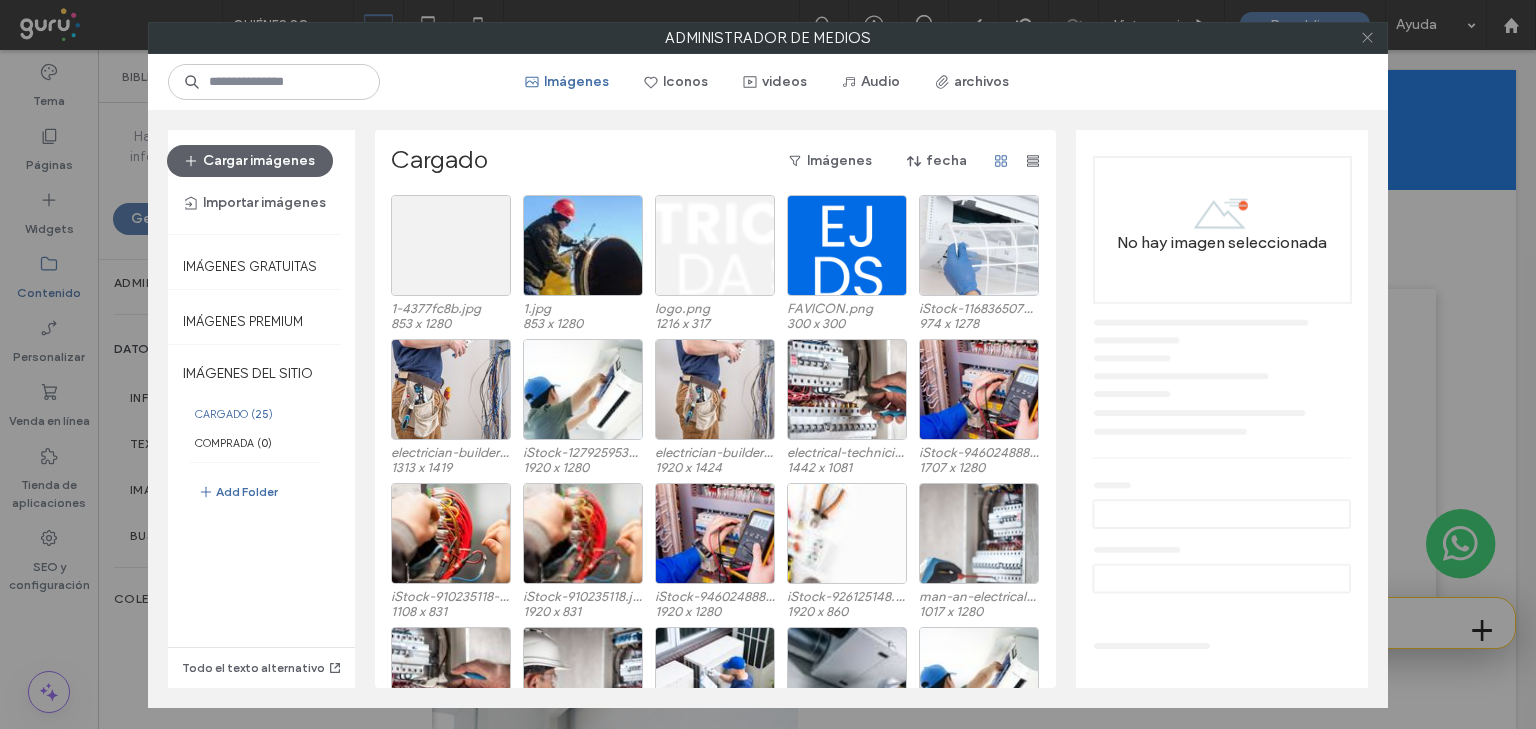 click 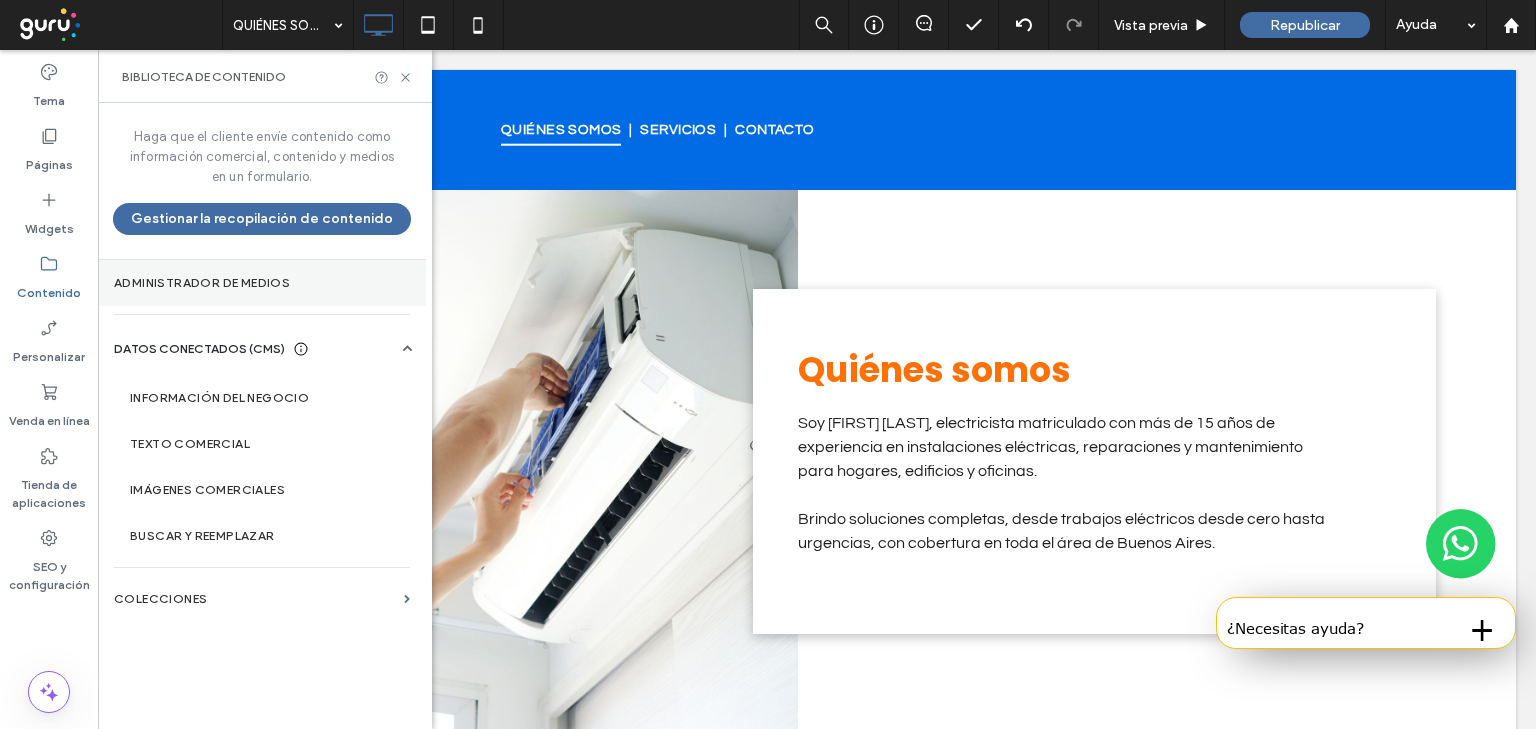 click on "Administrador de medios" at bounding box center [262, 283] 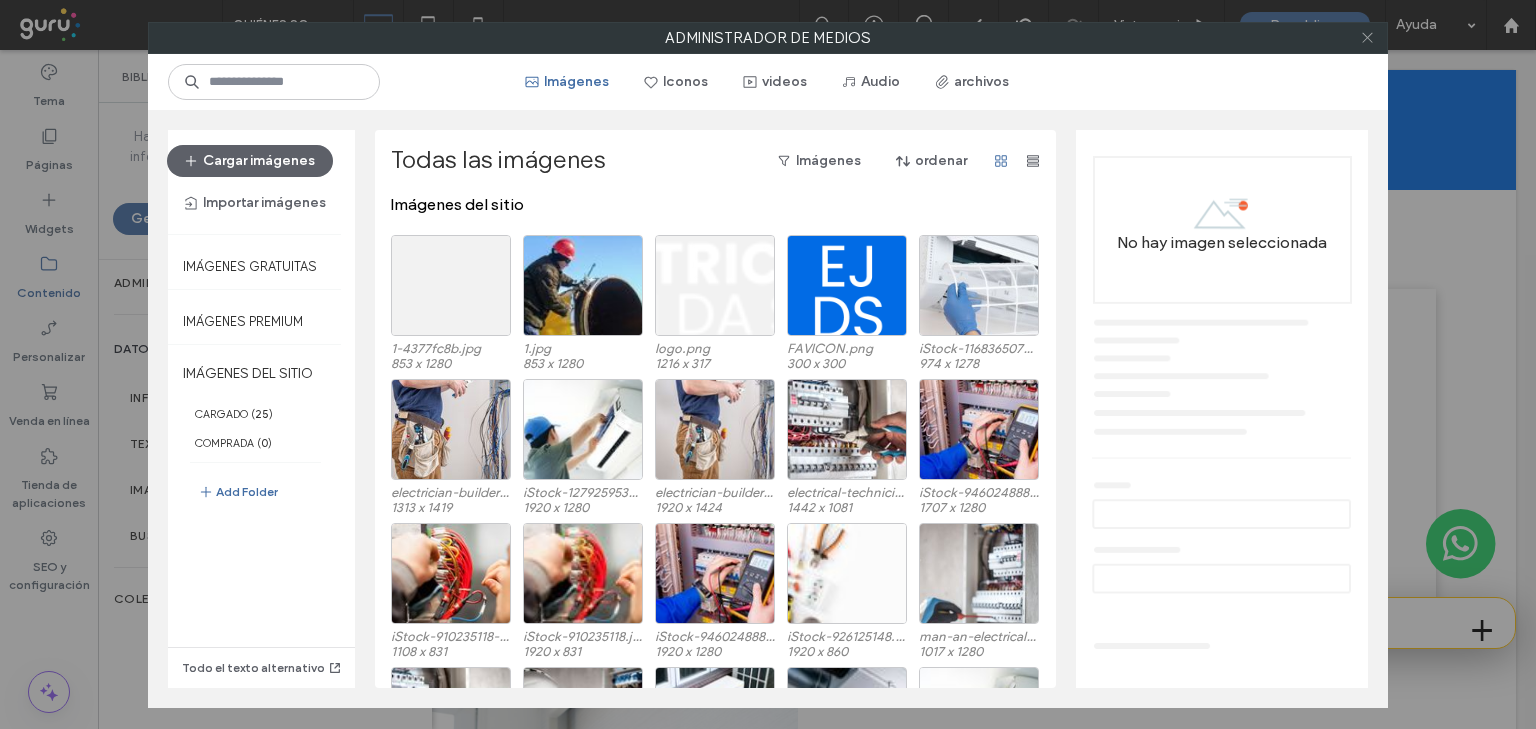 click at bounding box center (1367, 38) 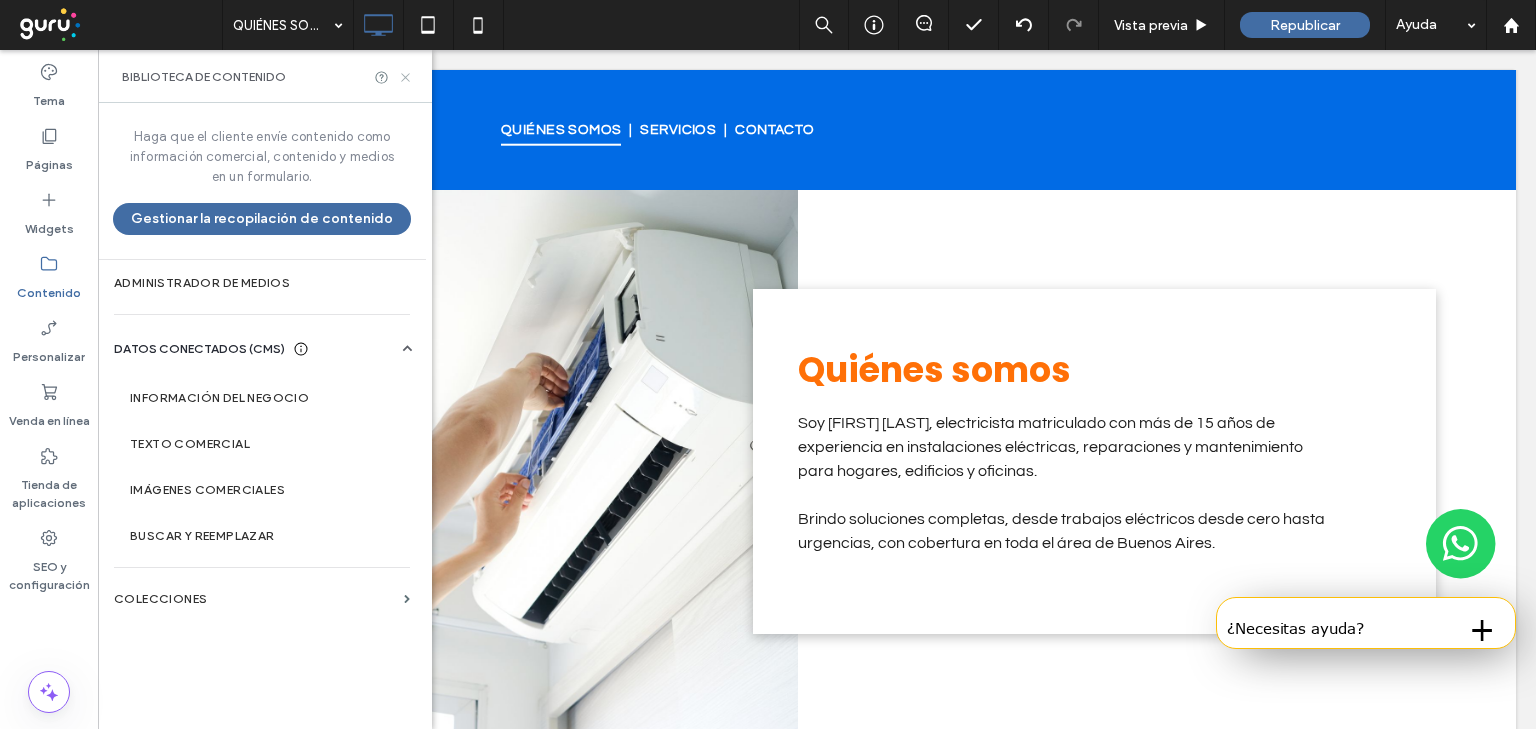 click 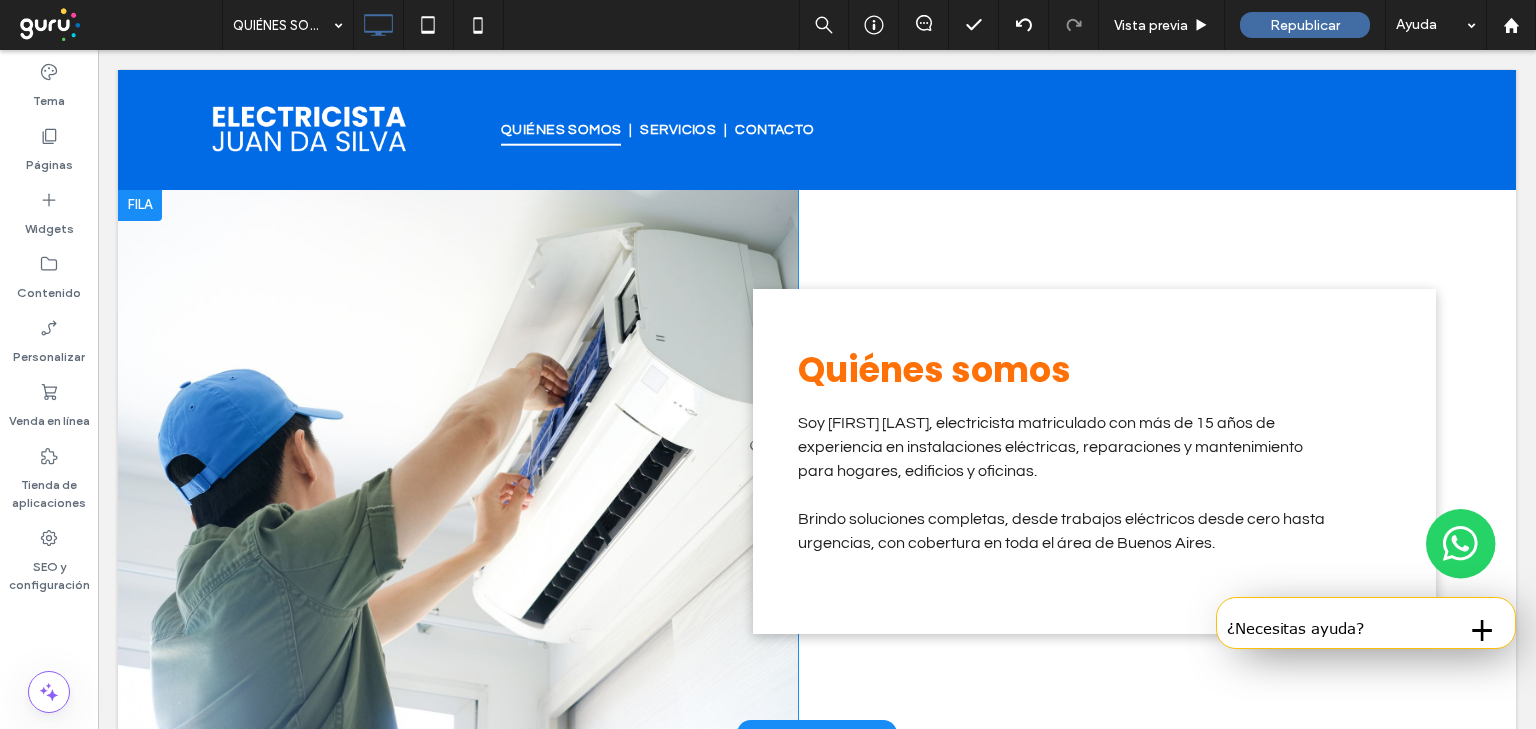 click on "Click To Paste" at bounding box center (458, 462) 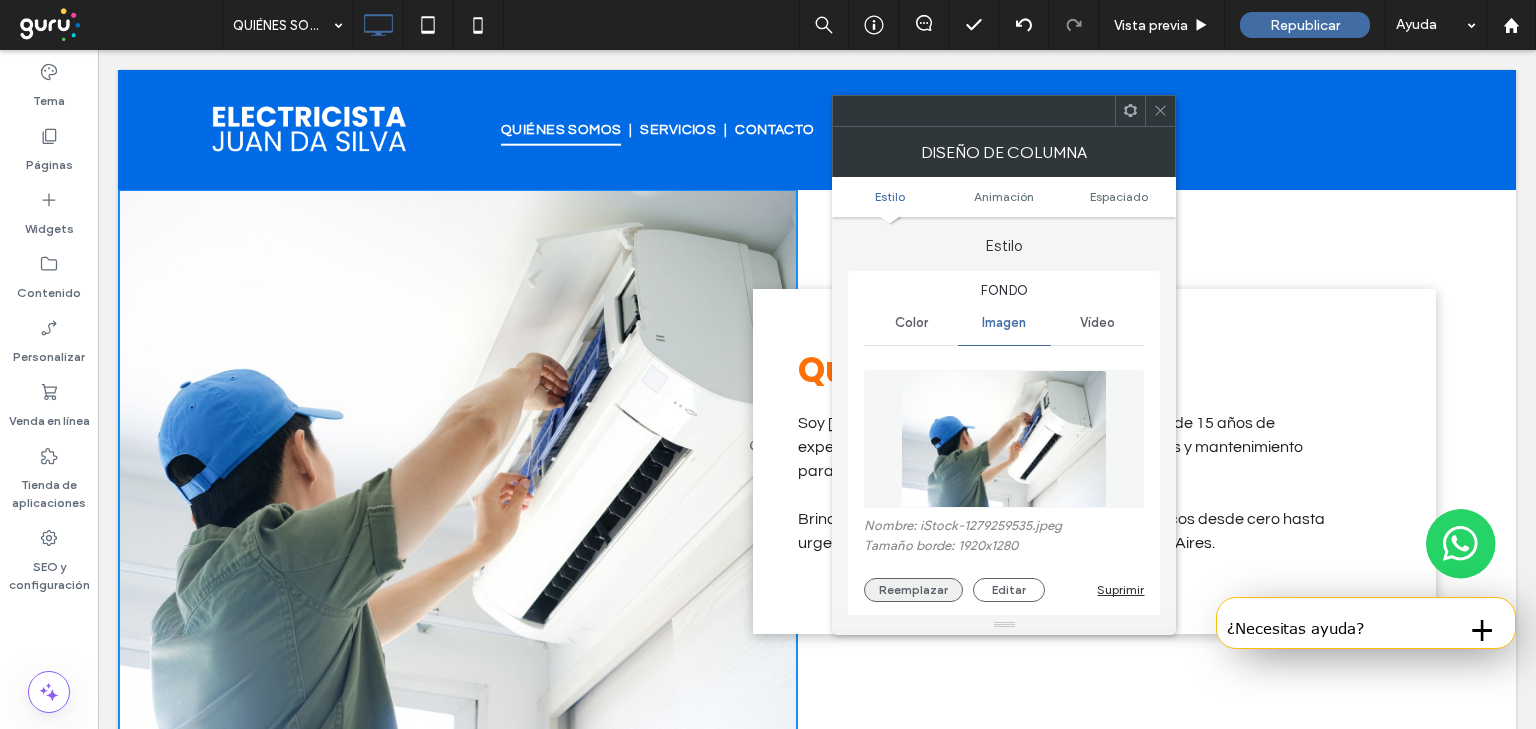 click on "Reemplazar" at bounding box center (913, 590) 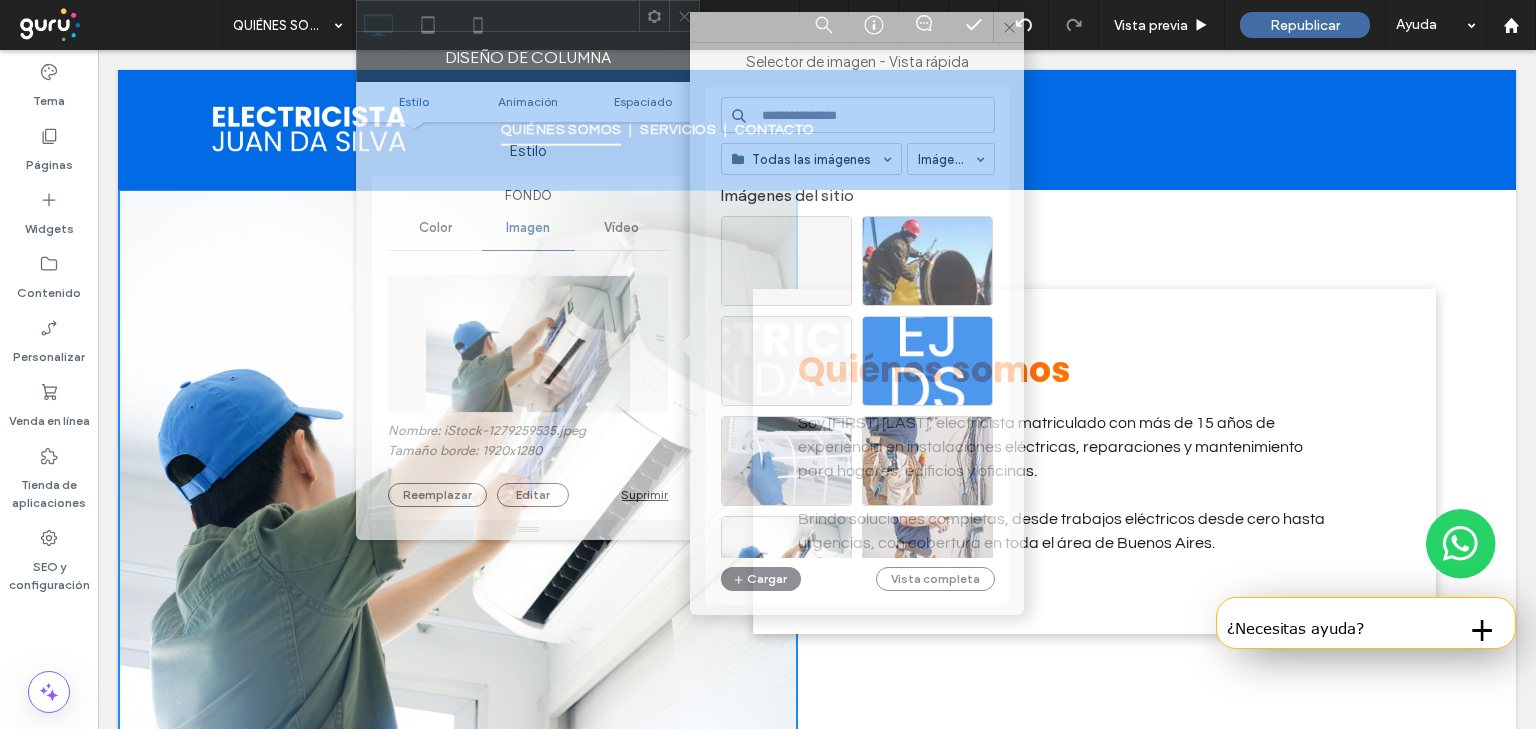 drag, startPoint x: 1022, startPoint y: 128, endPoint x: 546, endPoint y: 13, distance: 489.6948 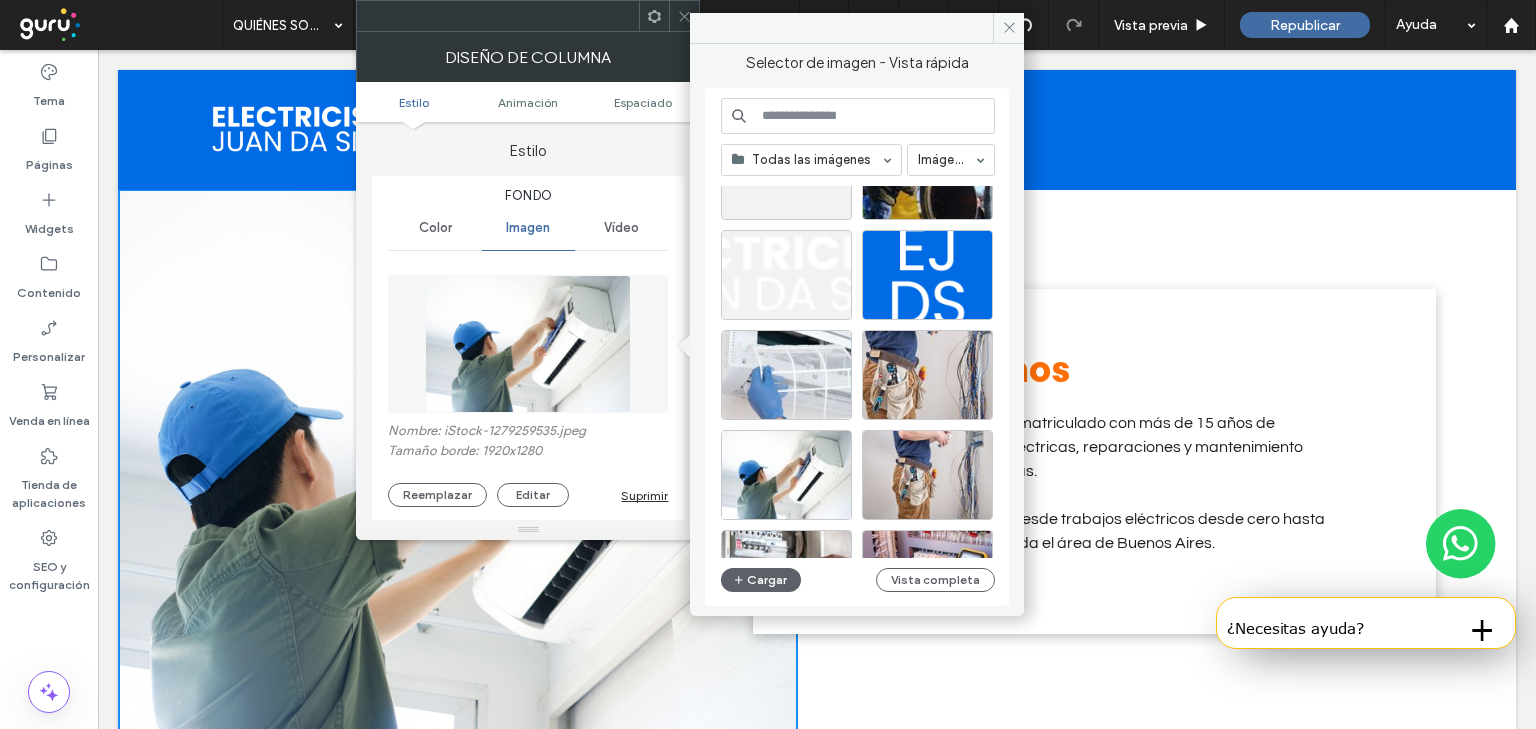 scroll, scrollTop: 0, scrollLeft: 0, axis: both 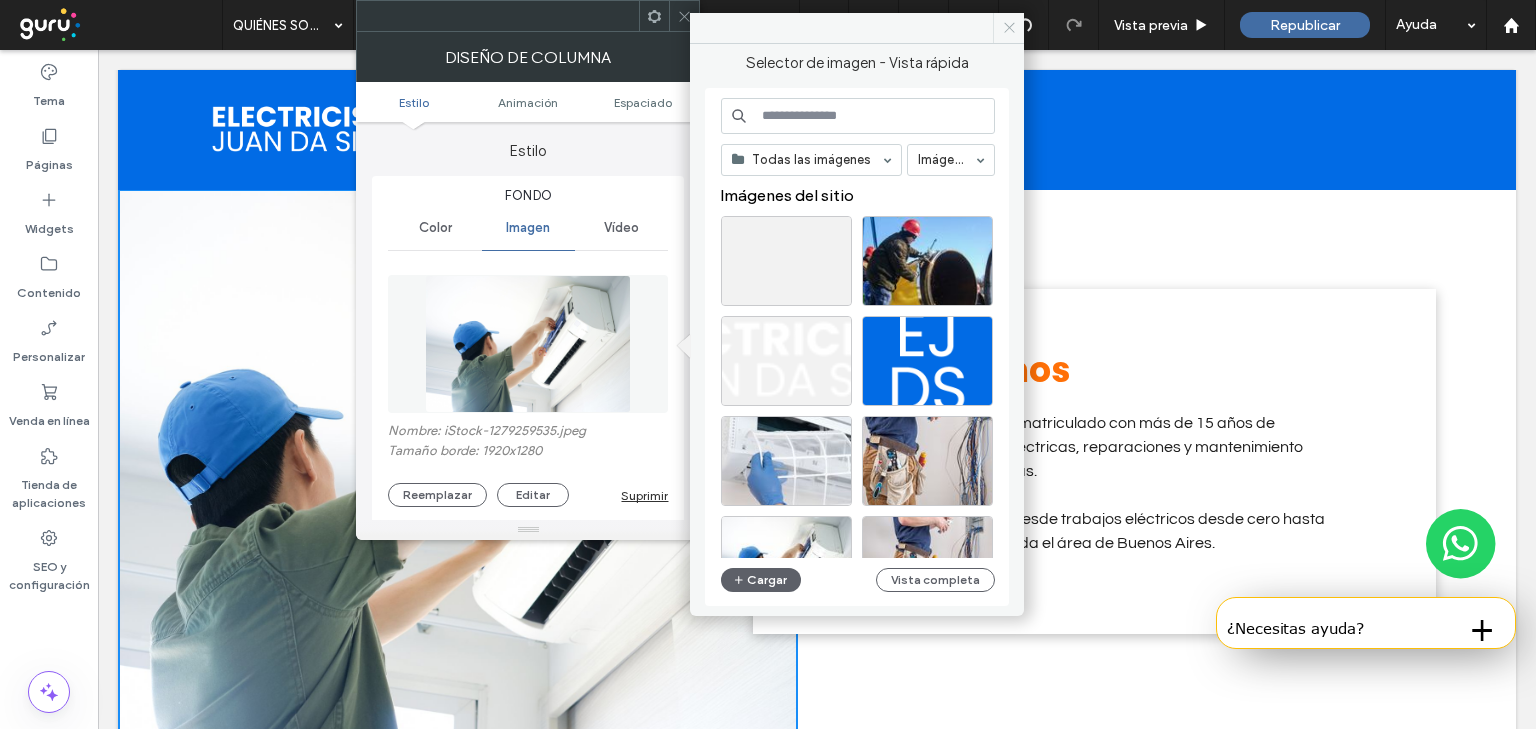 click at bounding box center [1008, 28] 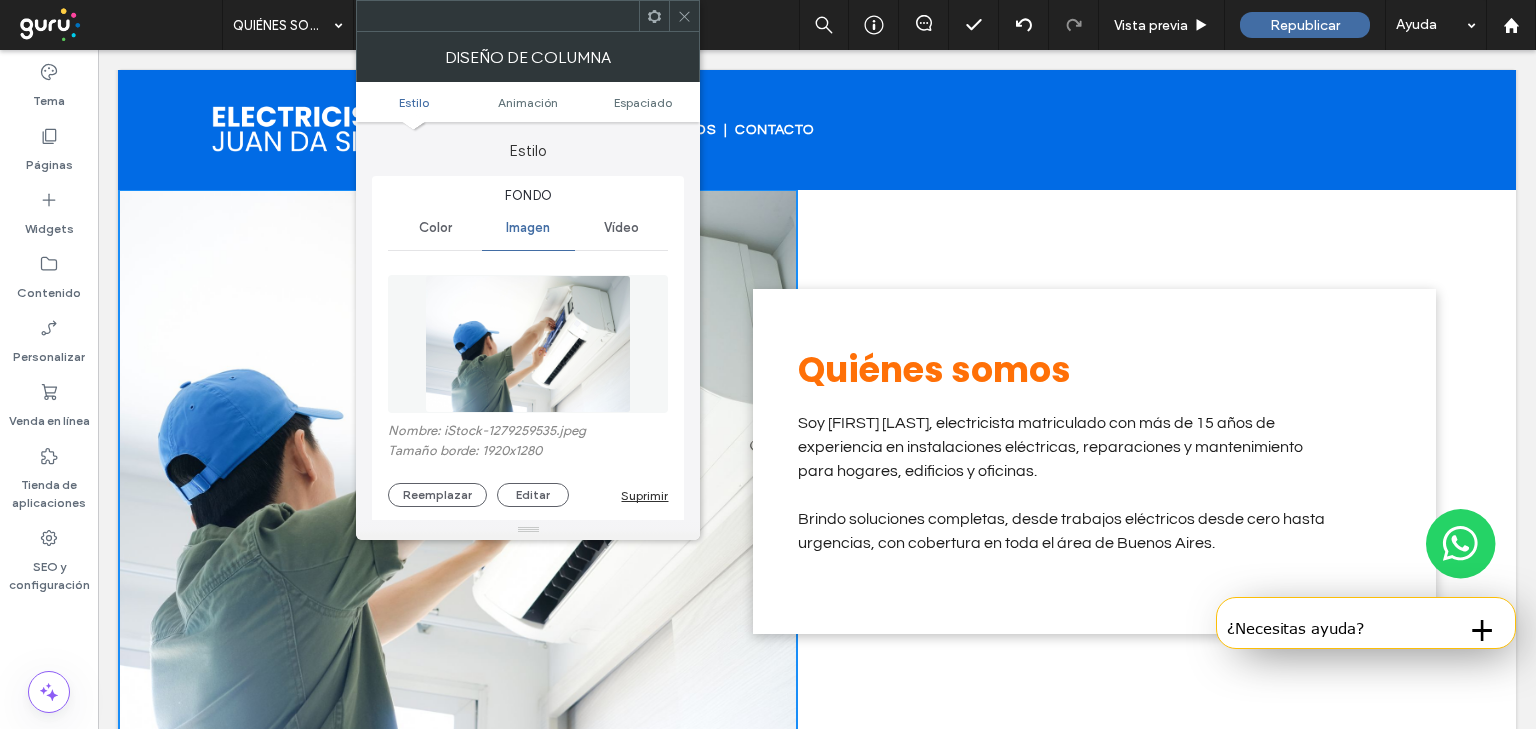 drag, startPoint x: 685, startPoint y: 6, endPoint x: 141, endPoint y: 210, distance: 580.99225 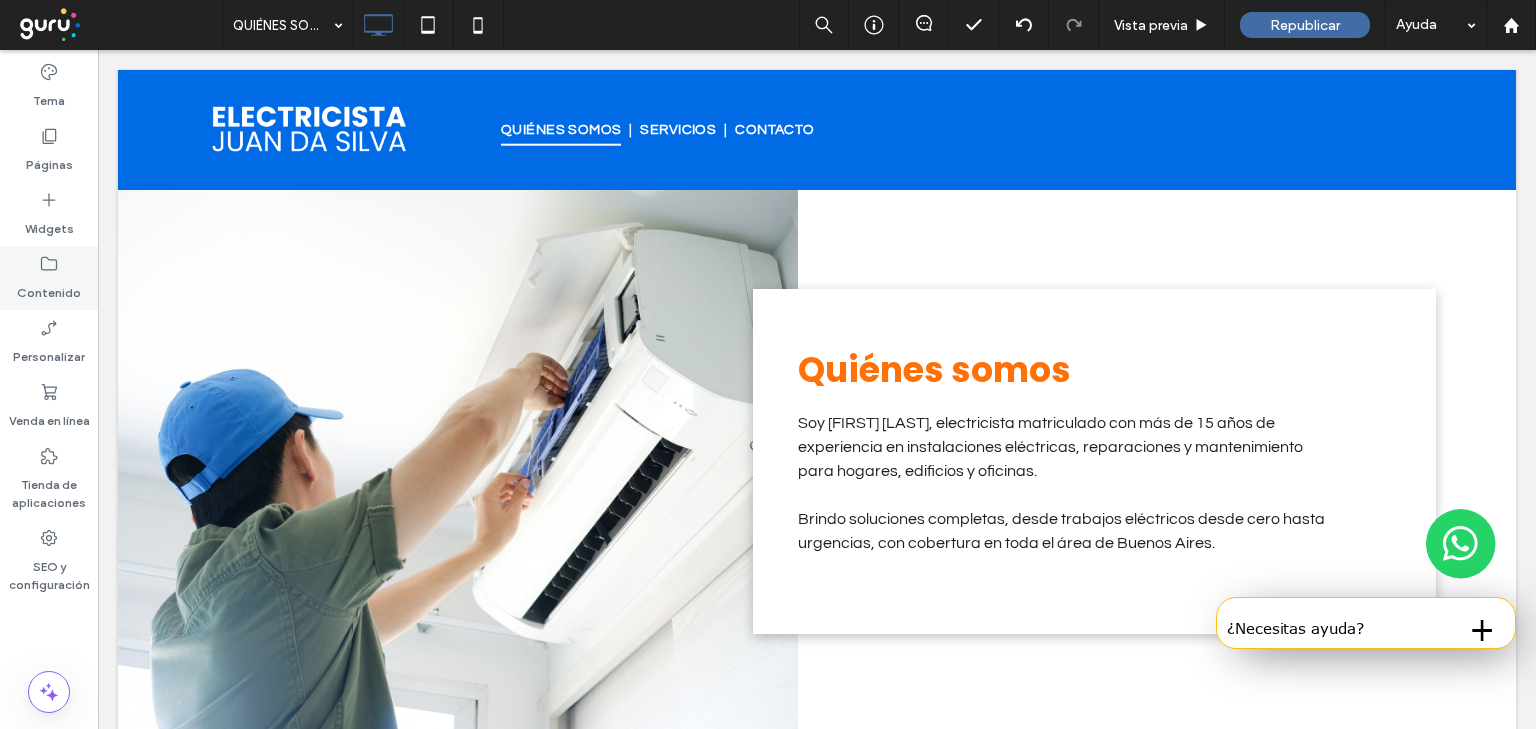 click on "Contenido" at bounding box center (49, 288) 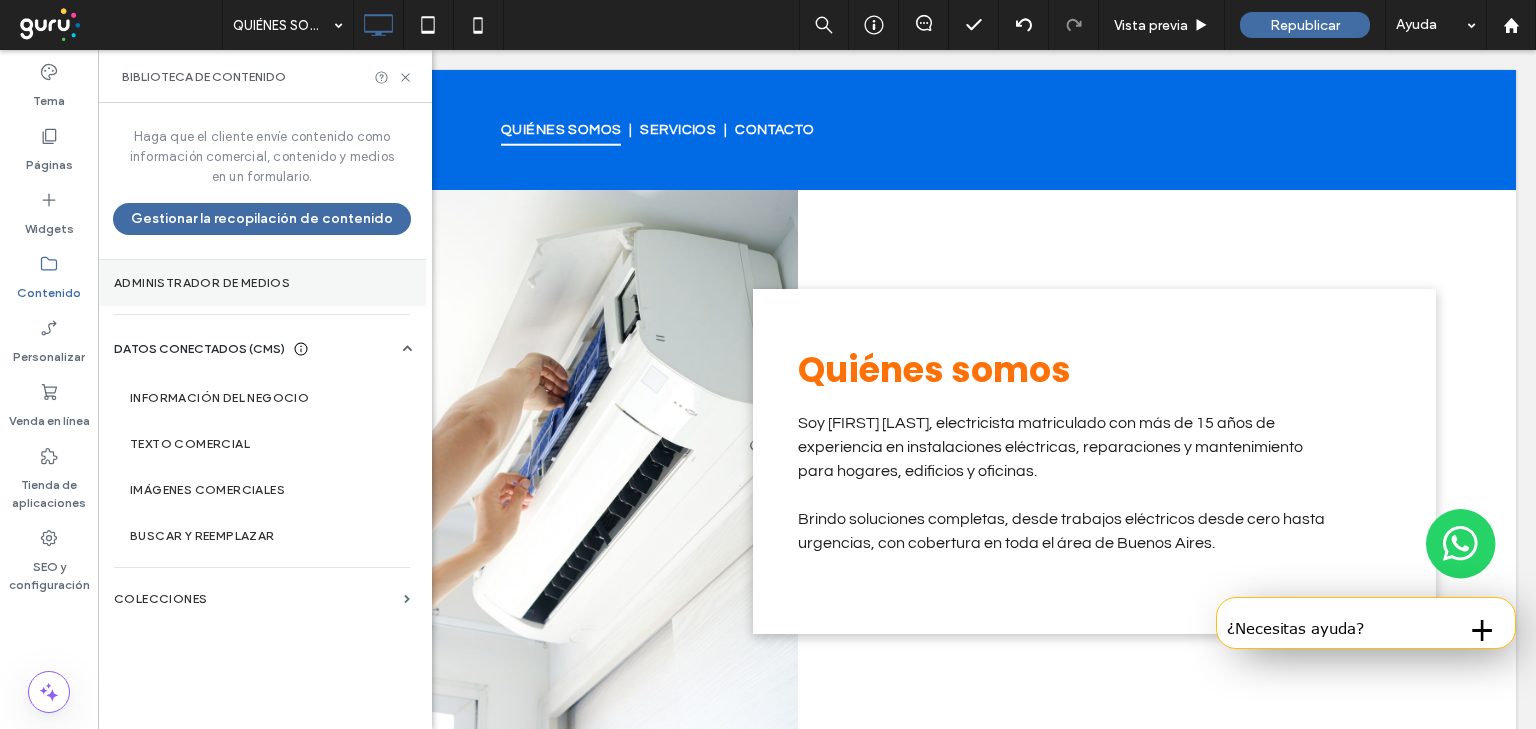 click on "Administrador de medios" at bounding box center [262, 283] 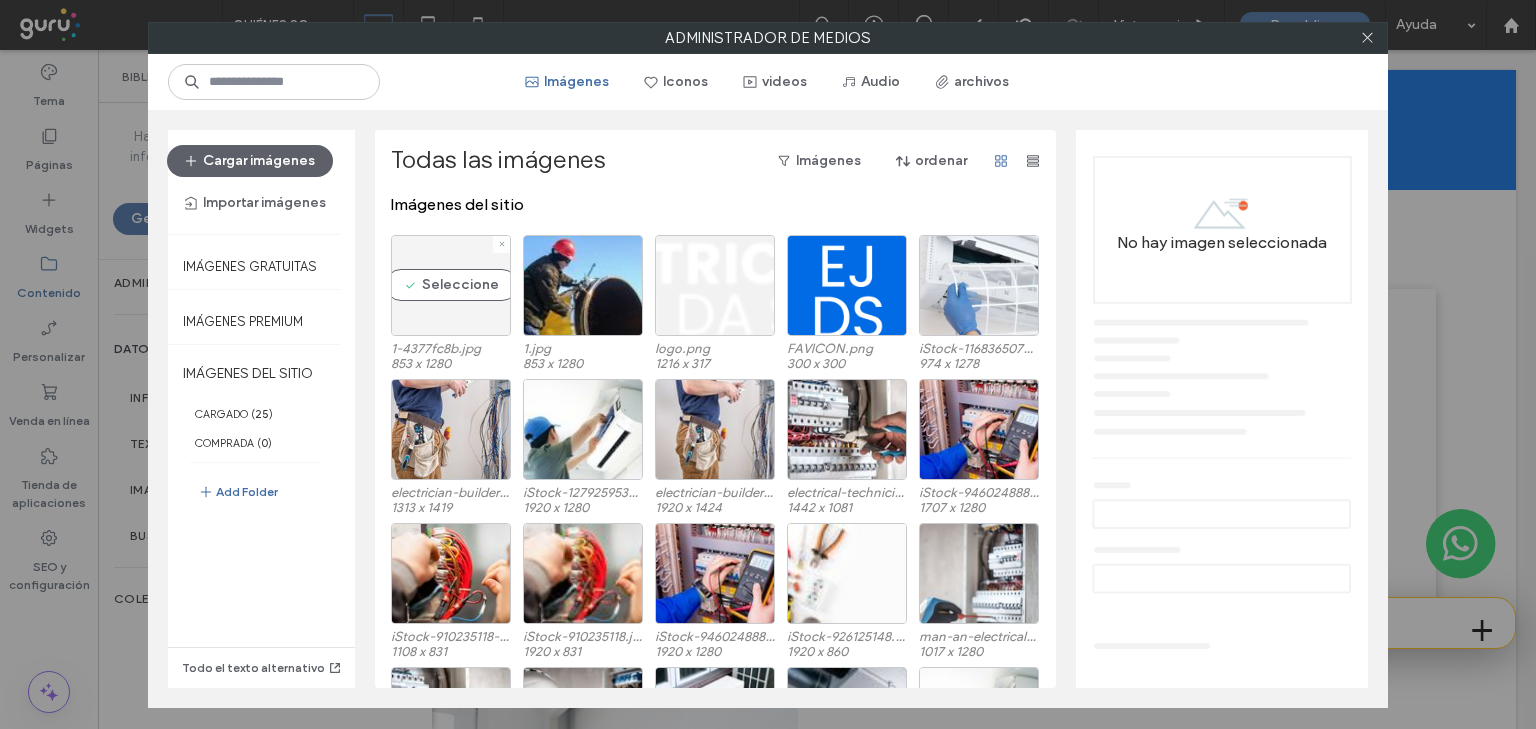 click on "Seleccione" at bounding box center [451, 285] 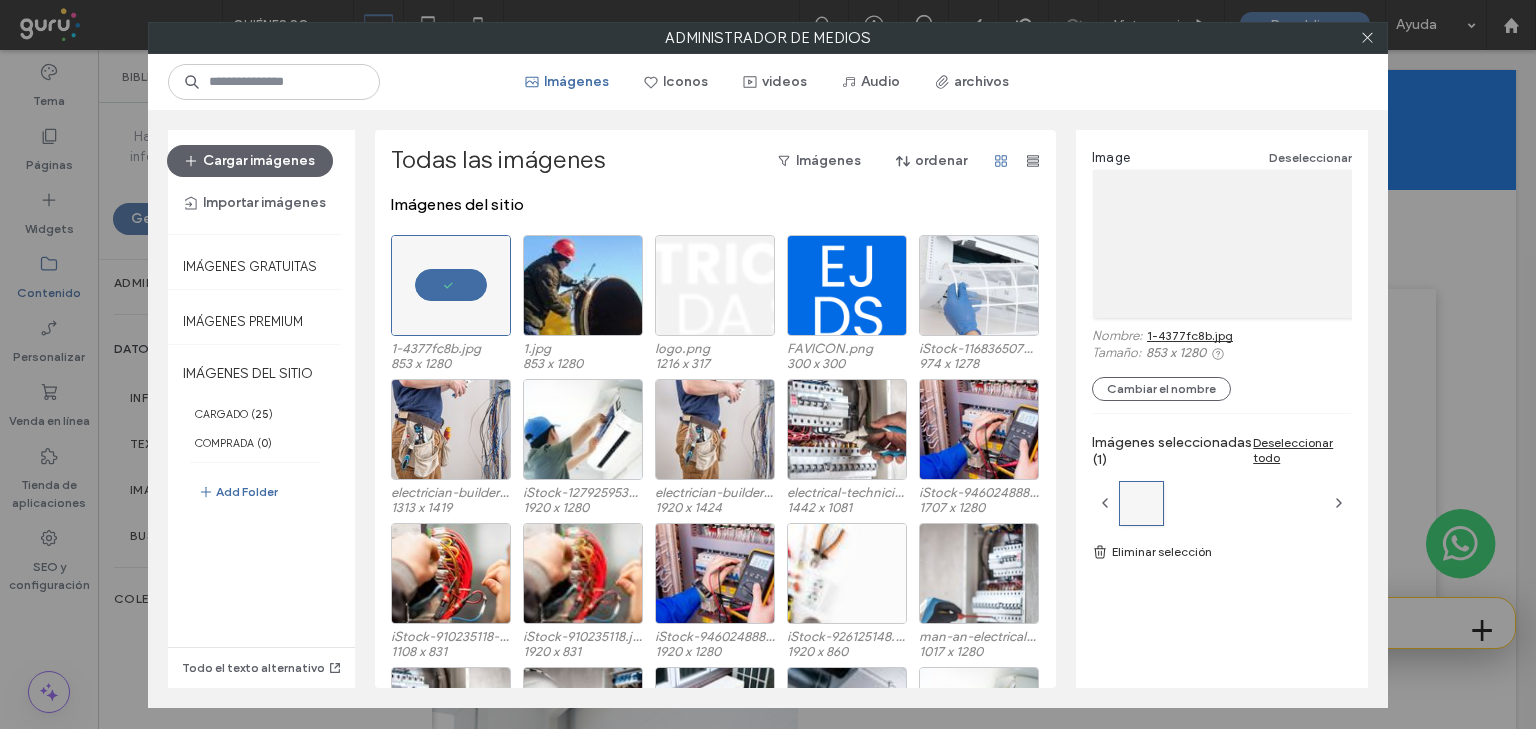 click on "Eliminar selección" at bounding box center [1222, 552] 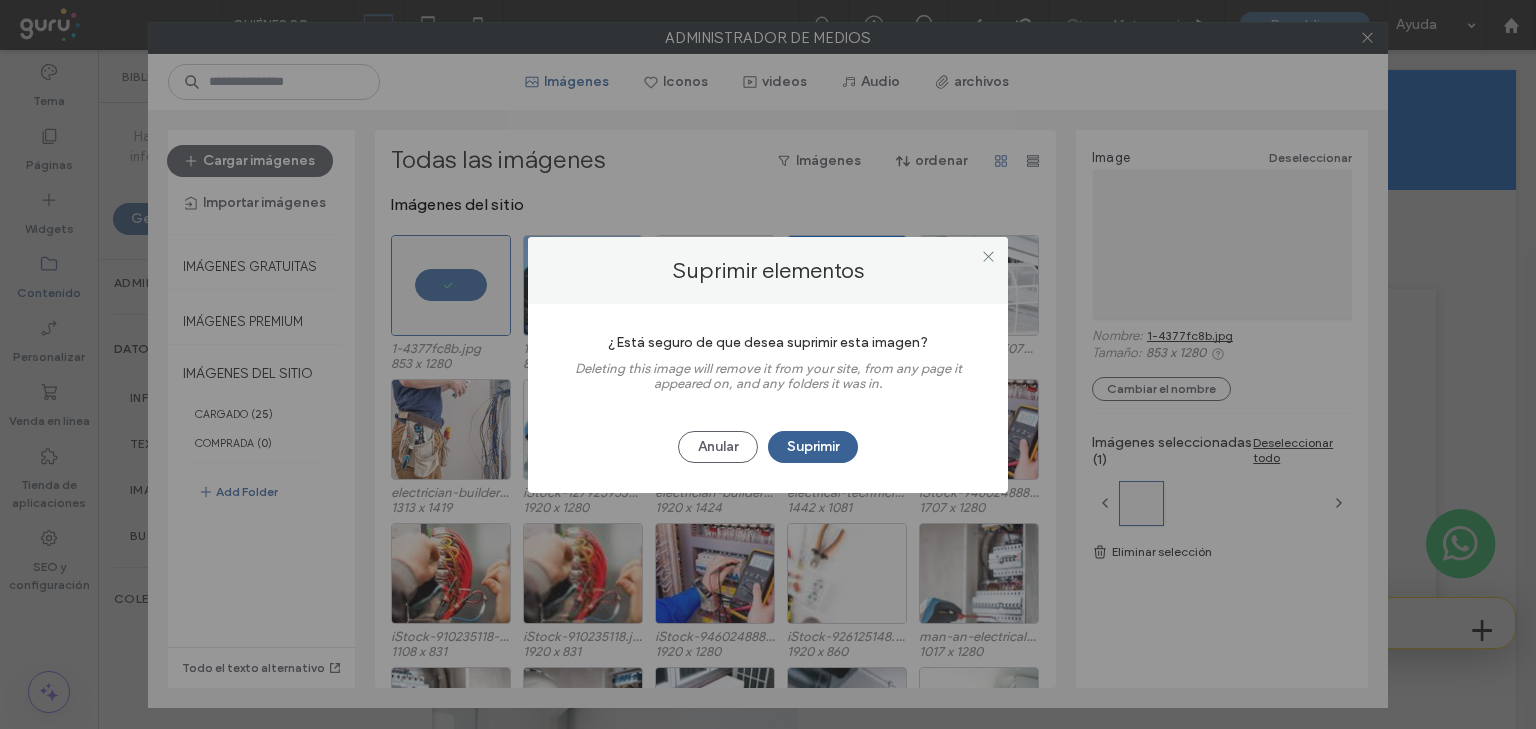 click on "Suprimir" at bounding box center [813, 447] 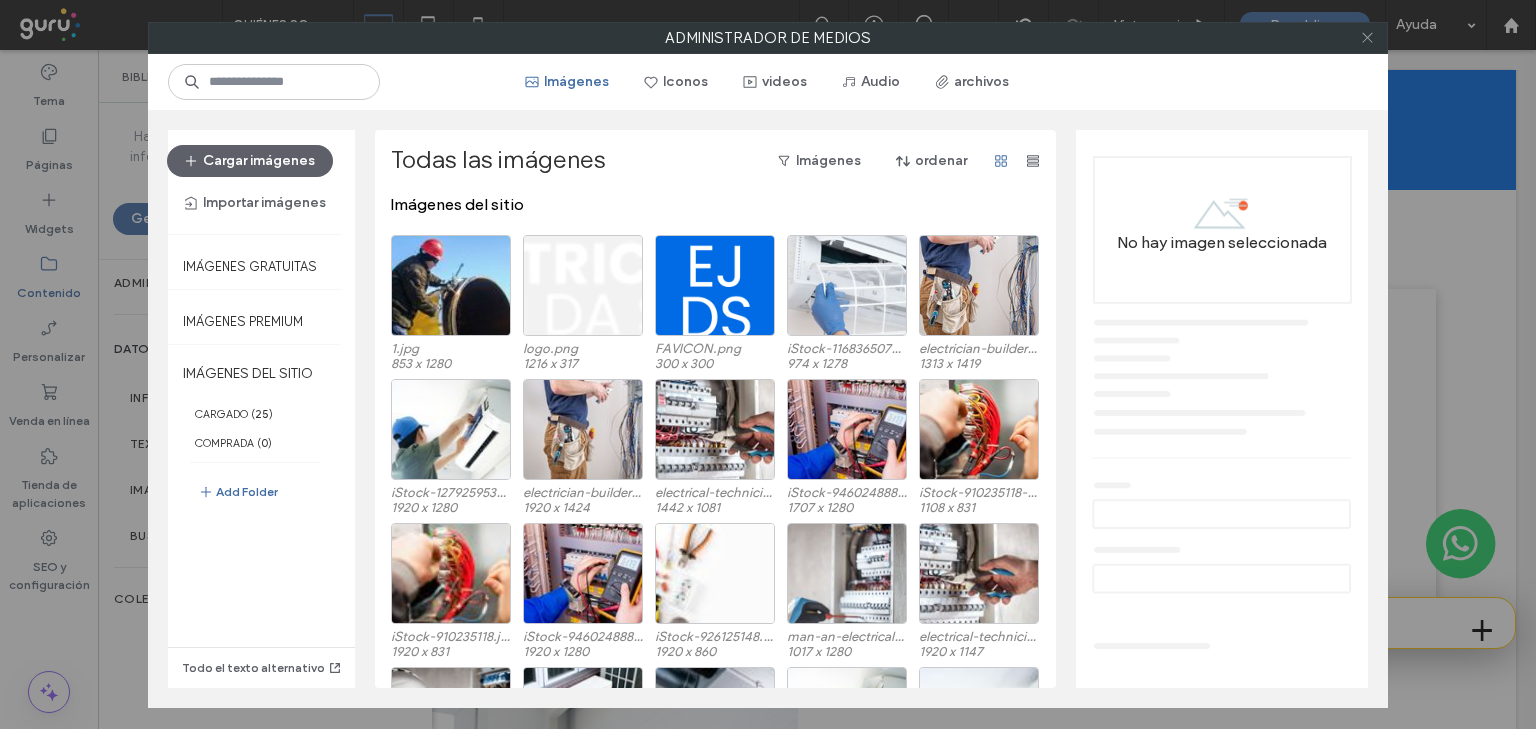 click 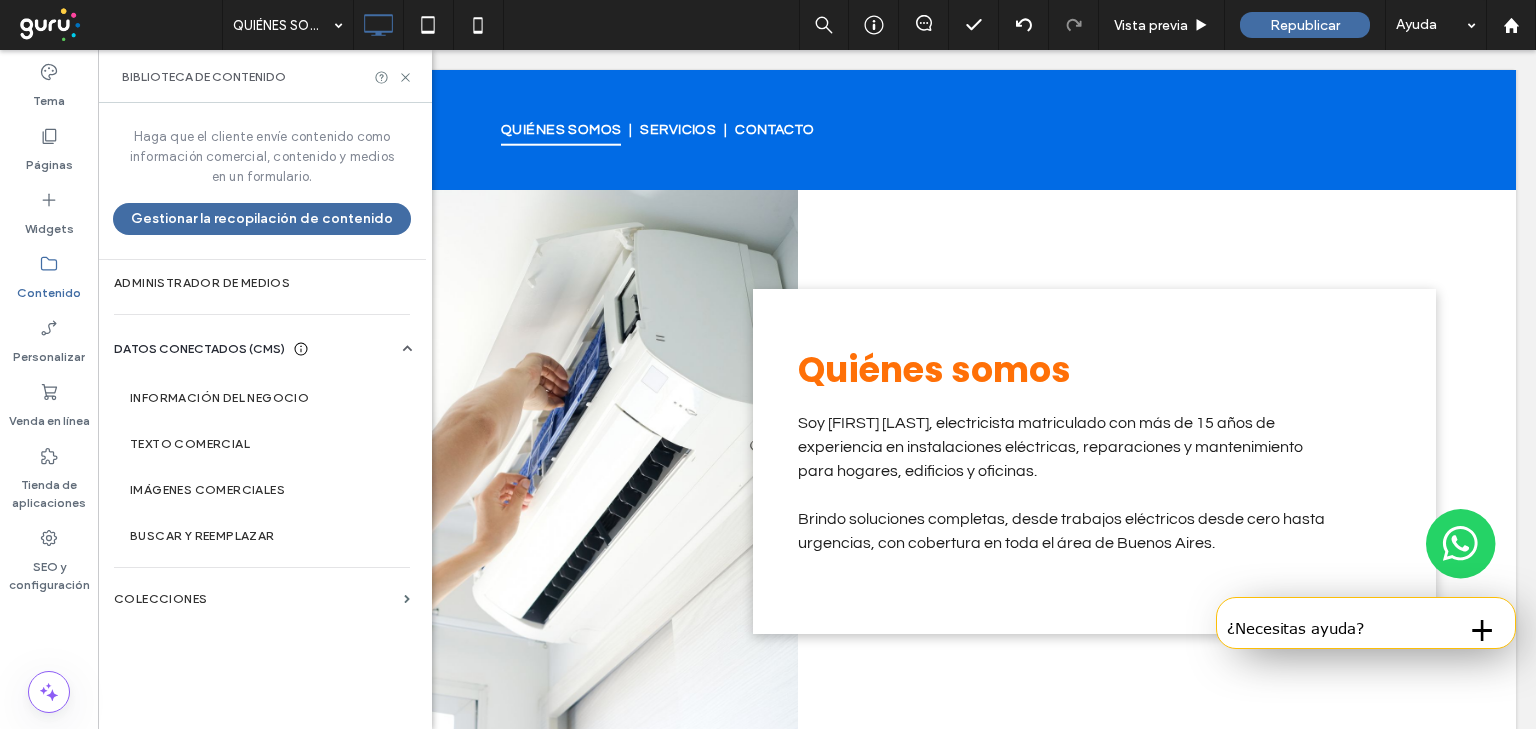 click on "Biblioteca de contenido" at bounding box center (265, 77) 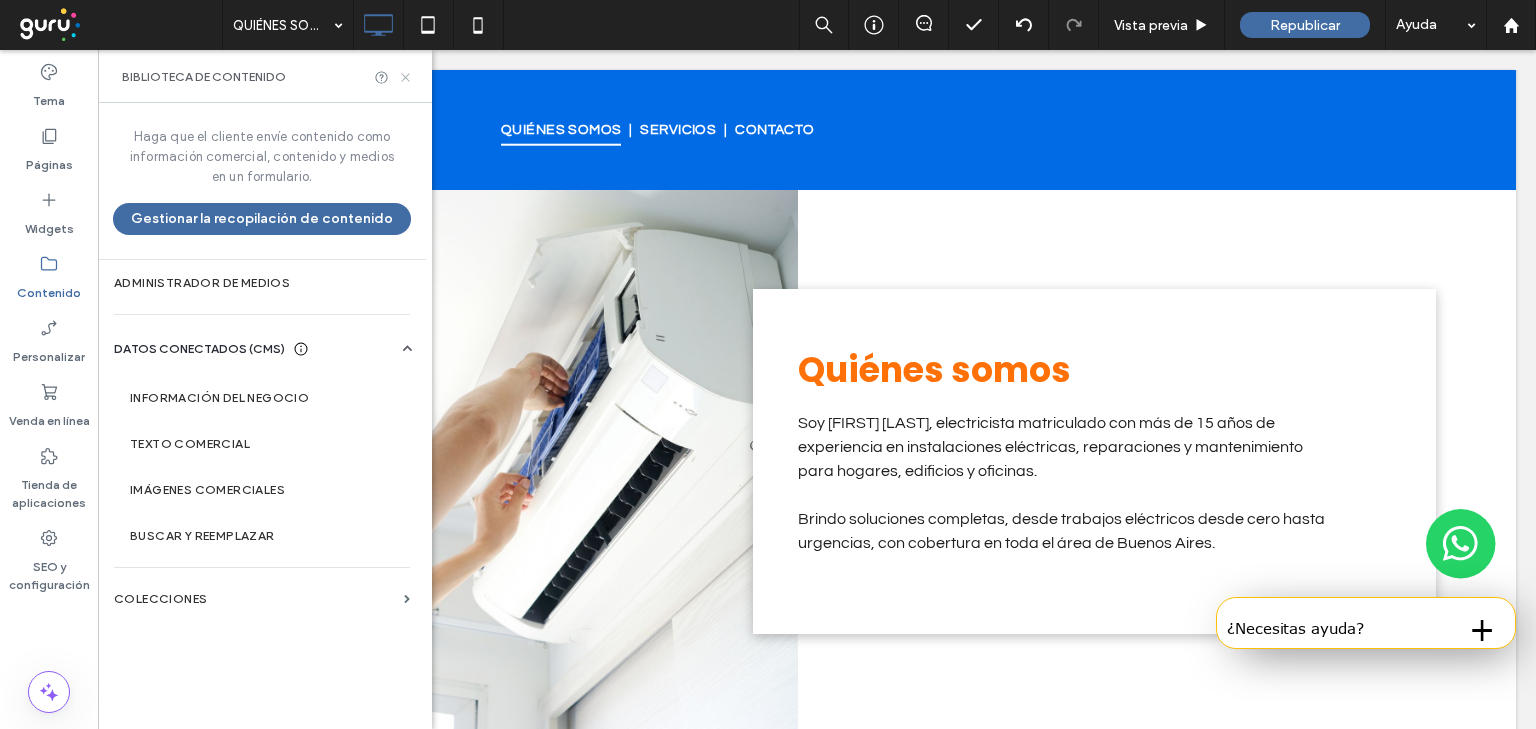 click 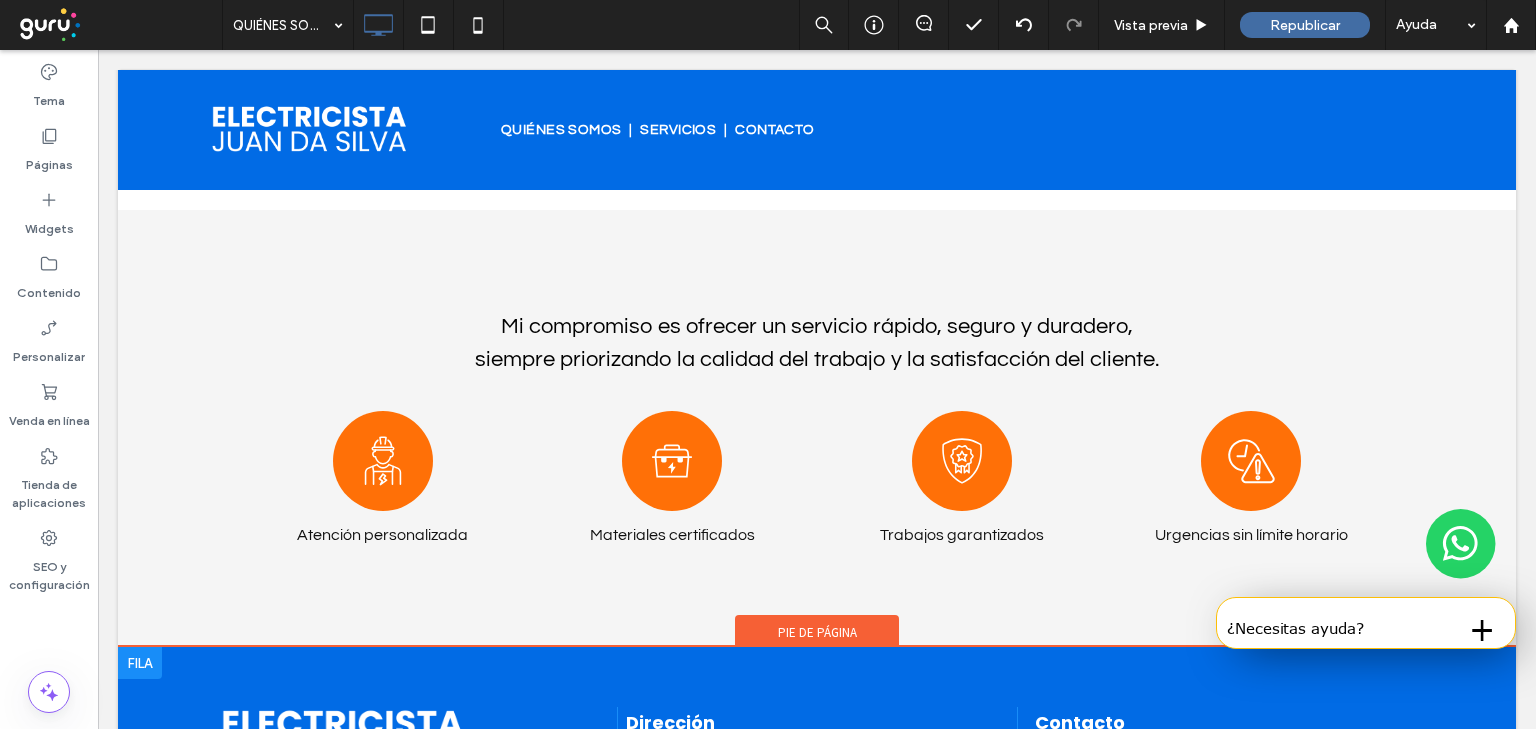 scroll, scrollTop: 2137, scrollLeft: 0, axis: vertical 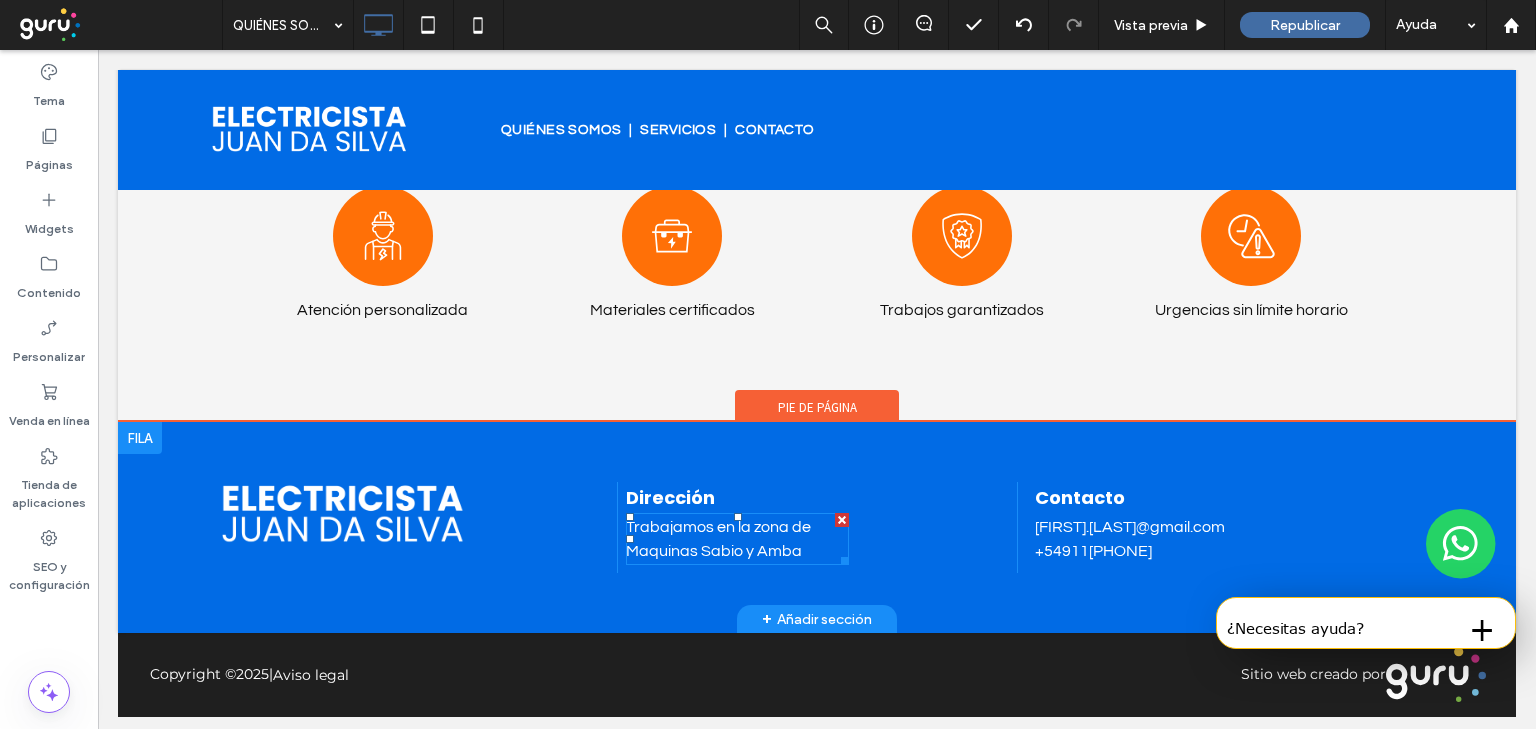 click on "Trabajamos en la zona de Maquinas Sabio y Amba" at bounding box center [718, 539] 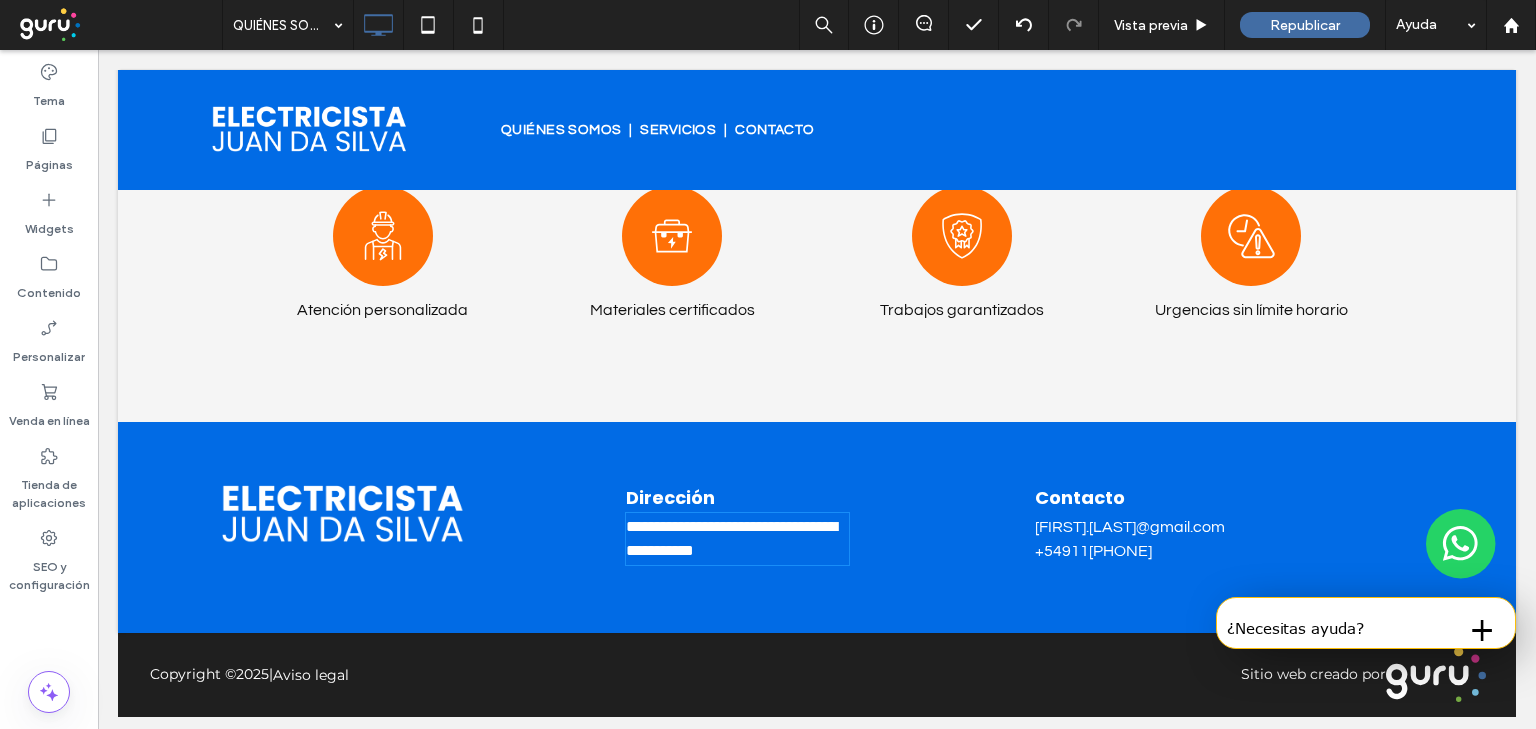 click on "**********" at bounding box center (731, 538) 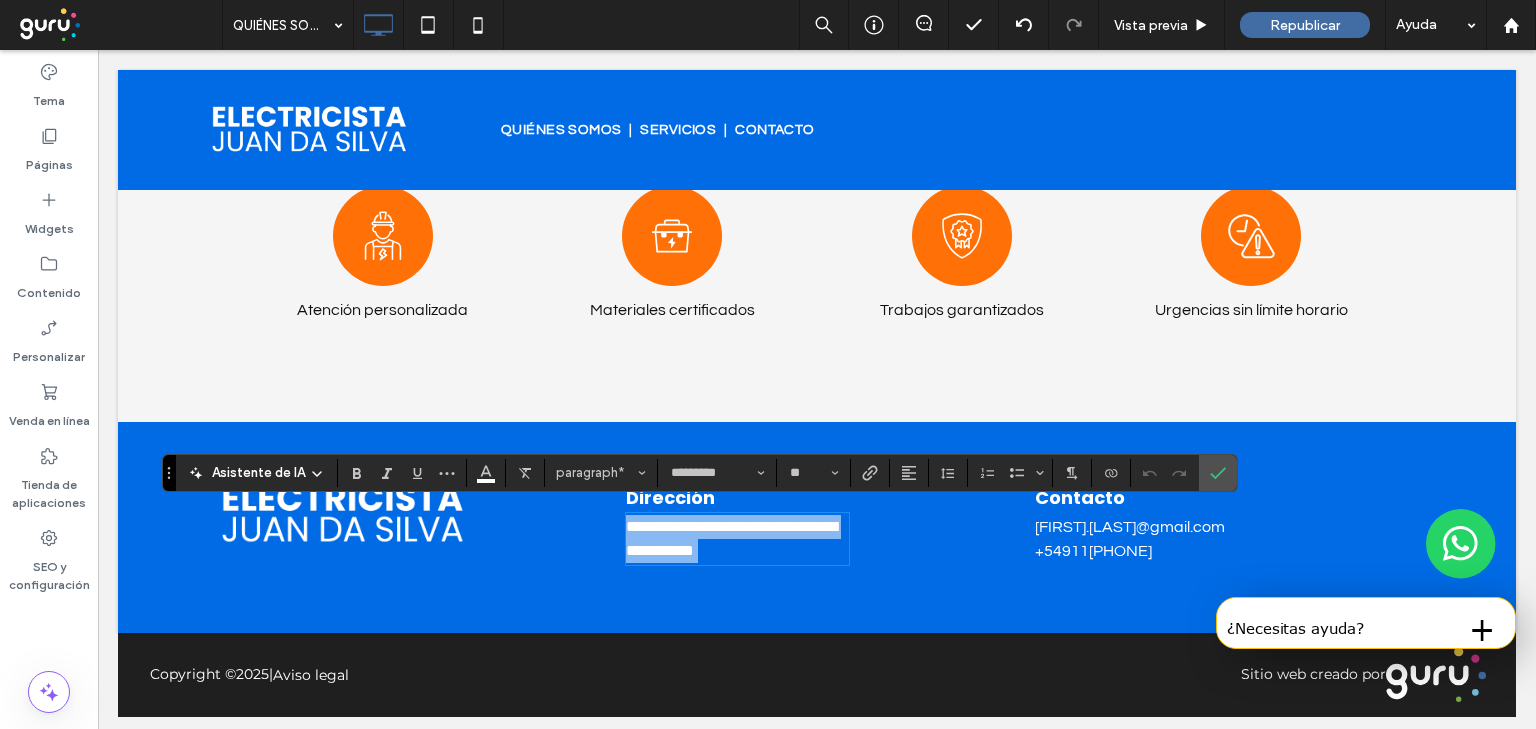 click on "**********" at bounding box center (731, 538) 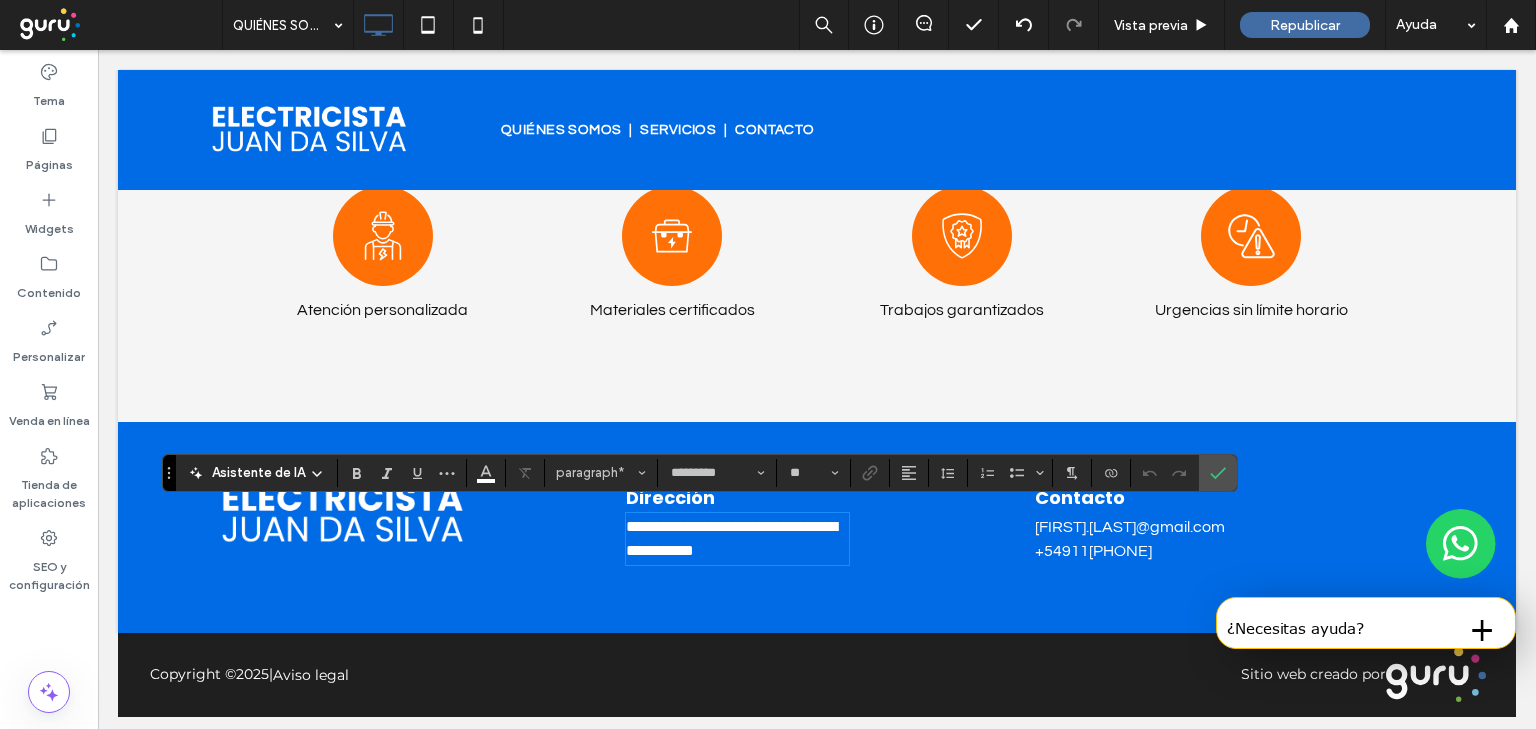 click on "**********" at bounding box center [731, 538] 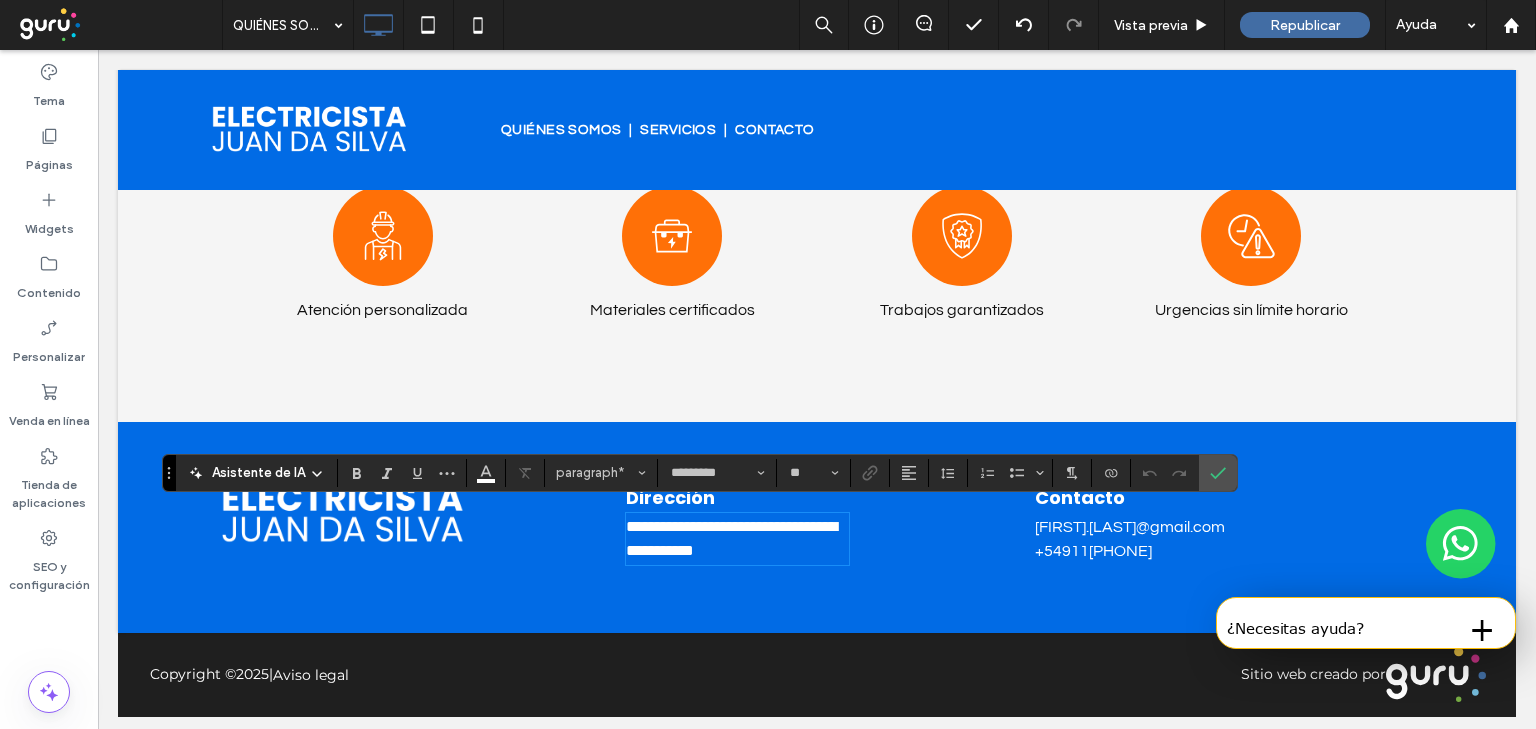 click on "**********" at bounding box center (731, 538) 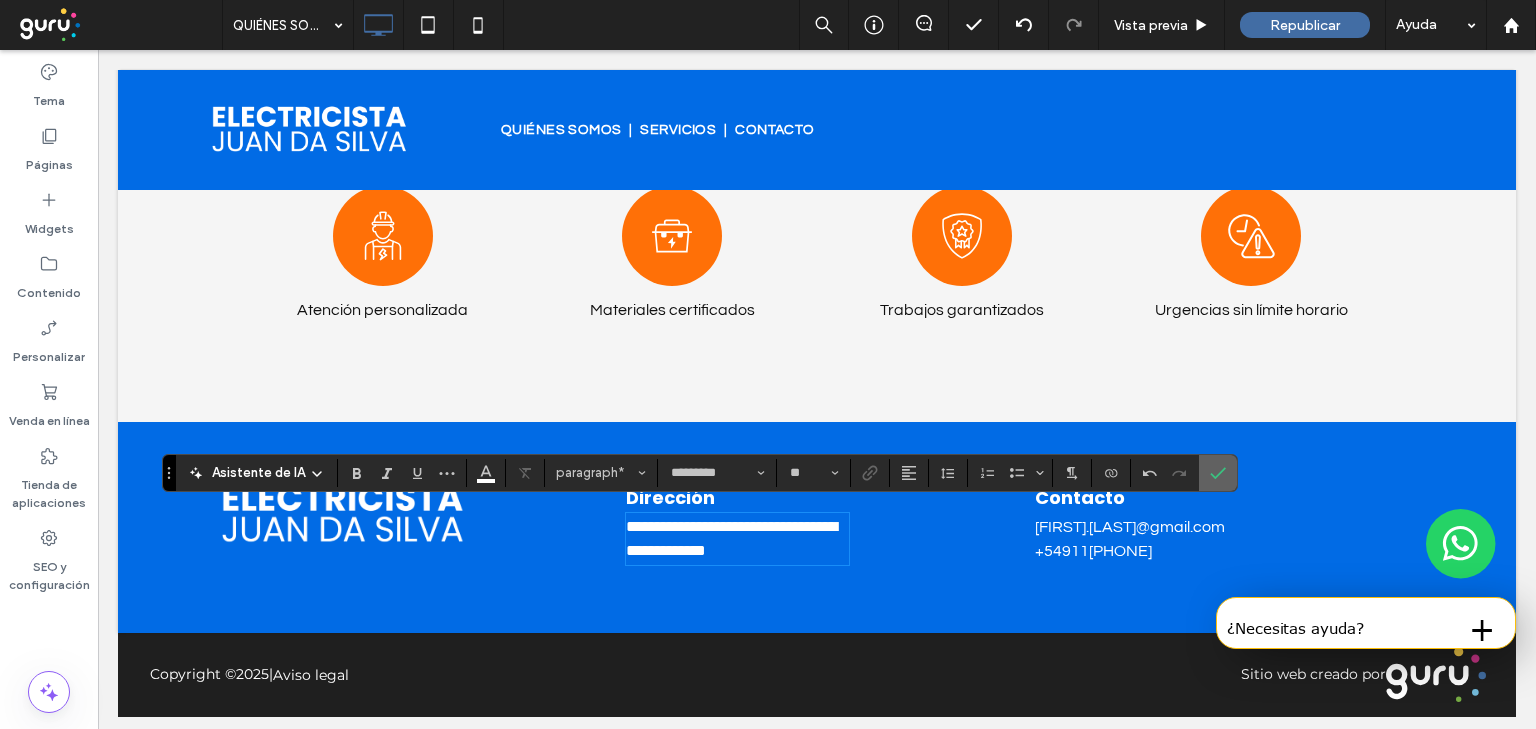 click 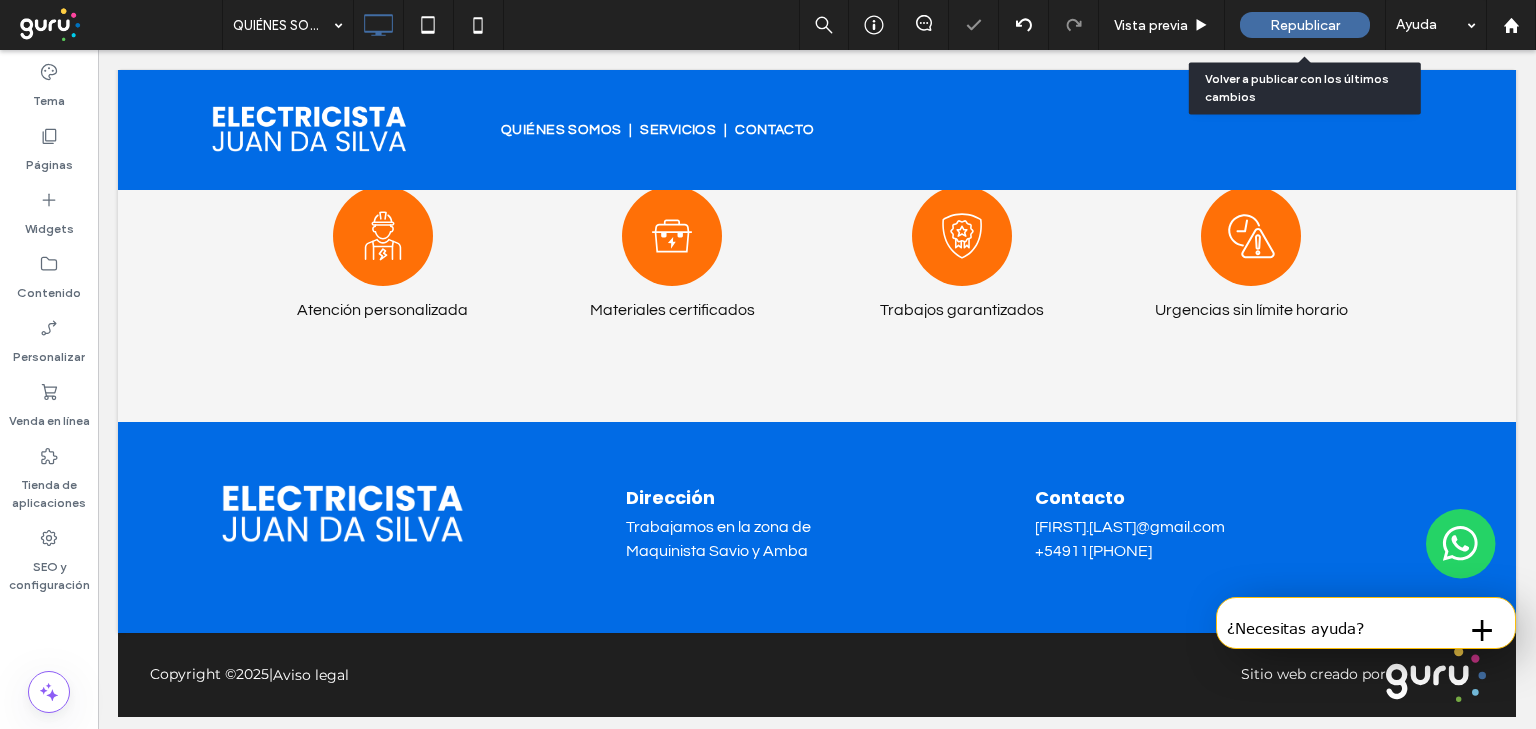 click on "Republicar" at bounding box center [1305, 25] 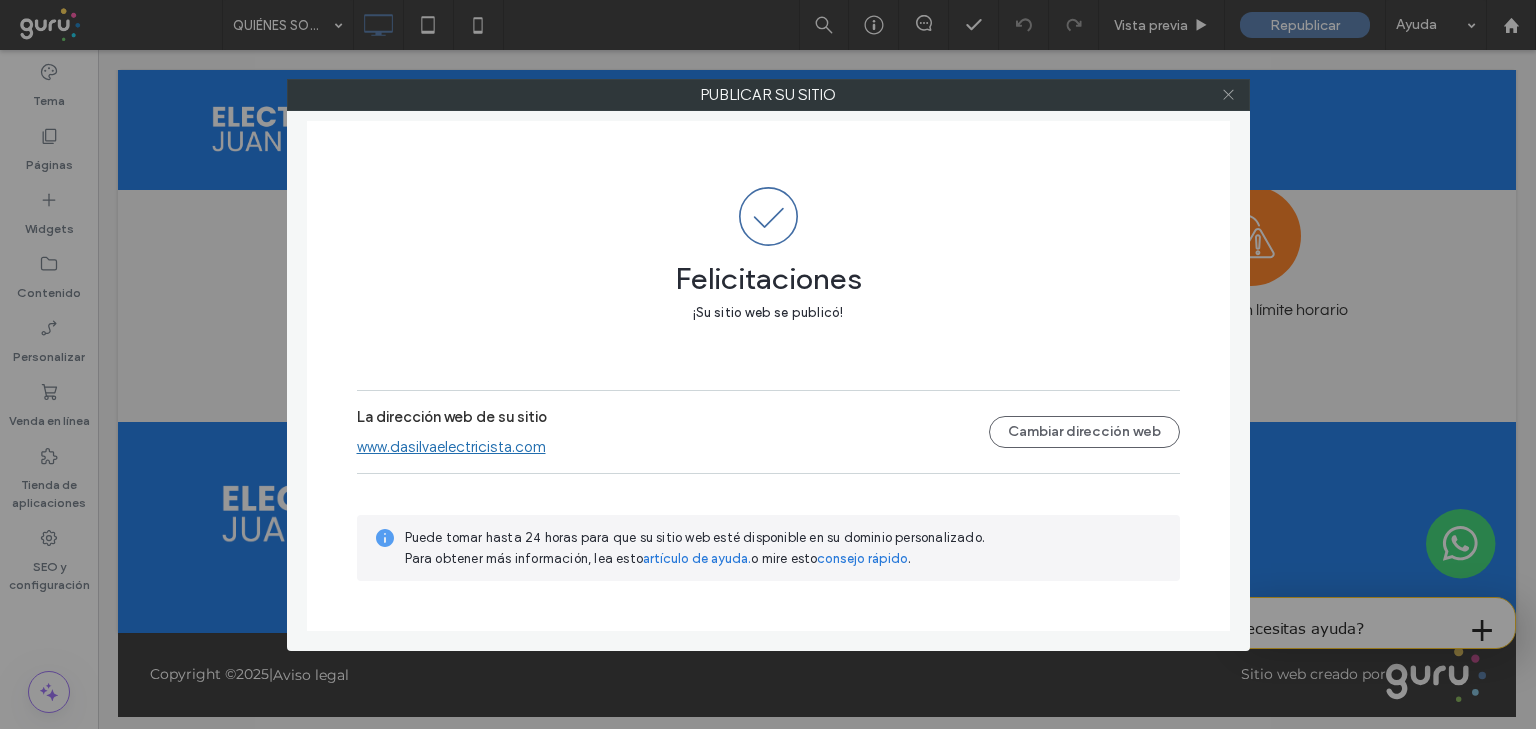 click 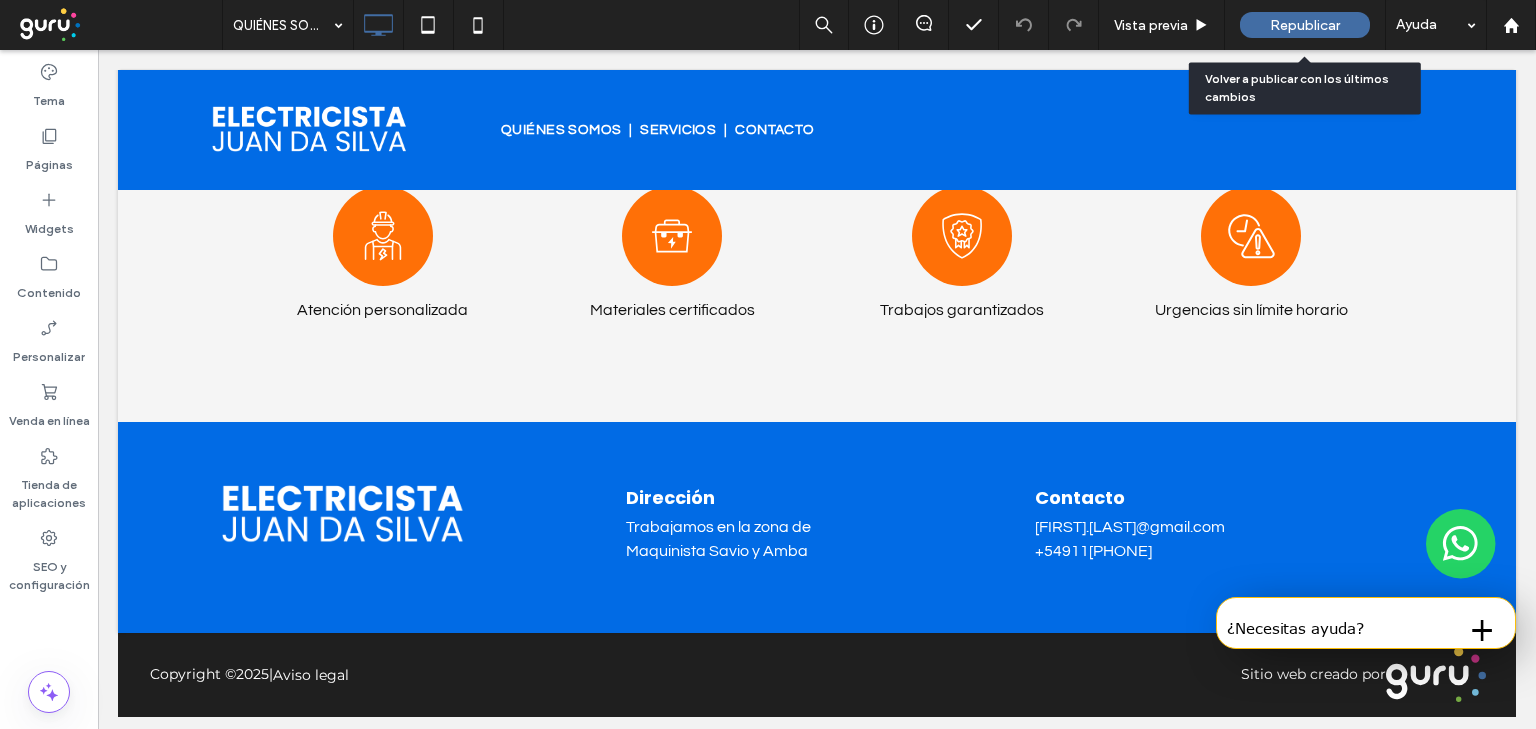 click on "Republicar" at bounding box center (1305, 25) 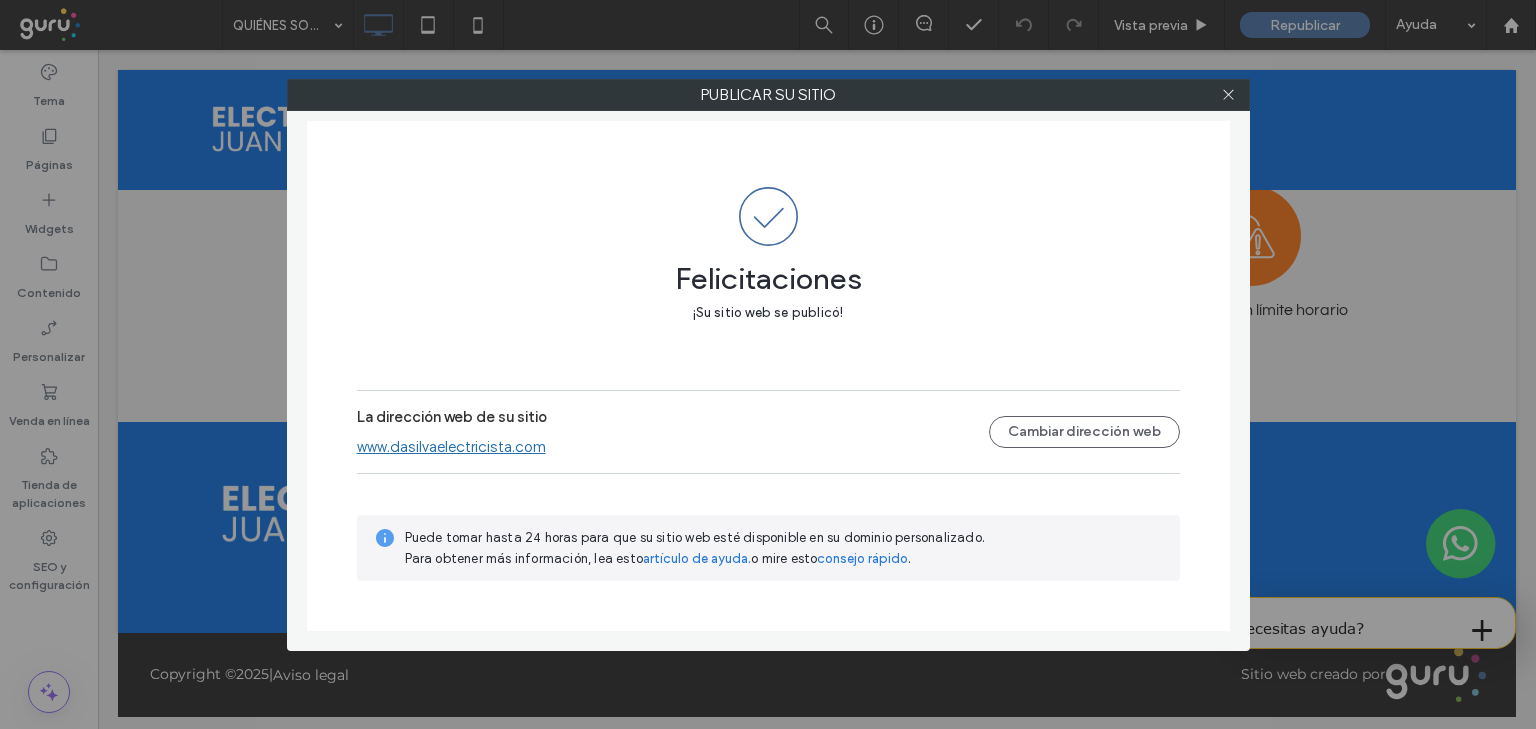 click 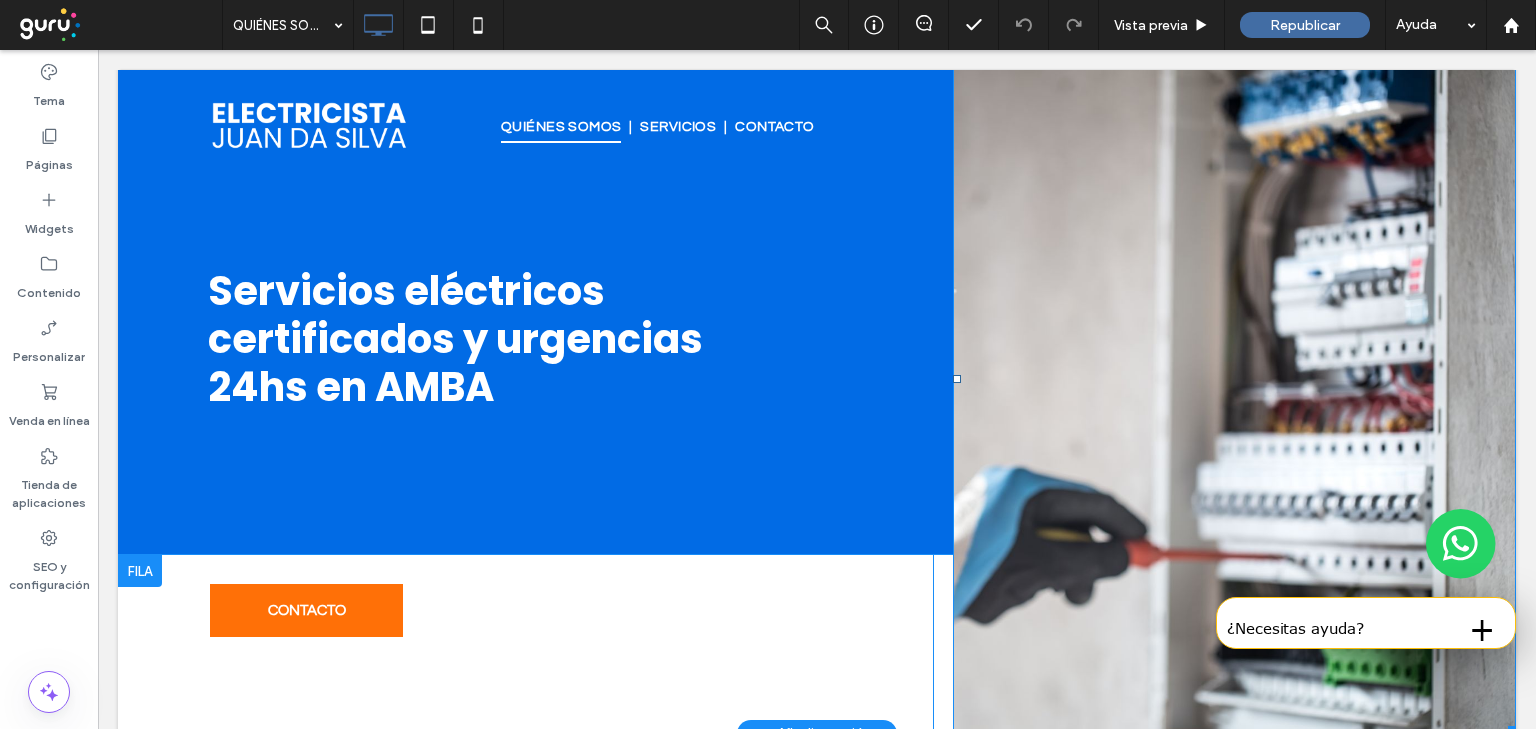 scroll, scrollTop: 0, scrollLeft: 0, axis: both 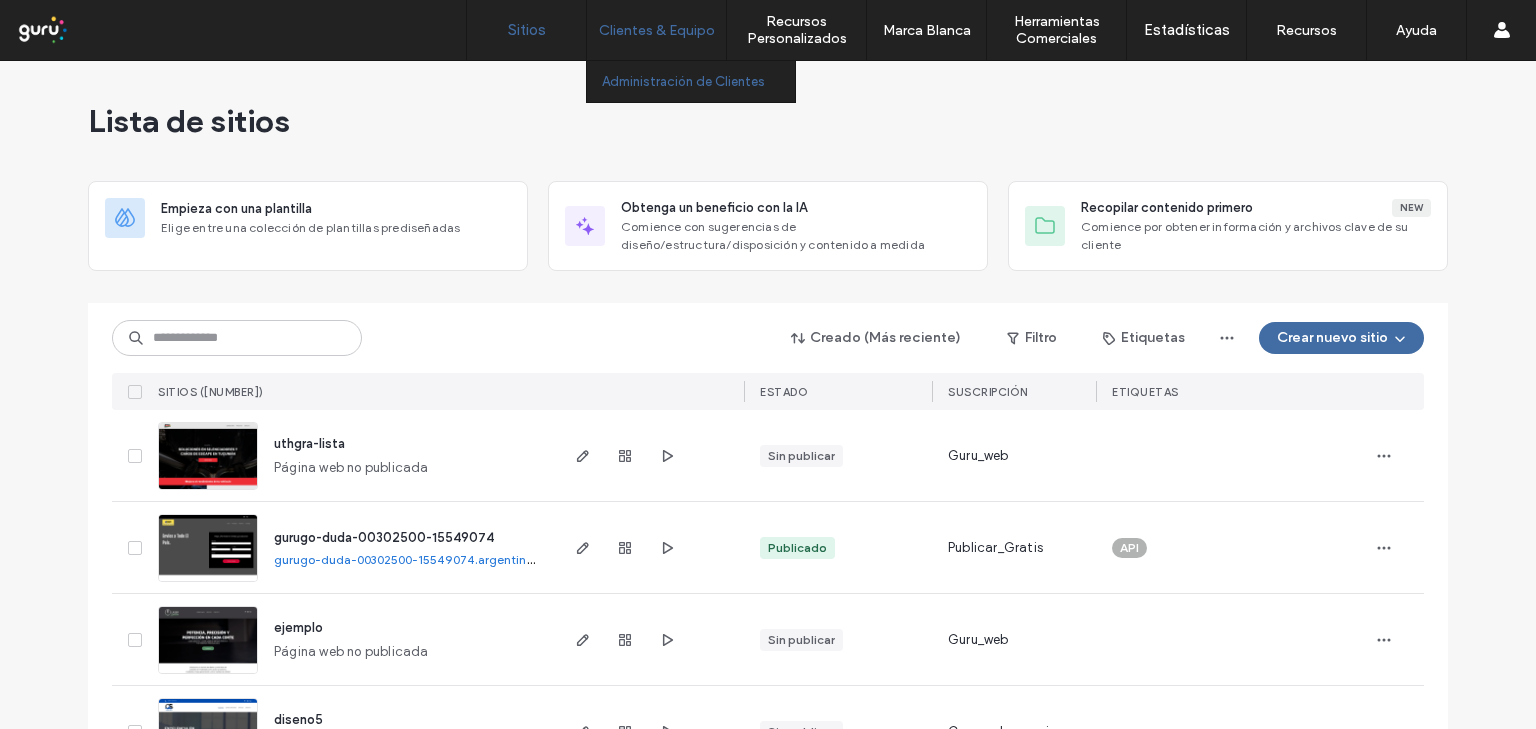 click on "Administración de Clientes" at bounding box center (698, 81) 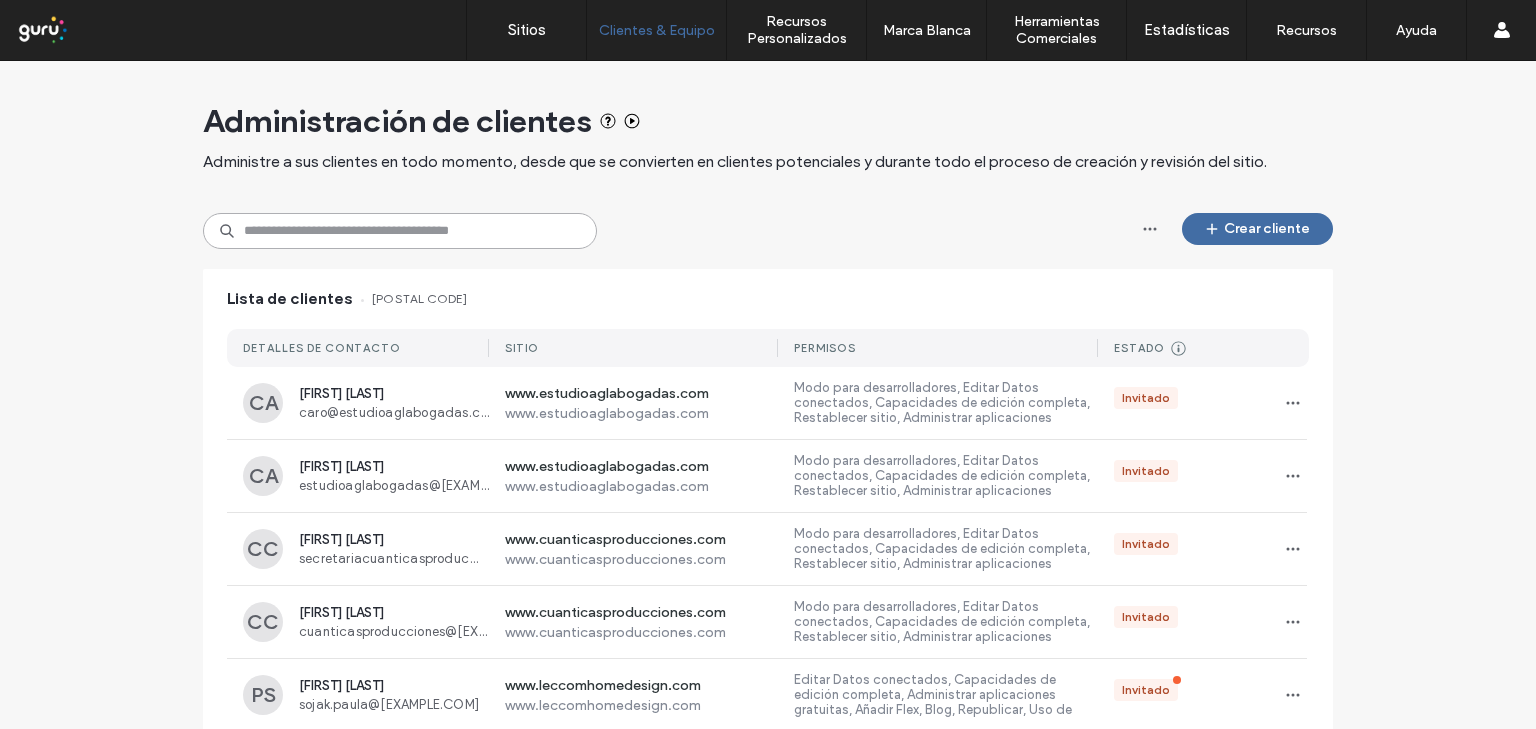 click at bounding box center (400, 231) 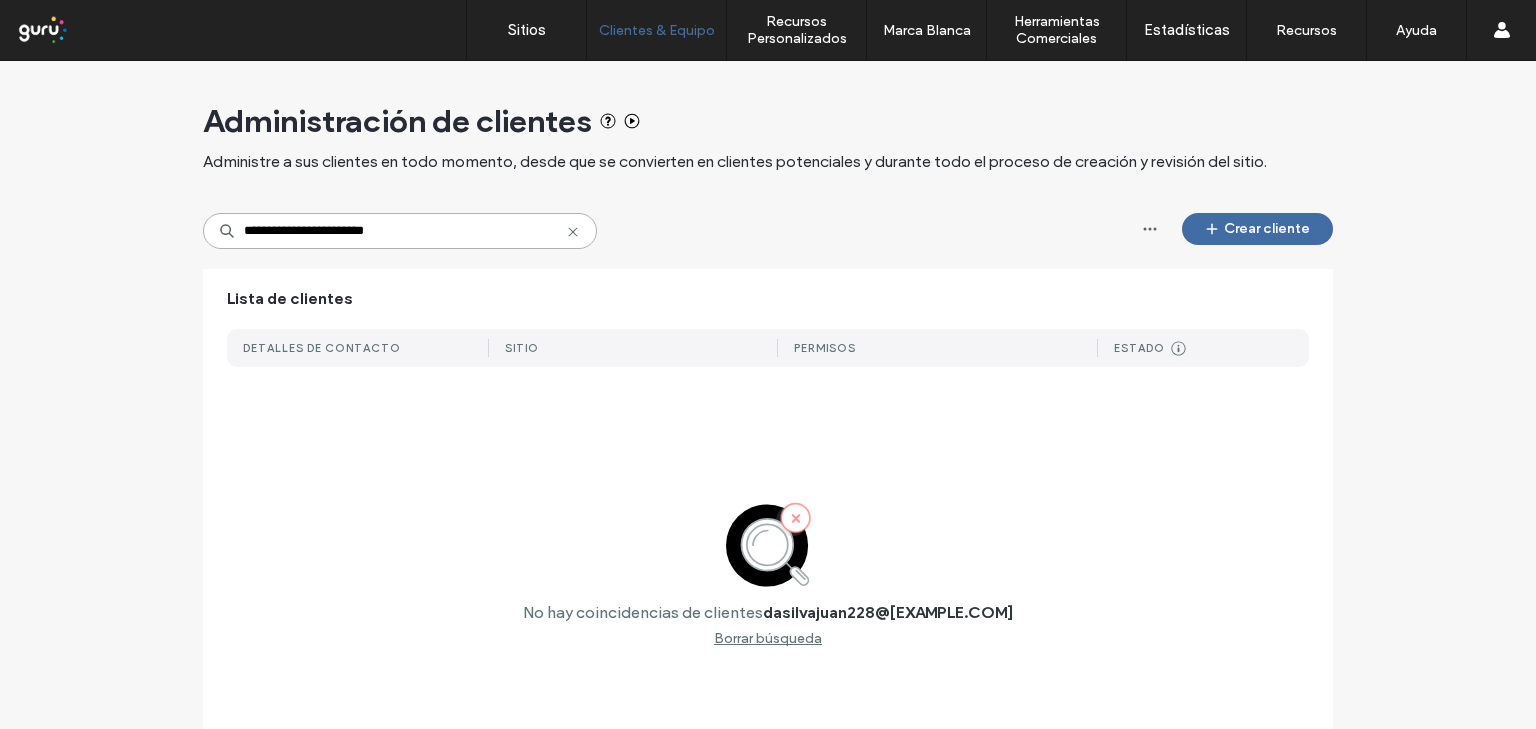 type on "**********" 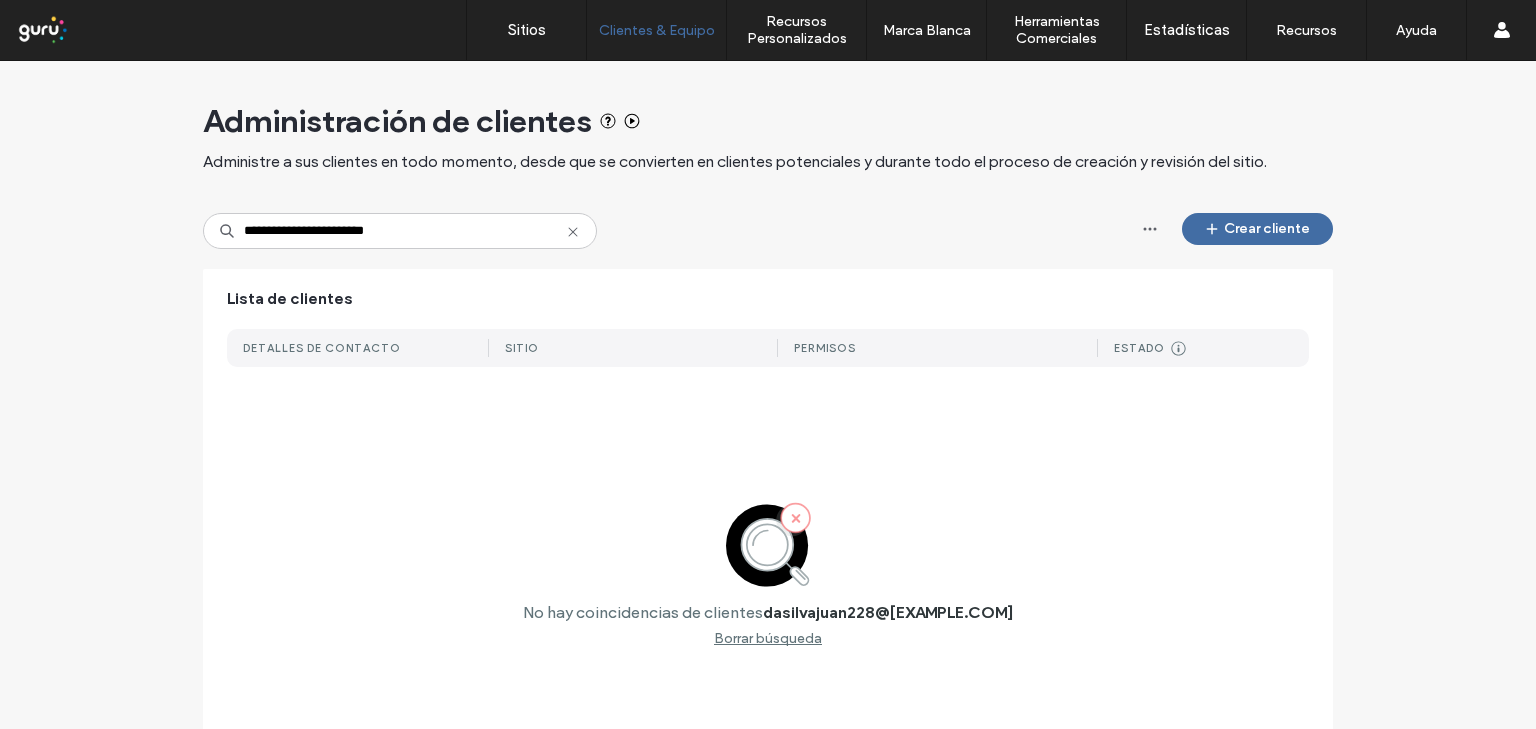 click on "Crear cliente" at bounding box center [1233, 231] 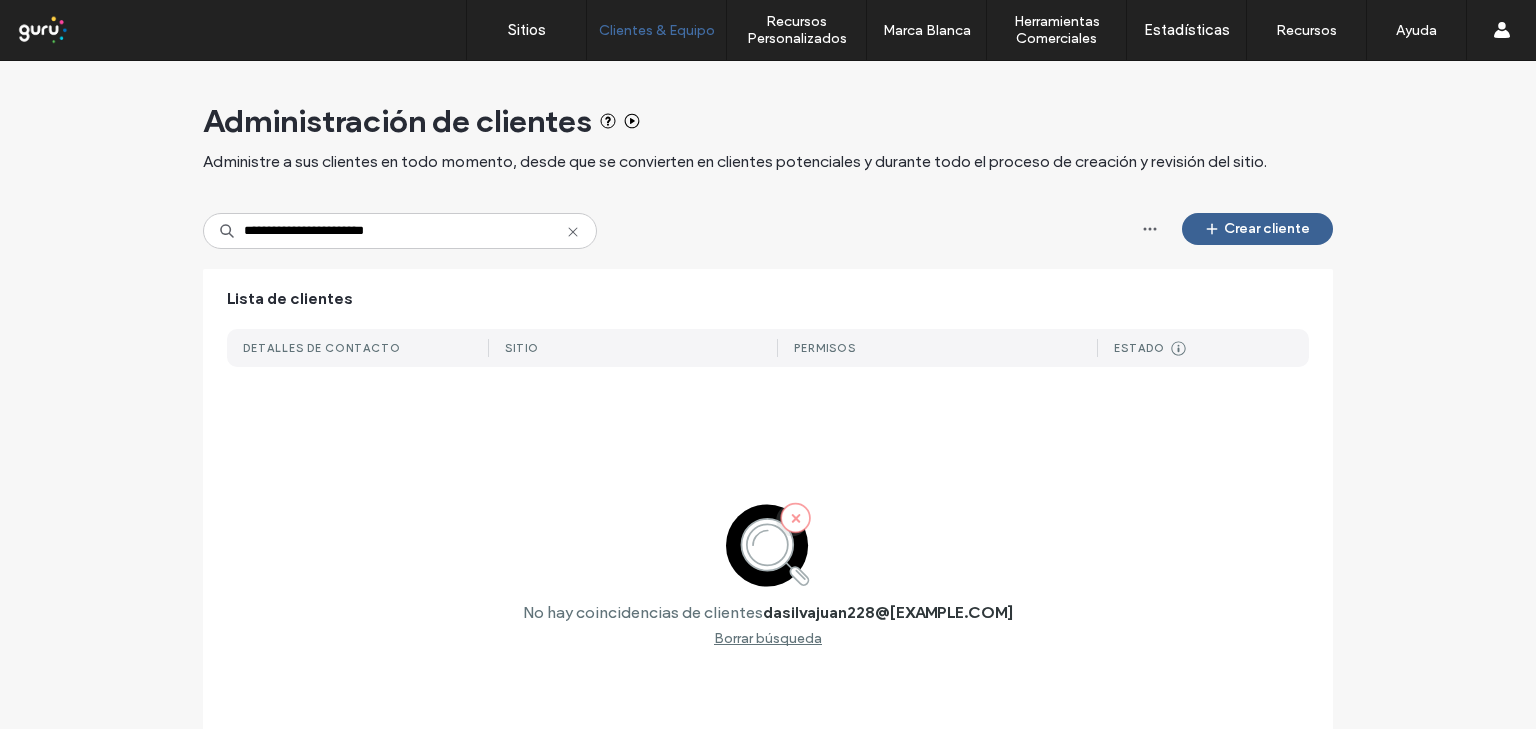 click on "Crear cliente" at bounding box center (1257, 229) 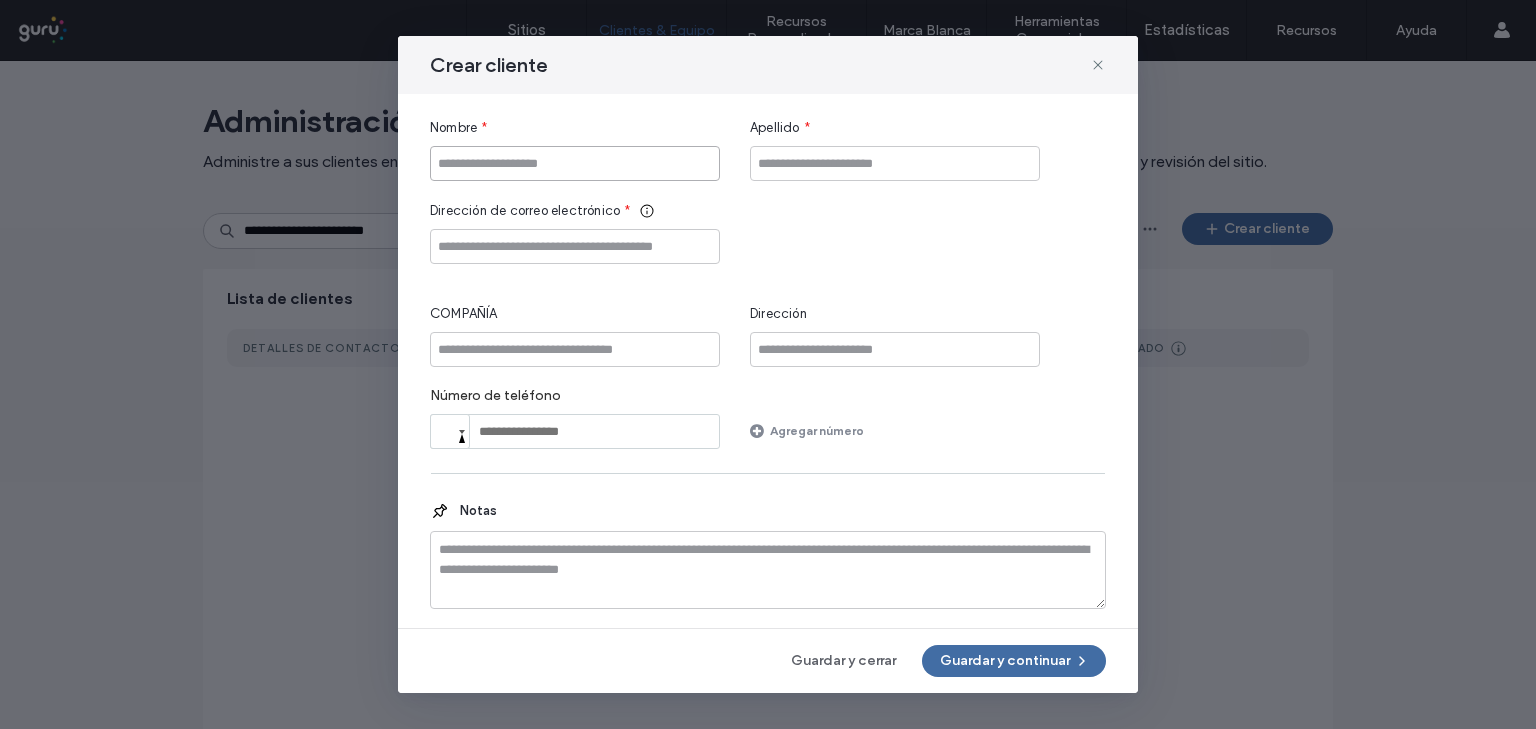 click at bounding box center (575, 163) 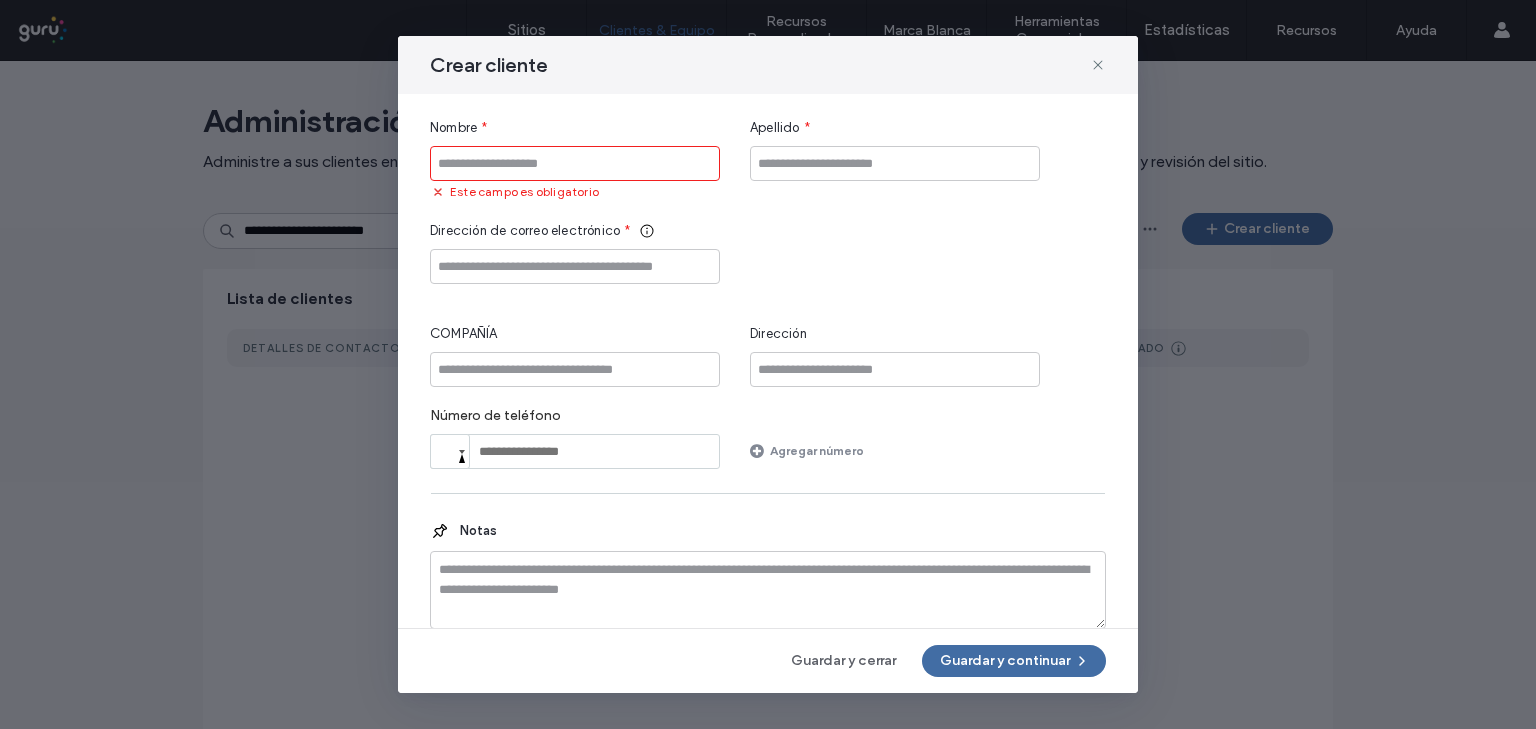 click at bounding box center [575, 163] 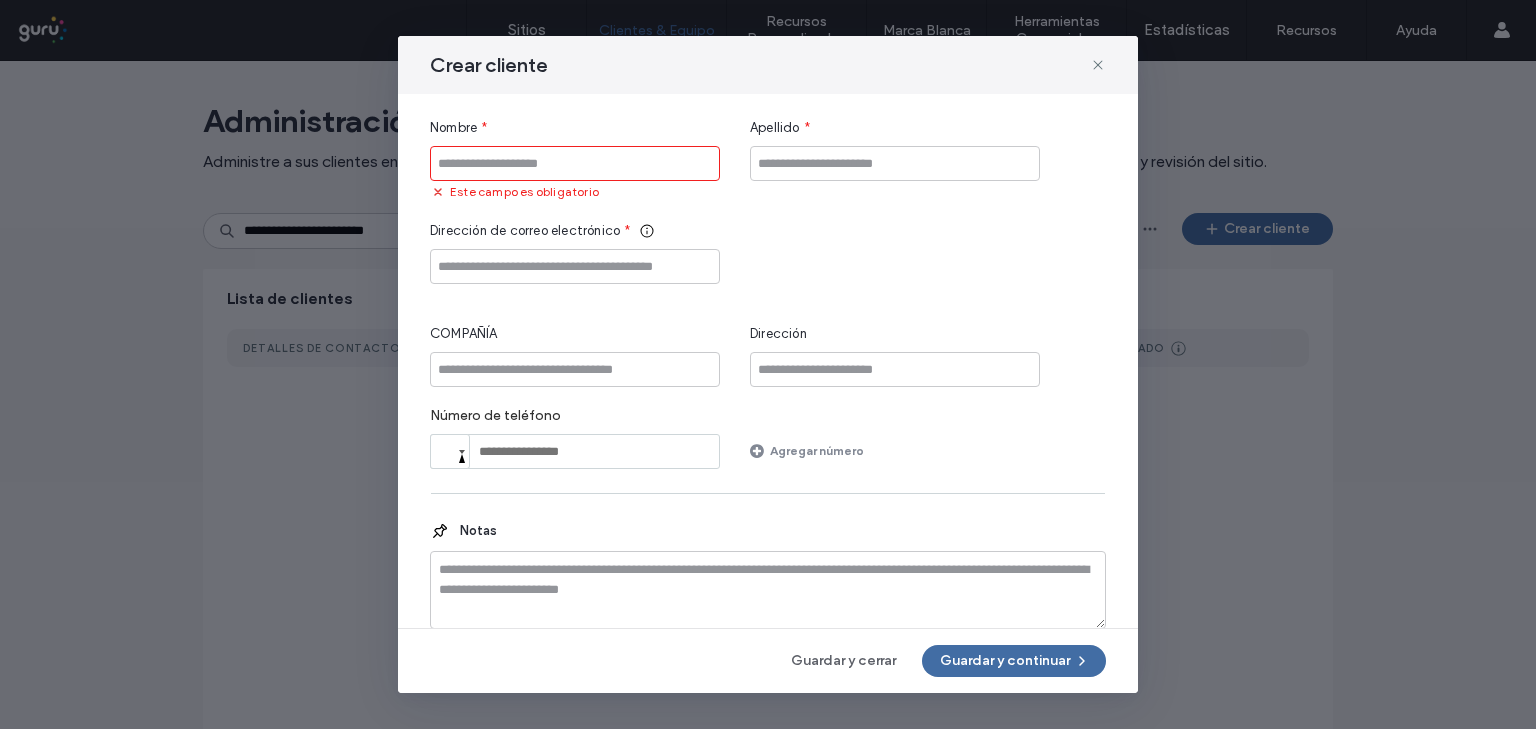 paste on "**********" 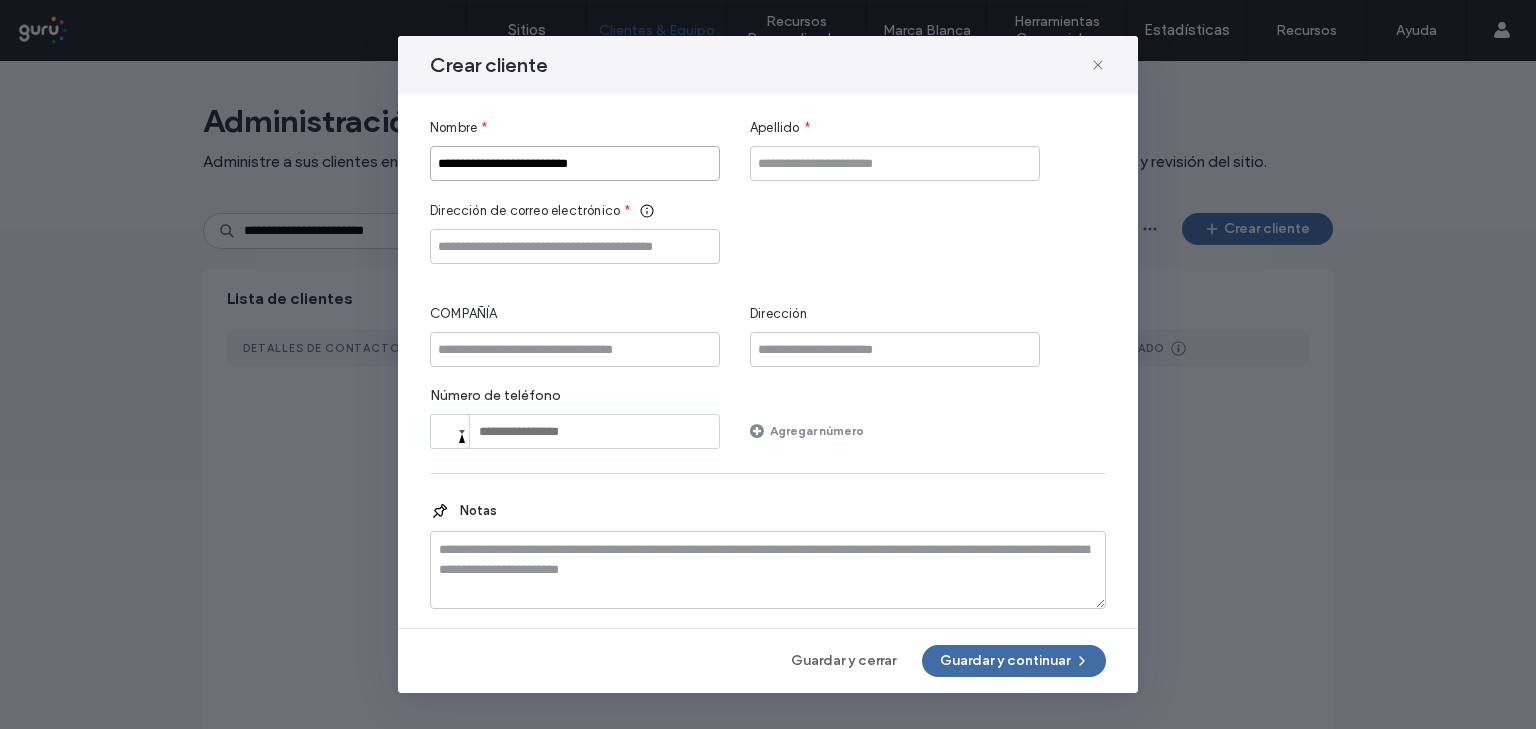 drag, startPoint x: 600, startPoint y: 168, endPoint x: 510, endPoint y: 175, distance: 90.27181 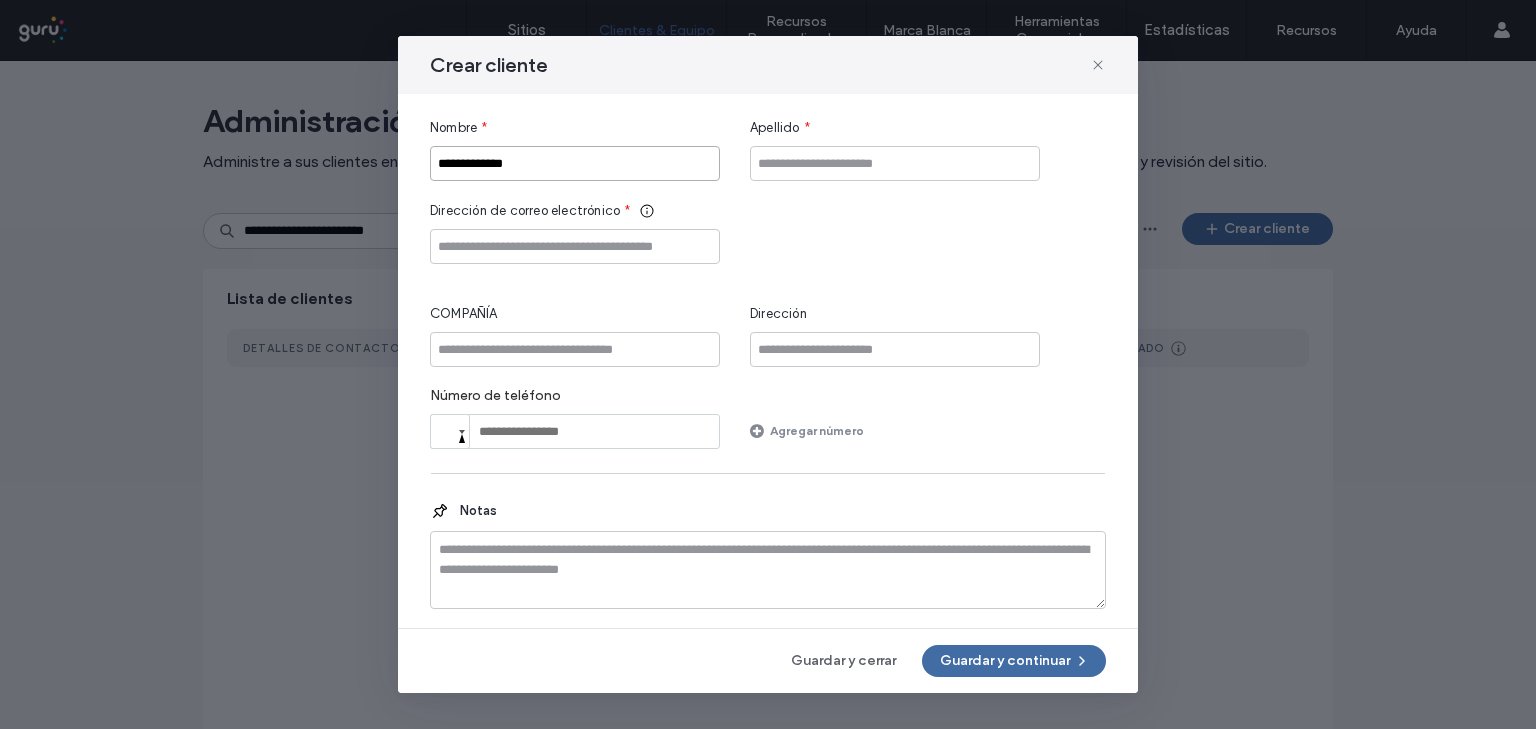 type on "**********" 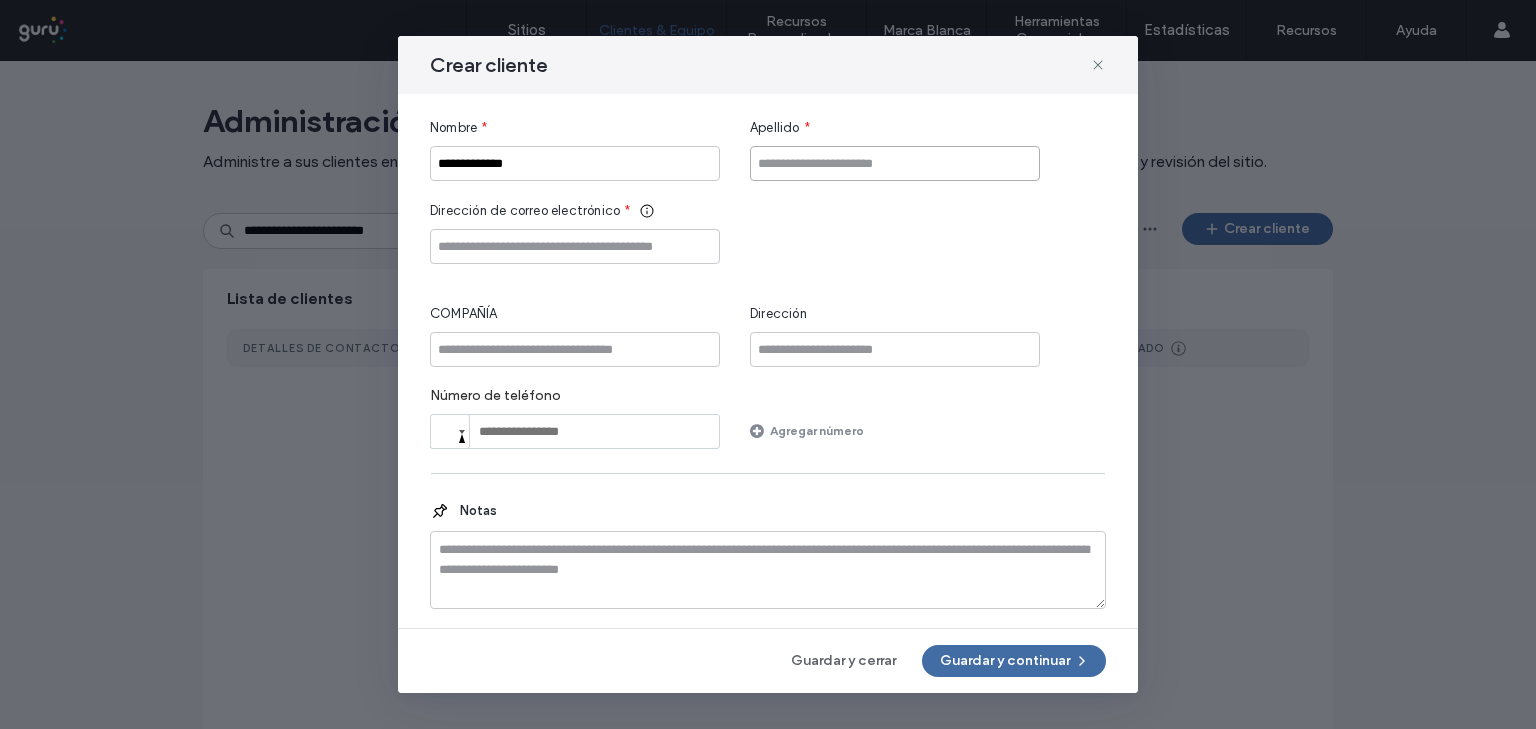 click at bounding box center (895, 163) 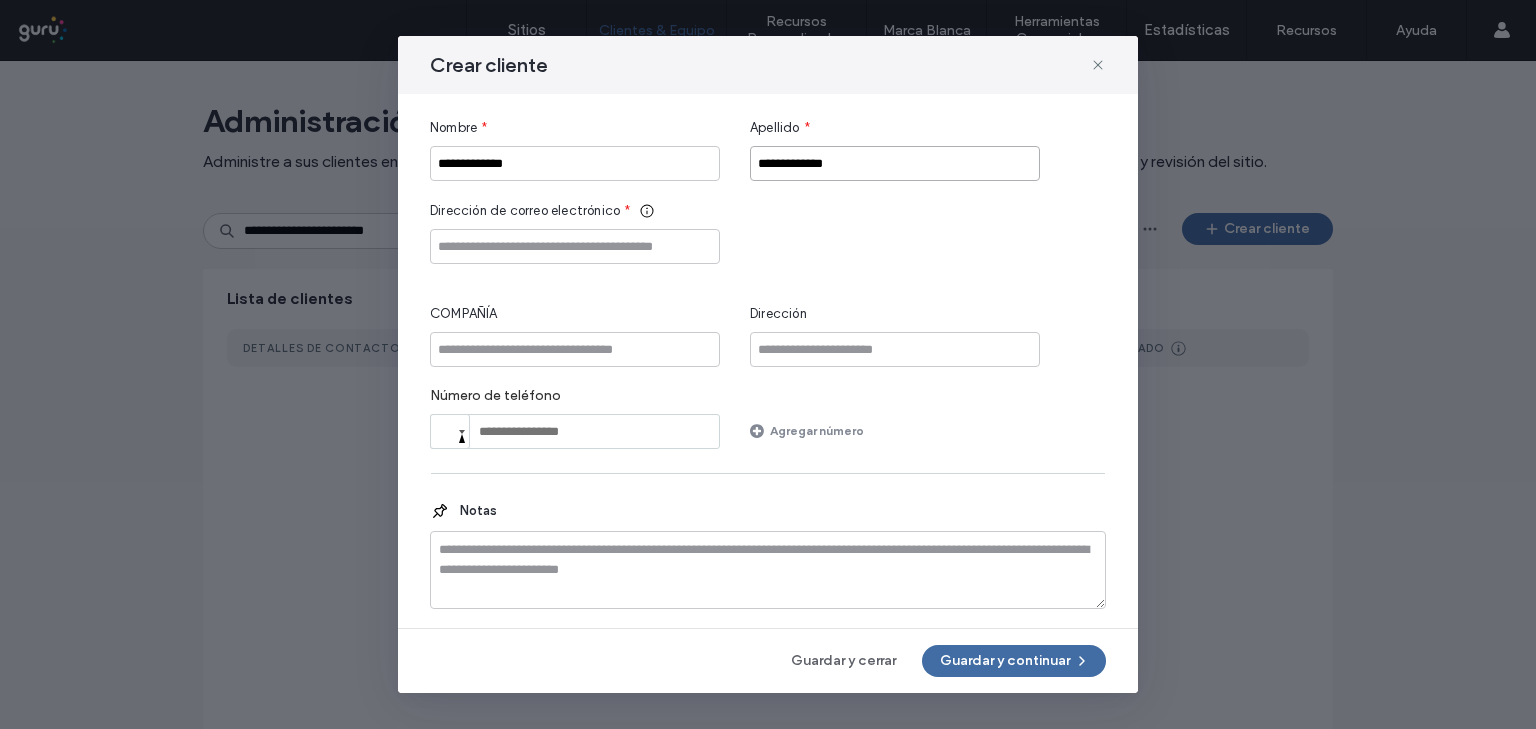 type on "**********" 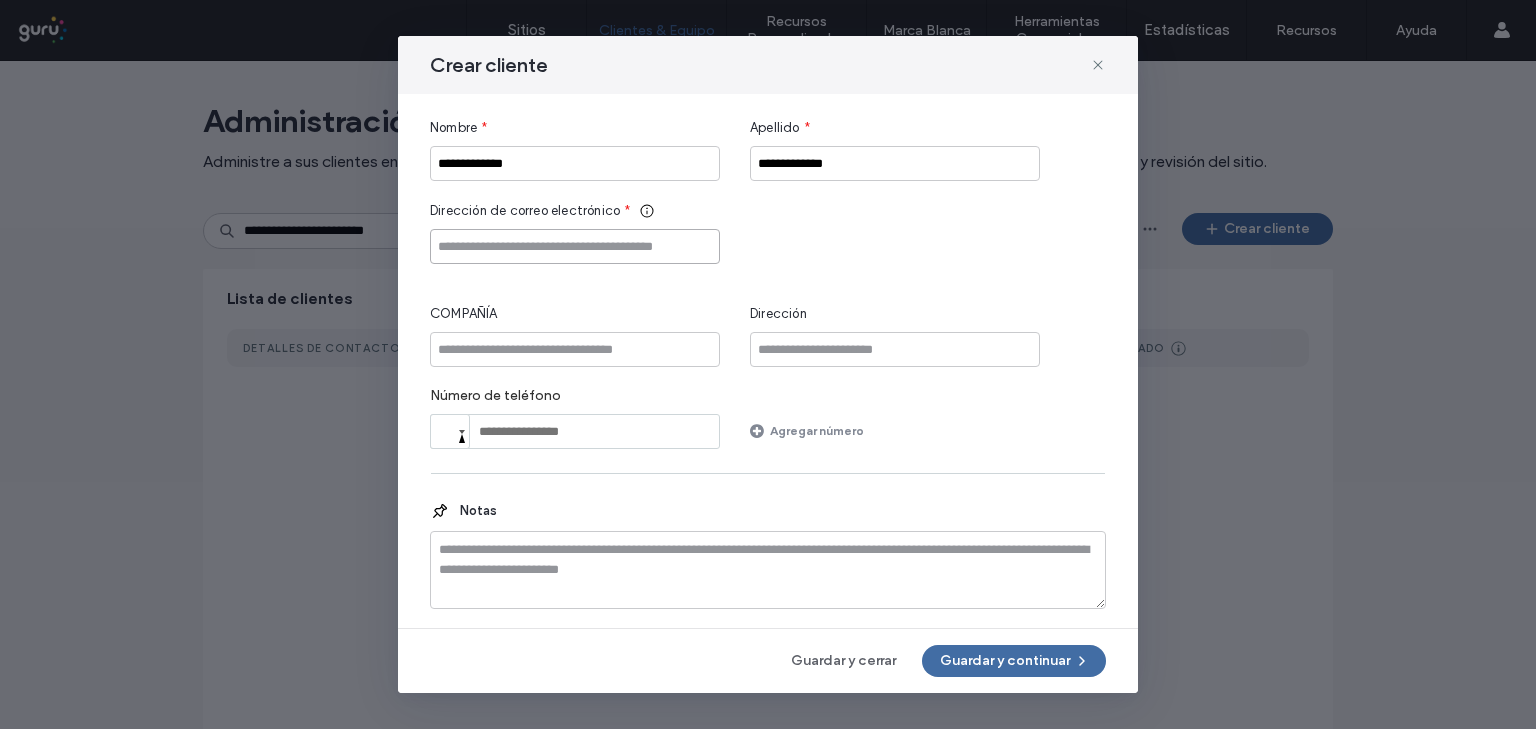 click at bounding box center [575, 246] 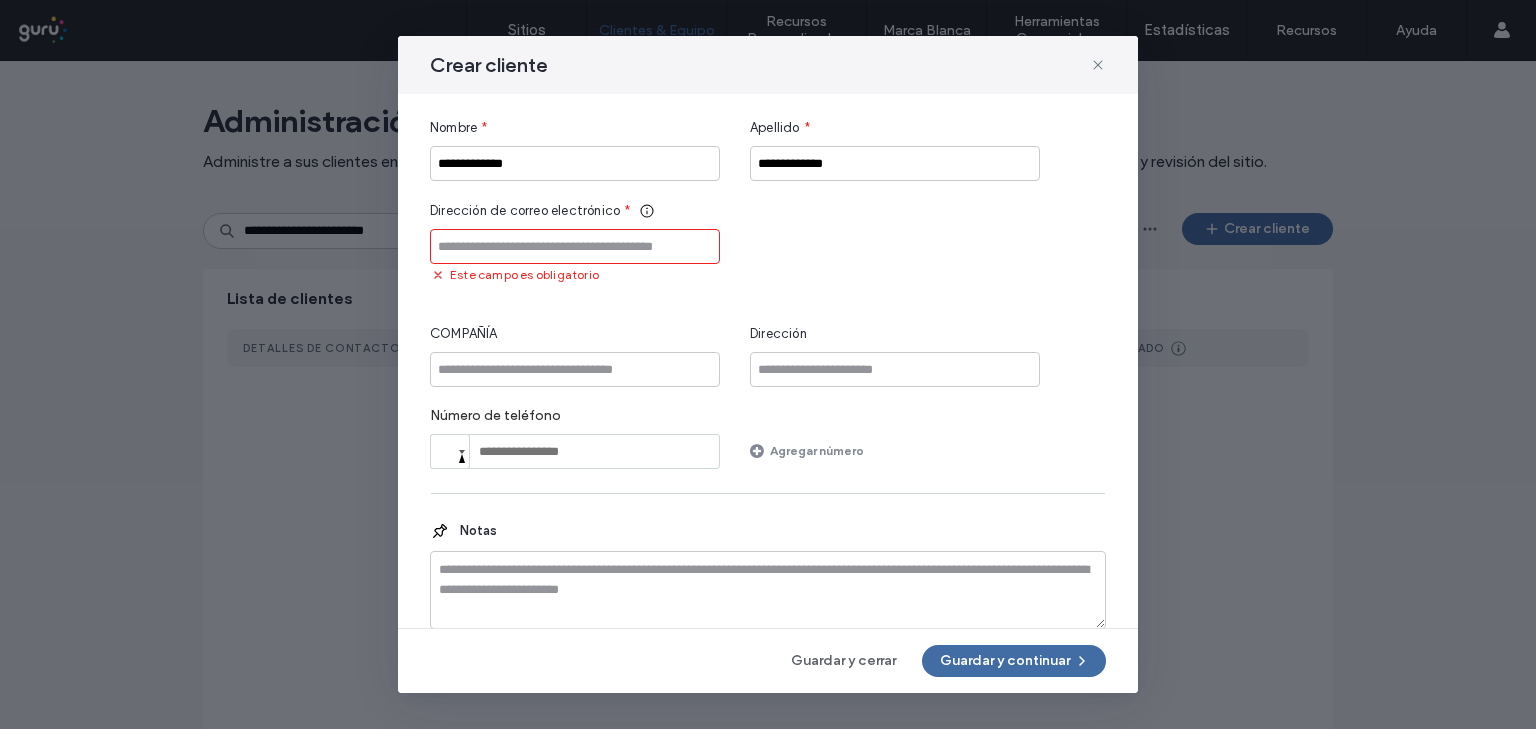 click at bounding box center (575, 246) 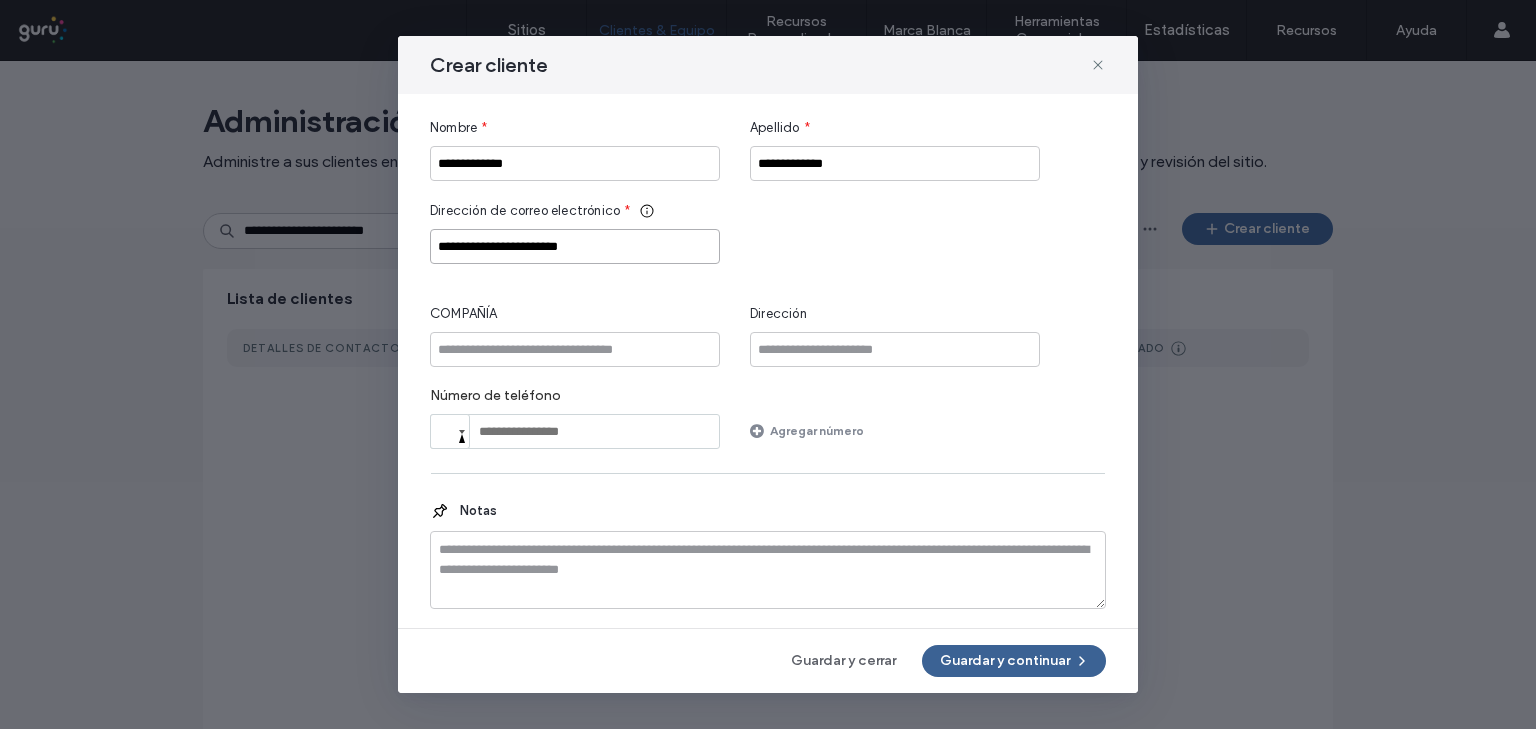 type on "**********" 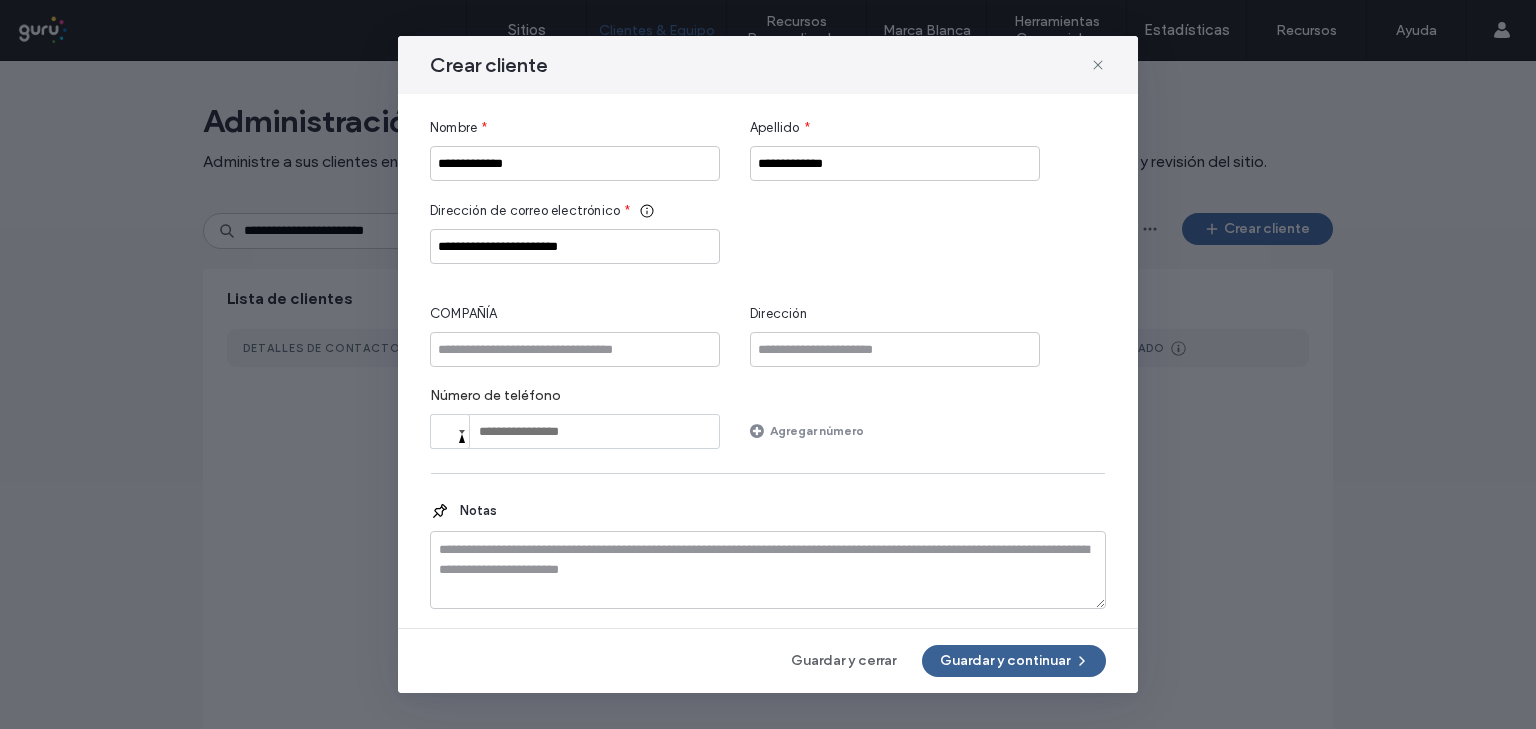 click on "Guardar y continuar" at bounding box center (1014, 661) 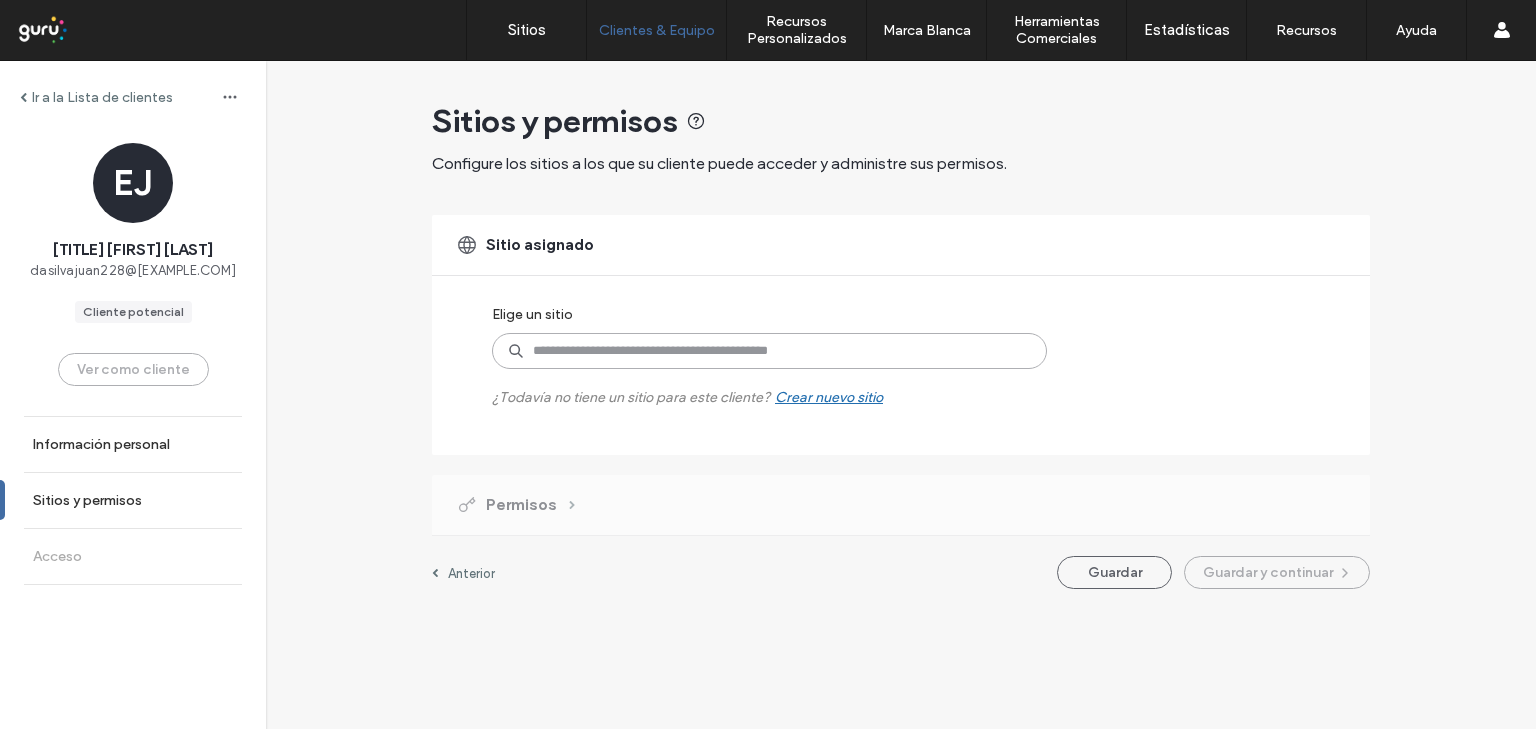 click at bounding box center (769, 351) 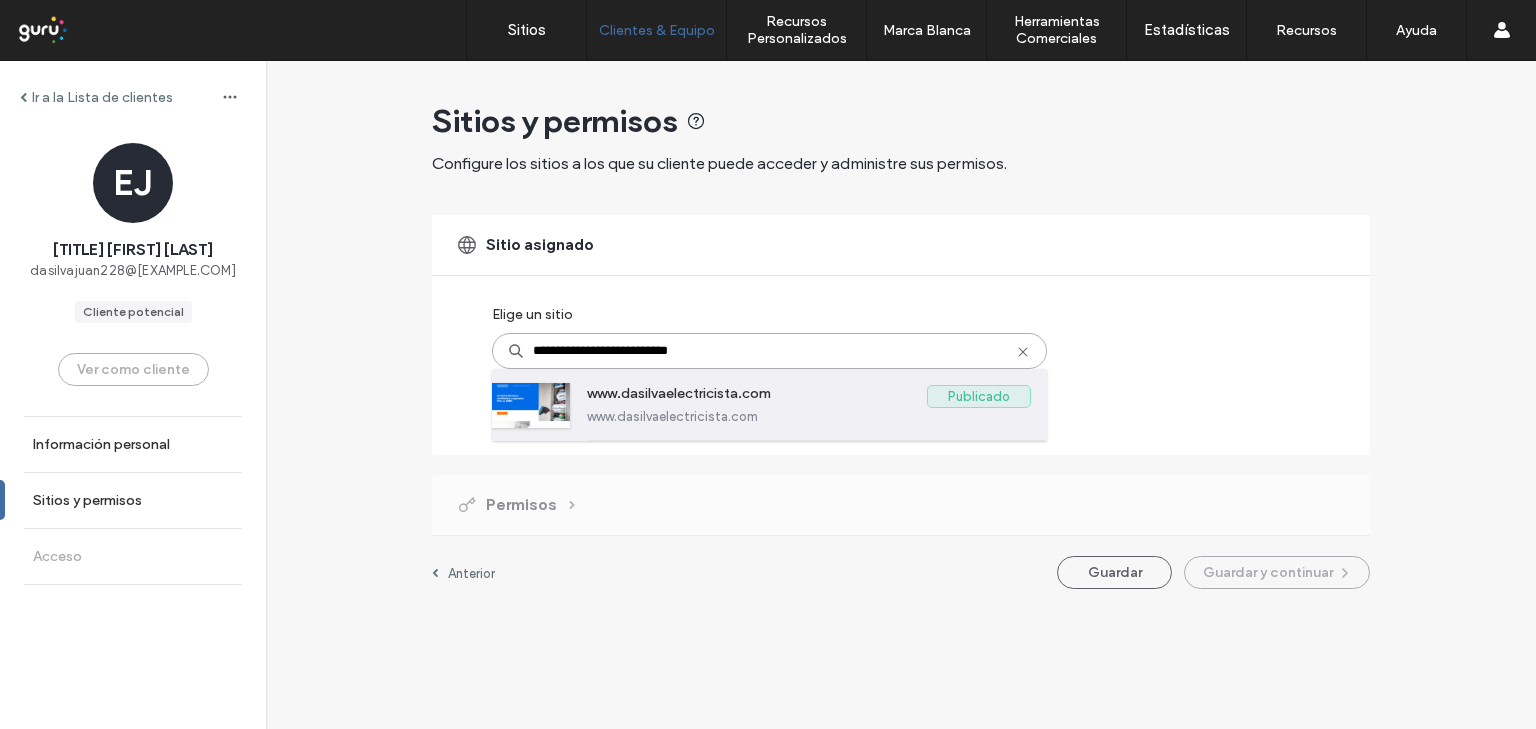 click on "www.dasilvaelectricista.com" at bounding box center (757, 397) 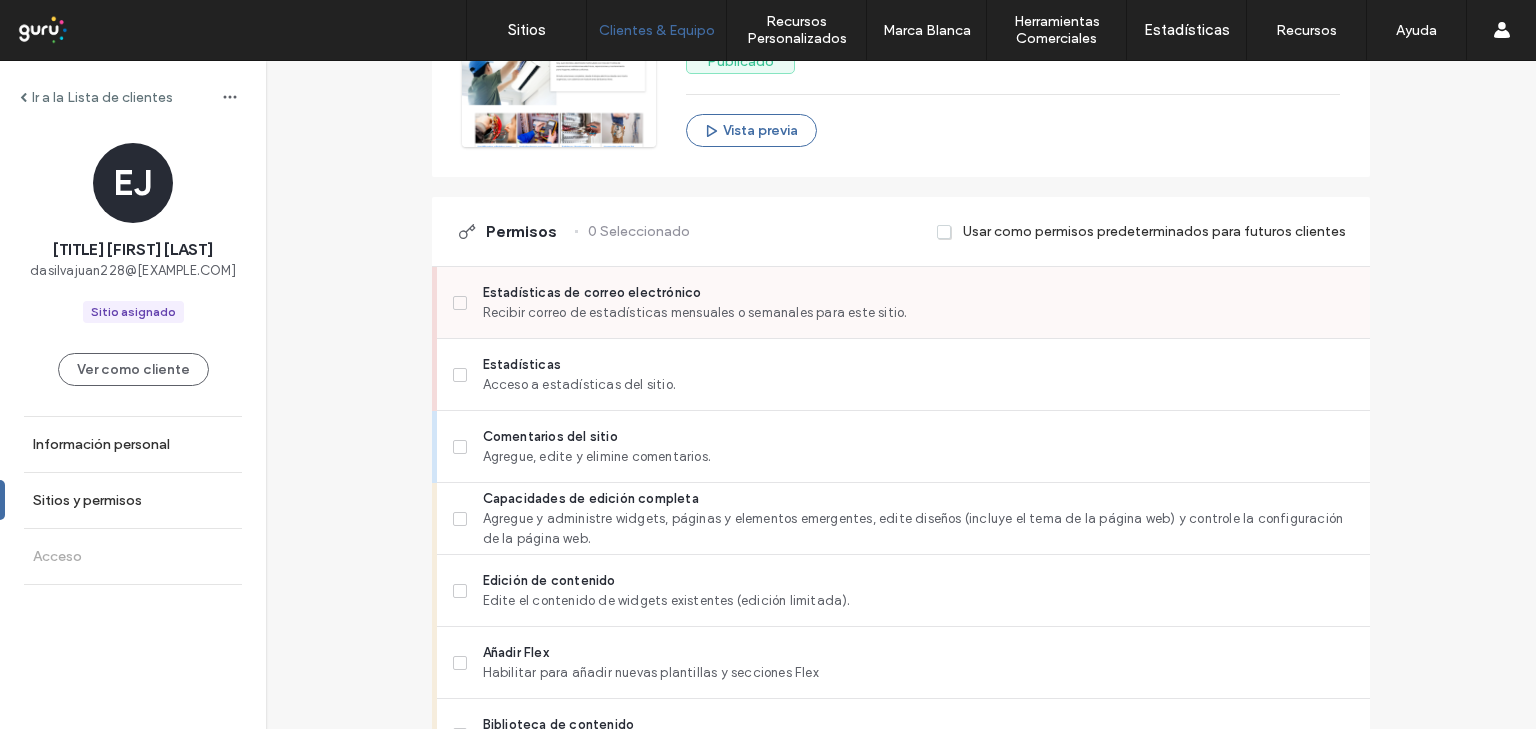 scroll, scrollTop: 400, scrollLeft: 0, axis: vertical 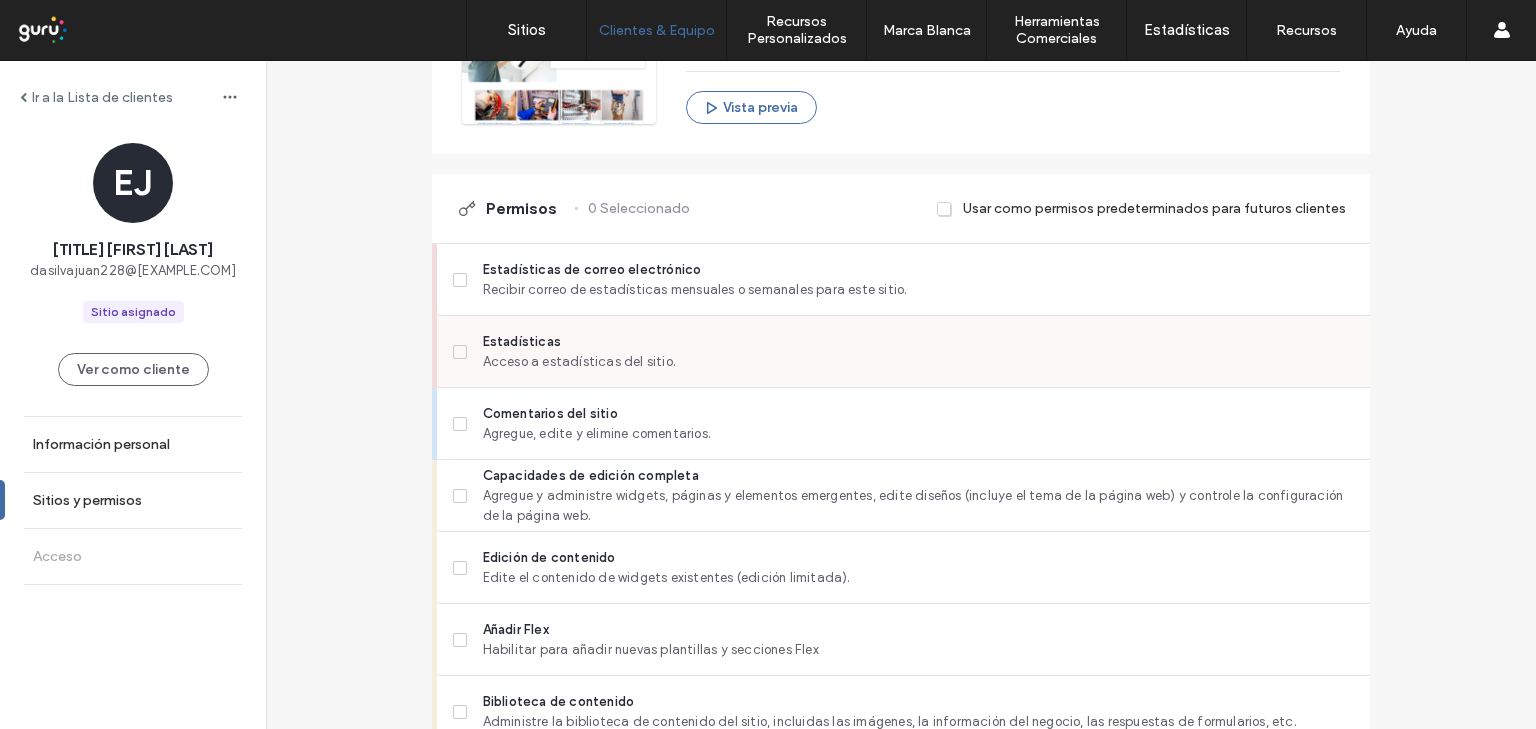 click on "Estadísticas Acceso a estadísticas del sitio." at bounding box center [903, 352] 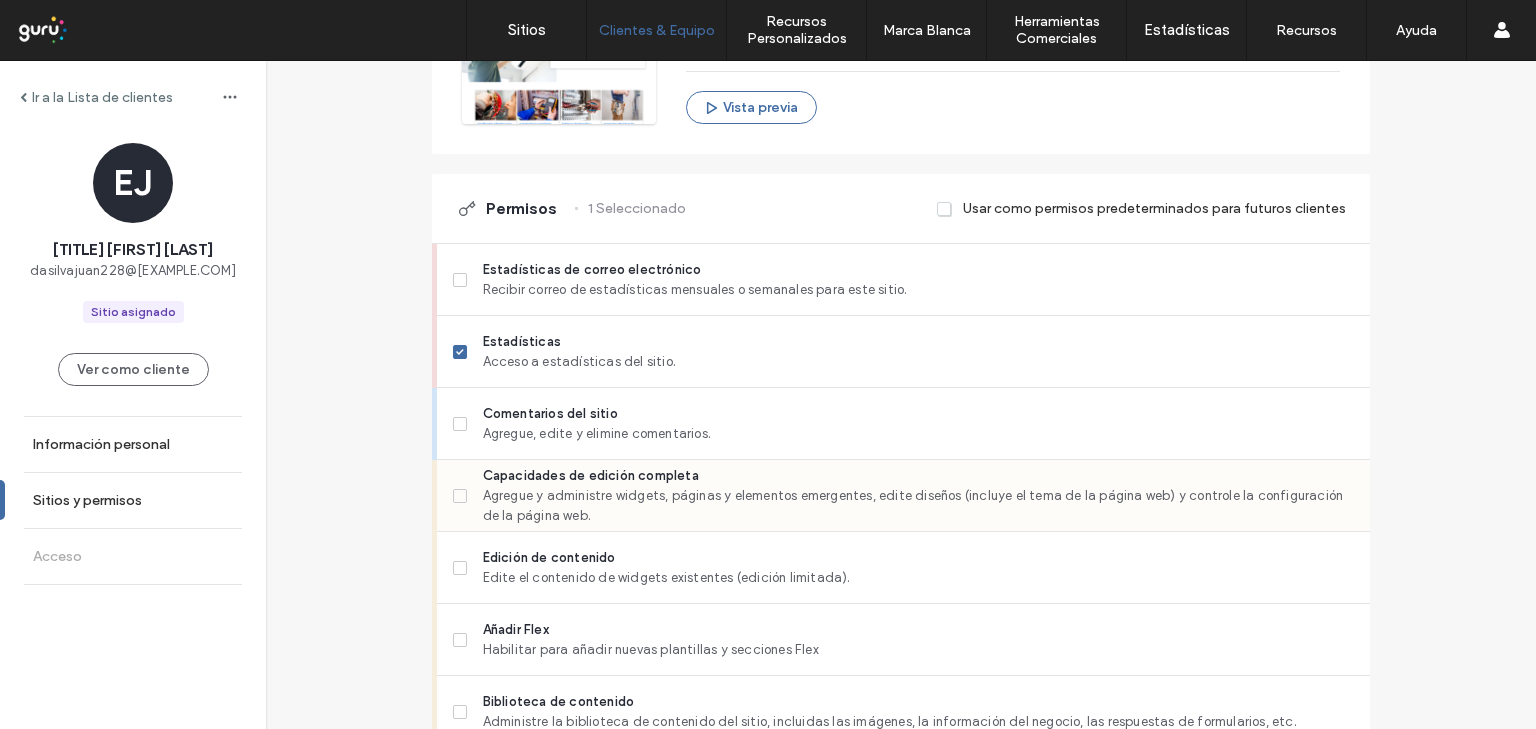 click 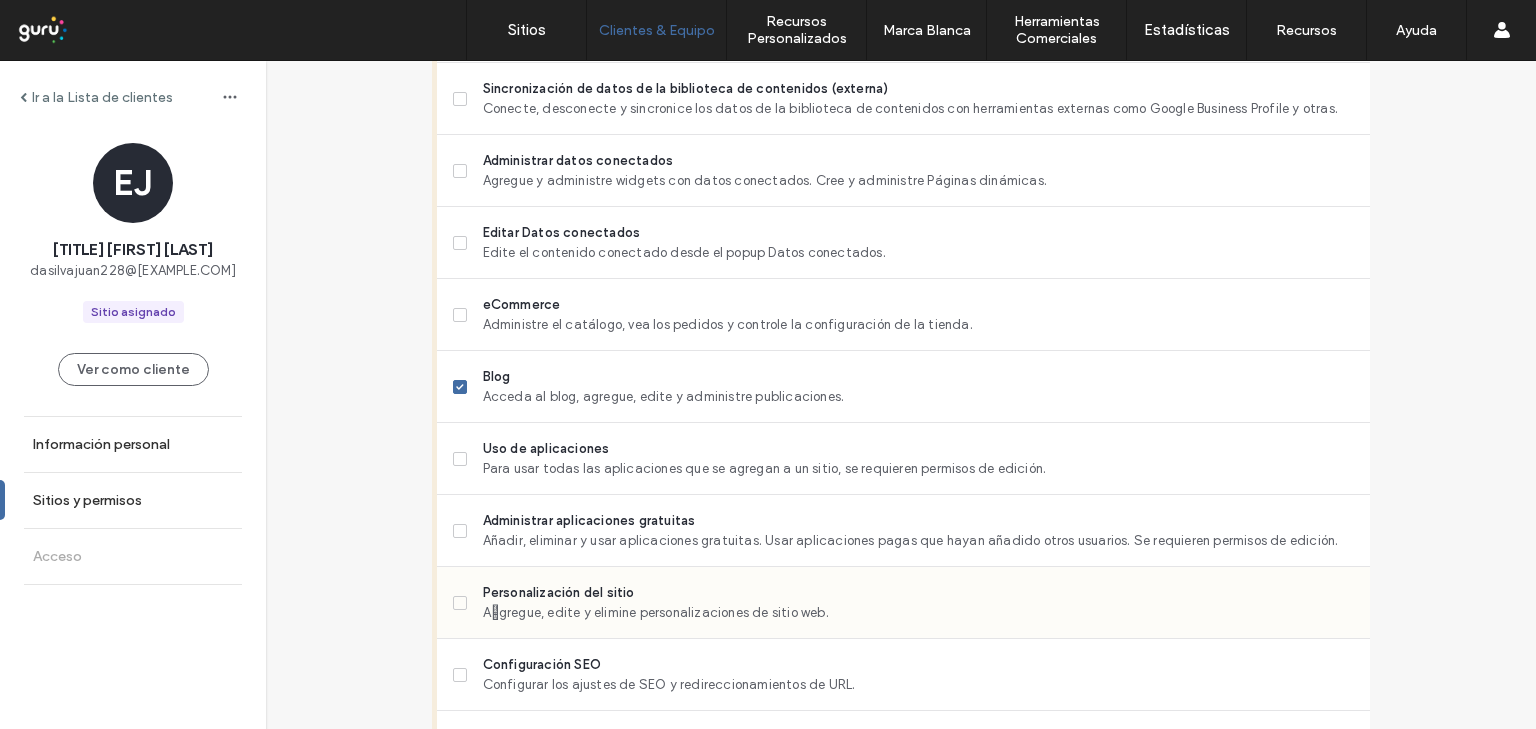 scroll, scrollTop: 1120, scrollLeft: 0, axis: vertical 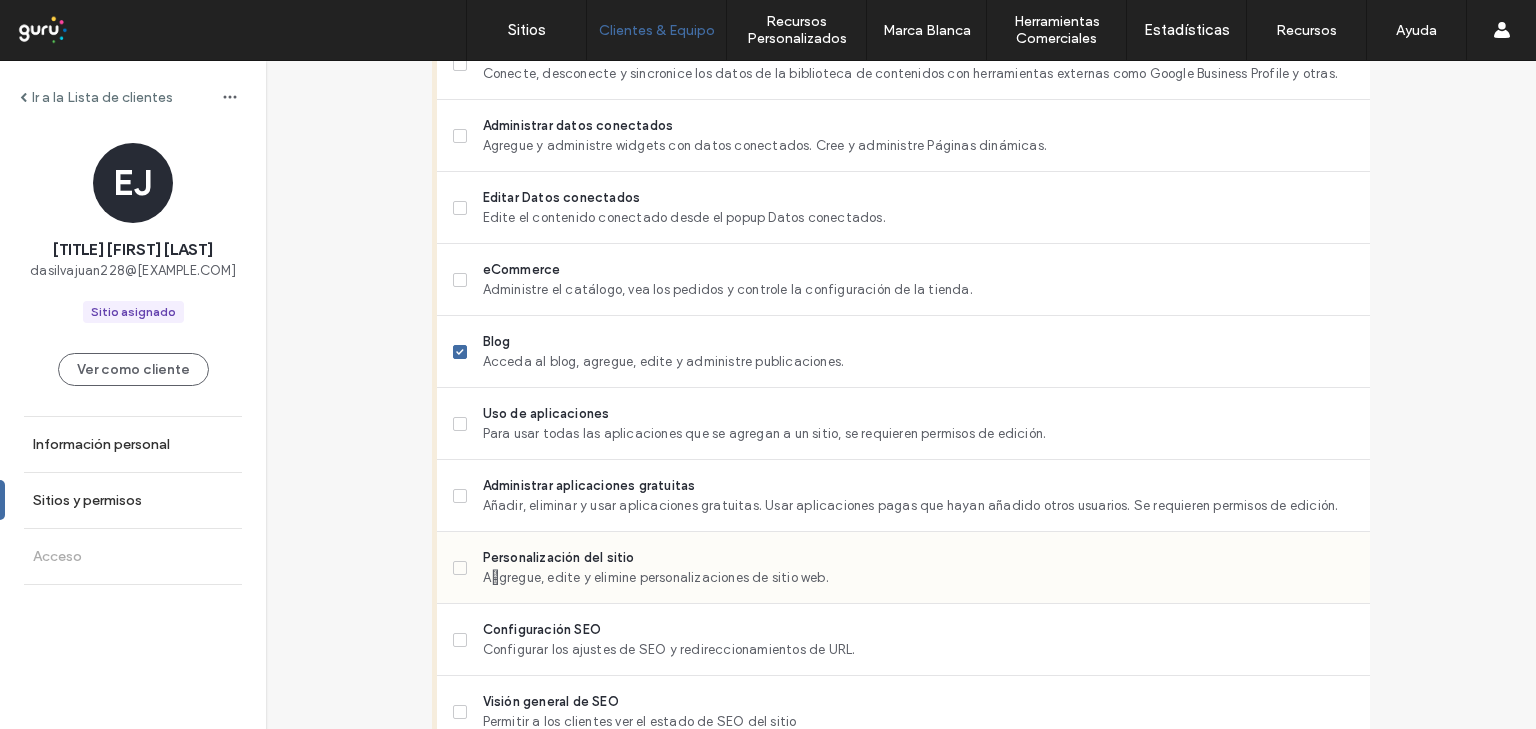 click 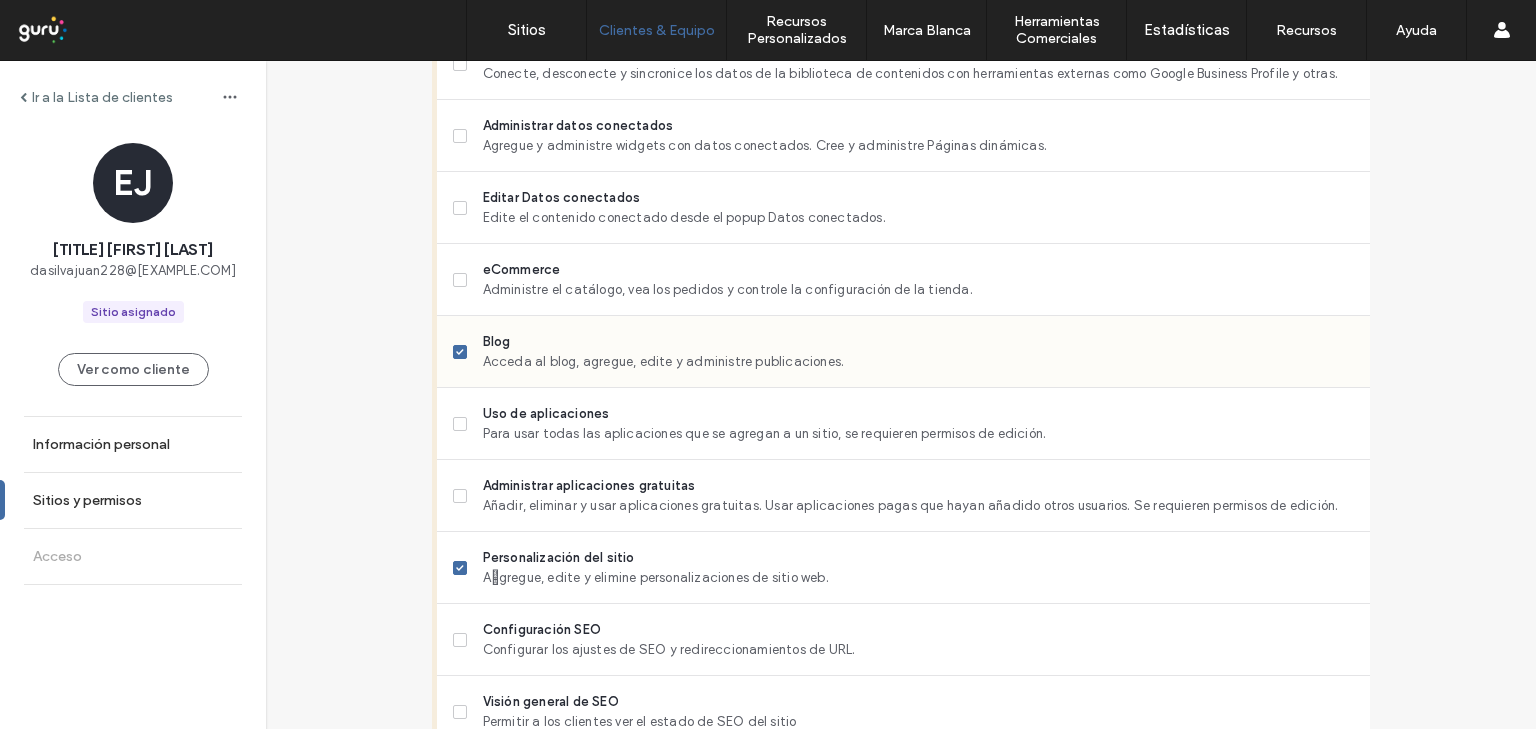 click on "Blog Acceda al blog, agregue, edite y administre publicaciones." at bounding box center (903, 352) 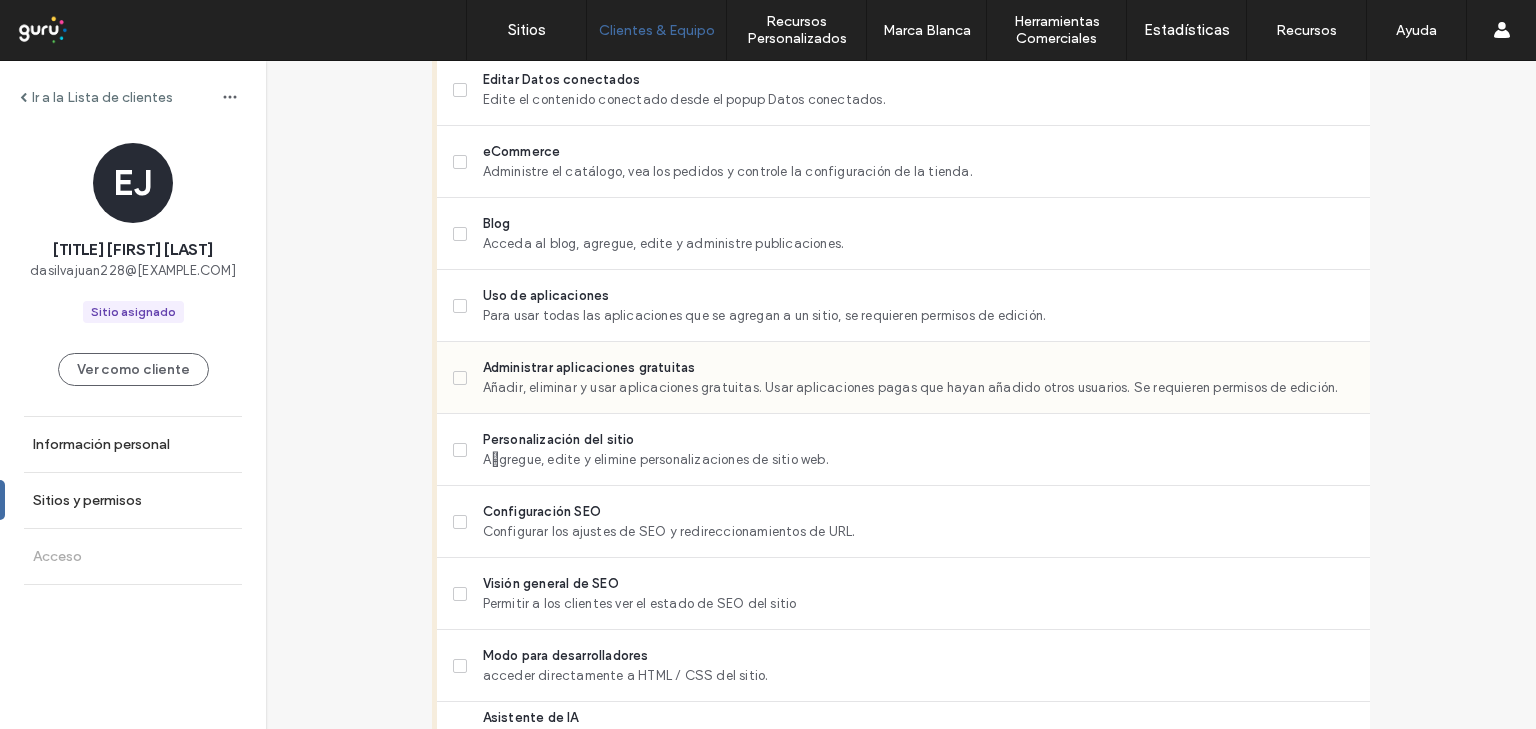 scroll, scrollTop: 1280, scrollLeft: 0, axis: vertical 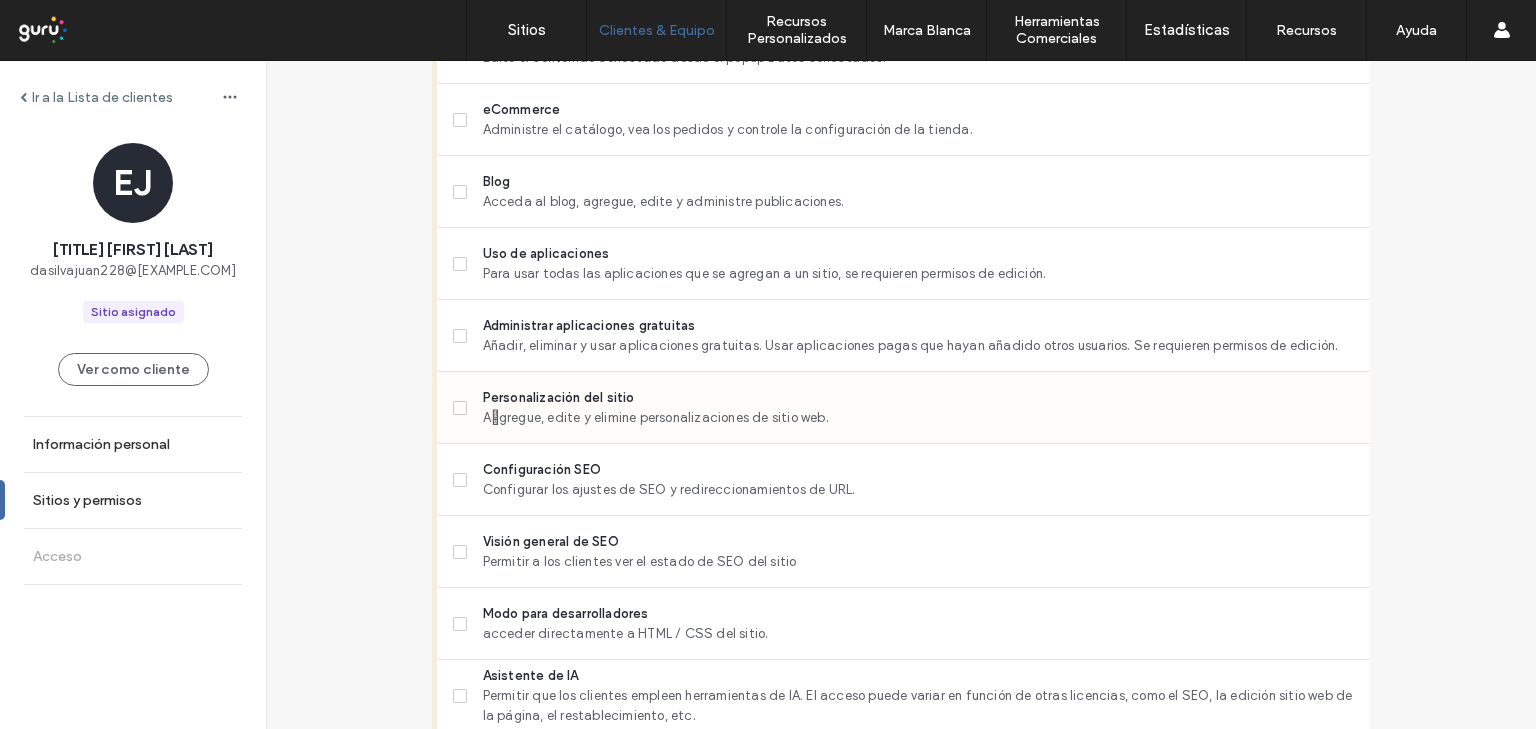 click on "Personalización del sitio Aֳgregue, edite y elimine personalizaciones de sitio web." at bounding box center (903, 408) 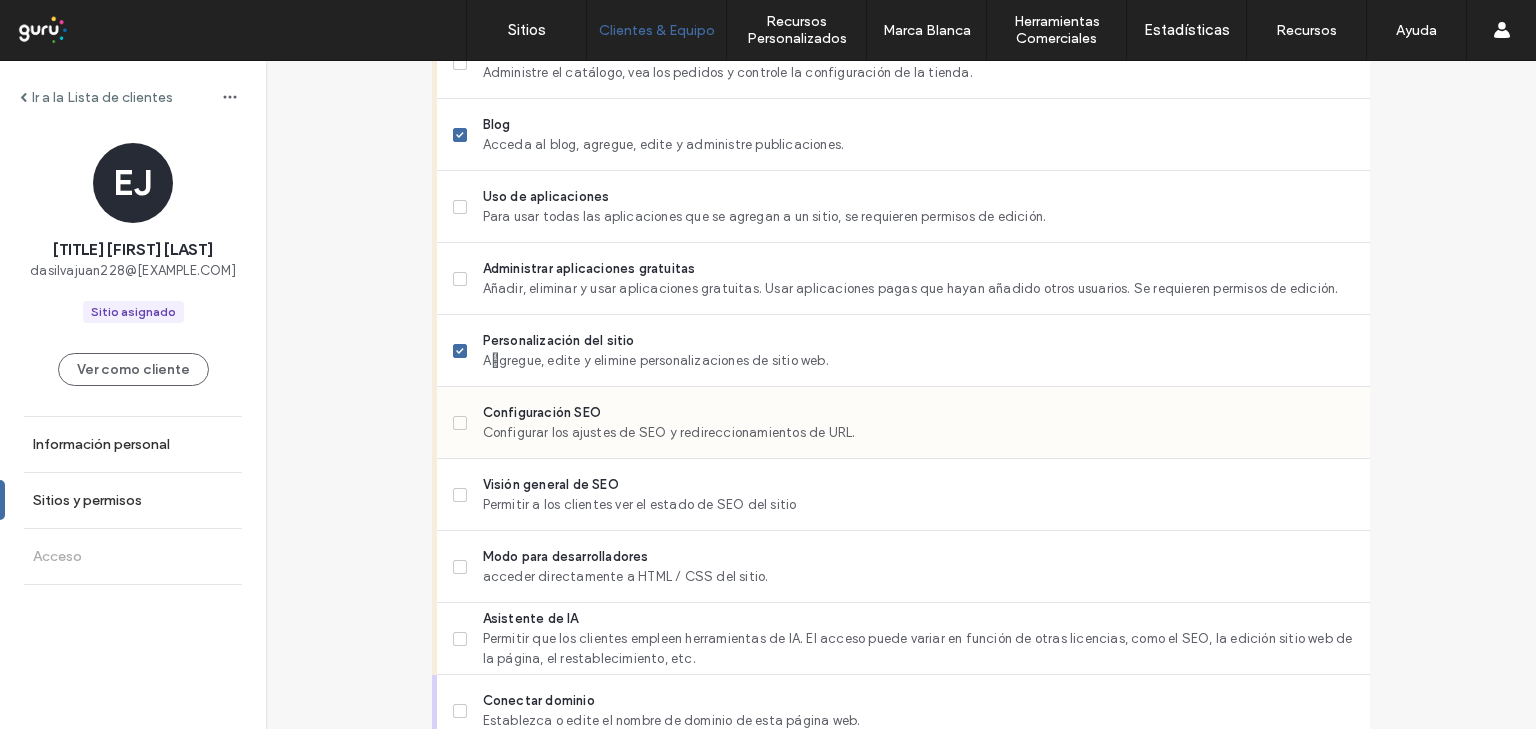 scroll, scrollTop: 1360, scrollLeft: 0, axis: vertical 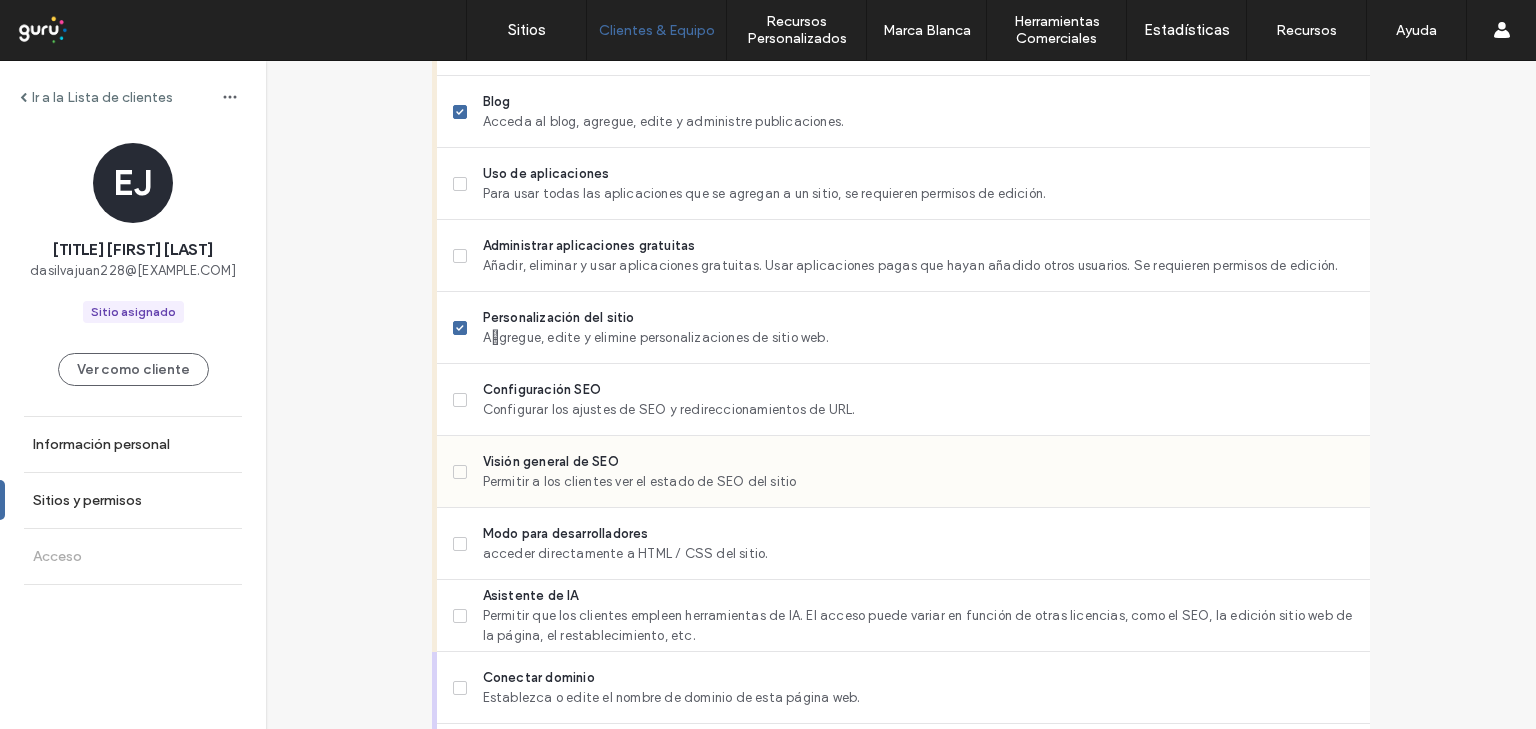 click on "Visión general de SEO Permitir a los clientes ver el estado de SEO del sitio" at bounding box center [903, 472] 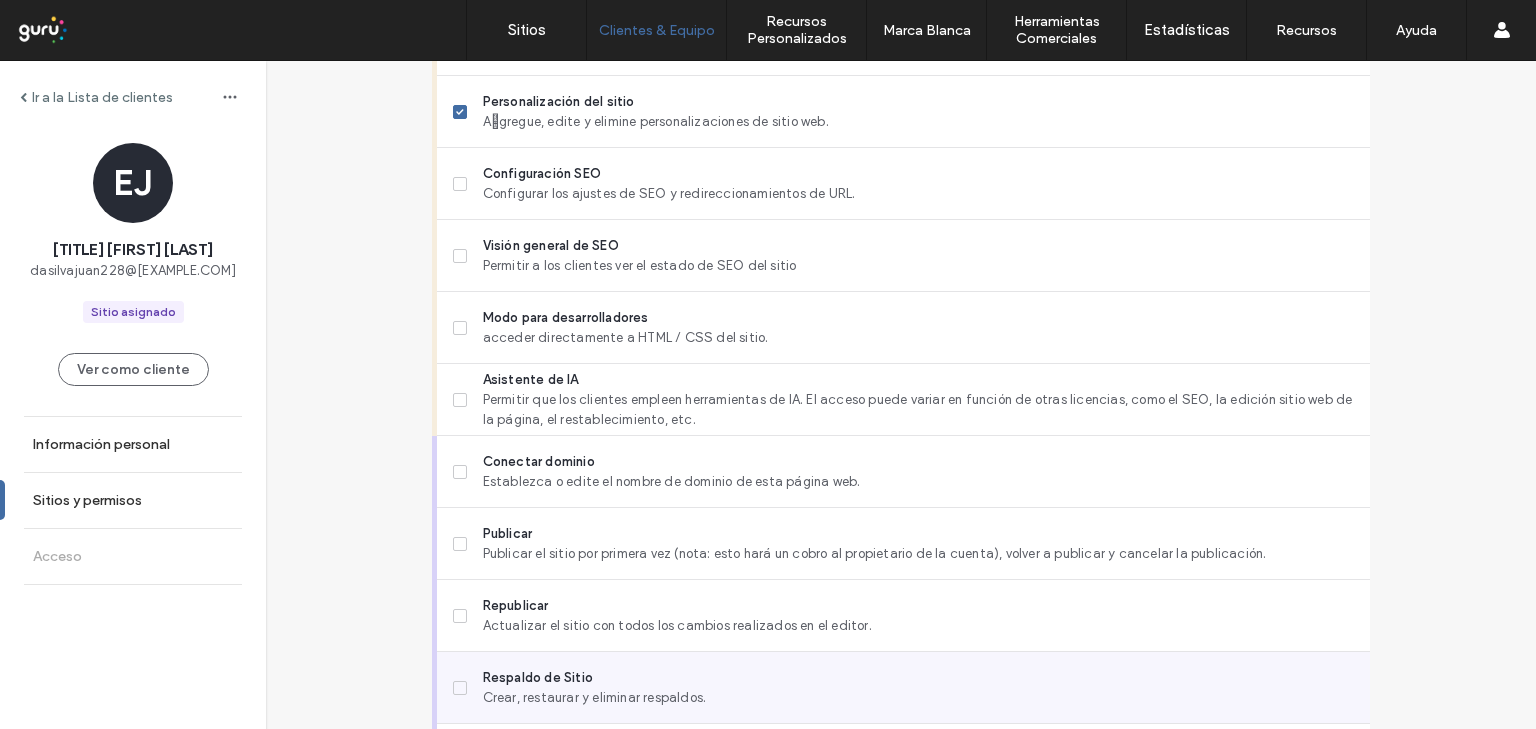 scroll, scrollTop: 1680, scrollLeft: 0, axis: vertical 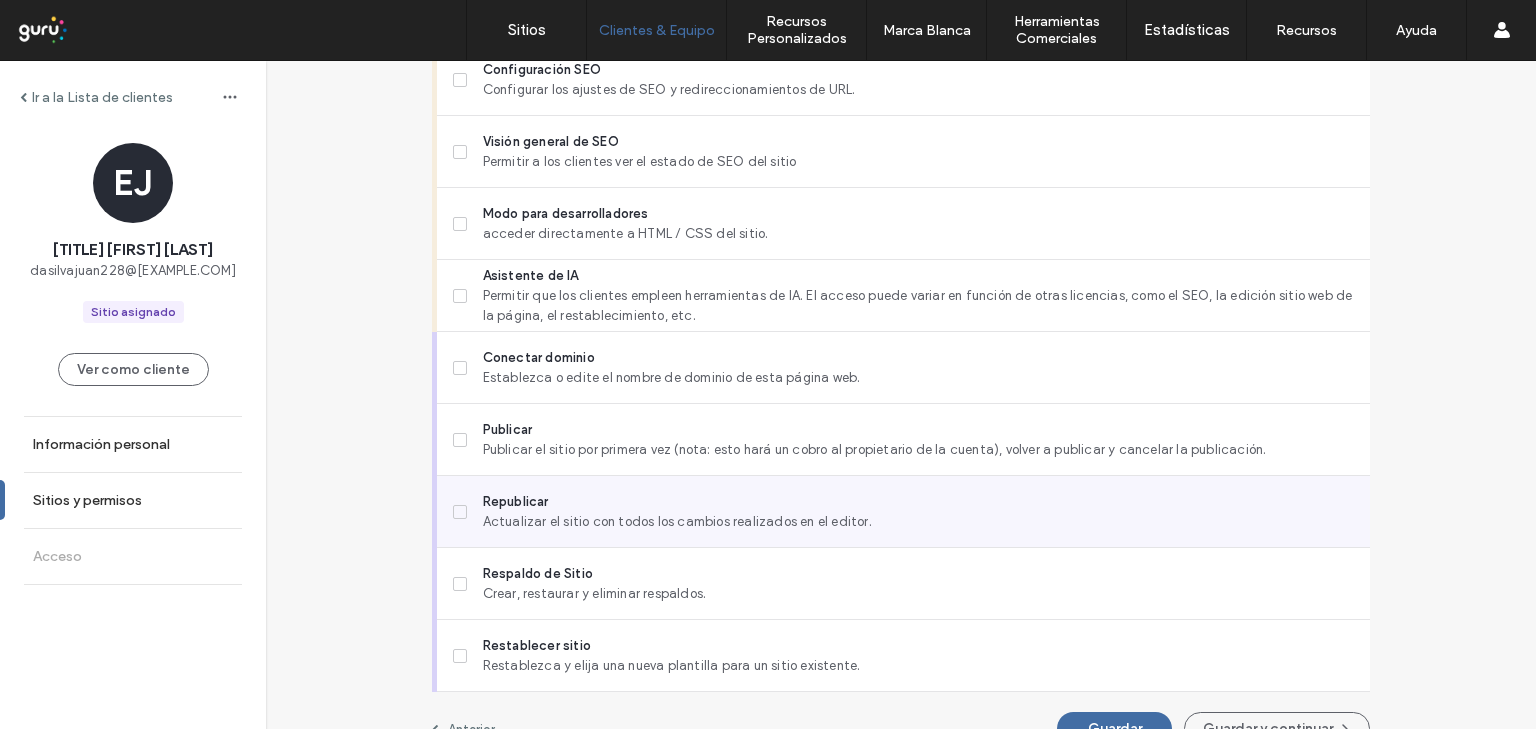 click on "Republicar Actualizar el sitio  con todos los cambios realizados en el editor." at bounding box center [903, 512] 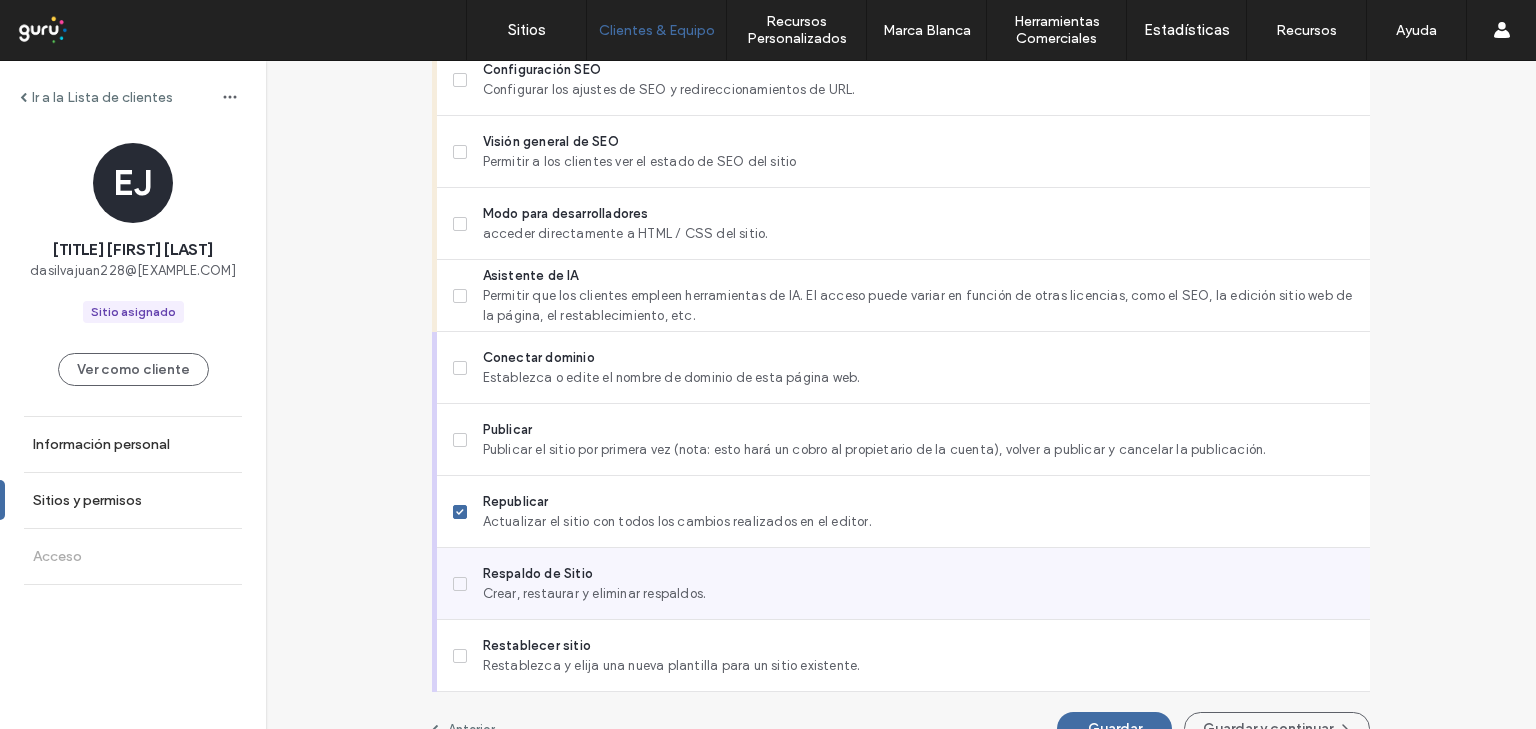 click 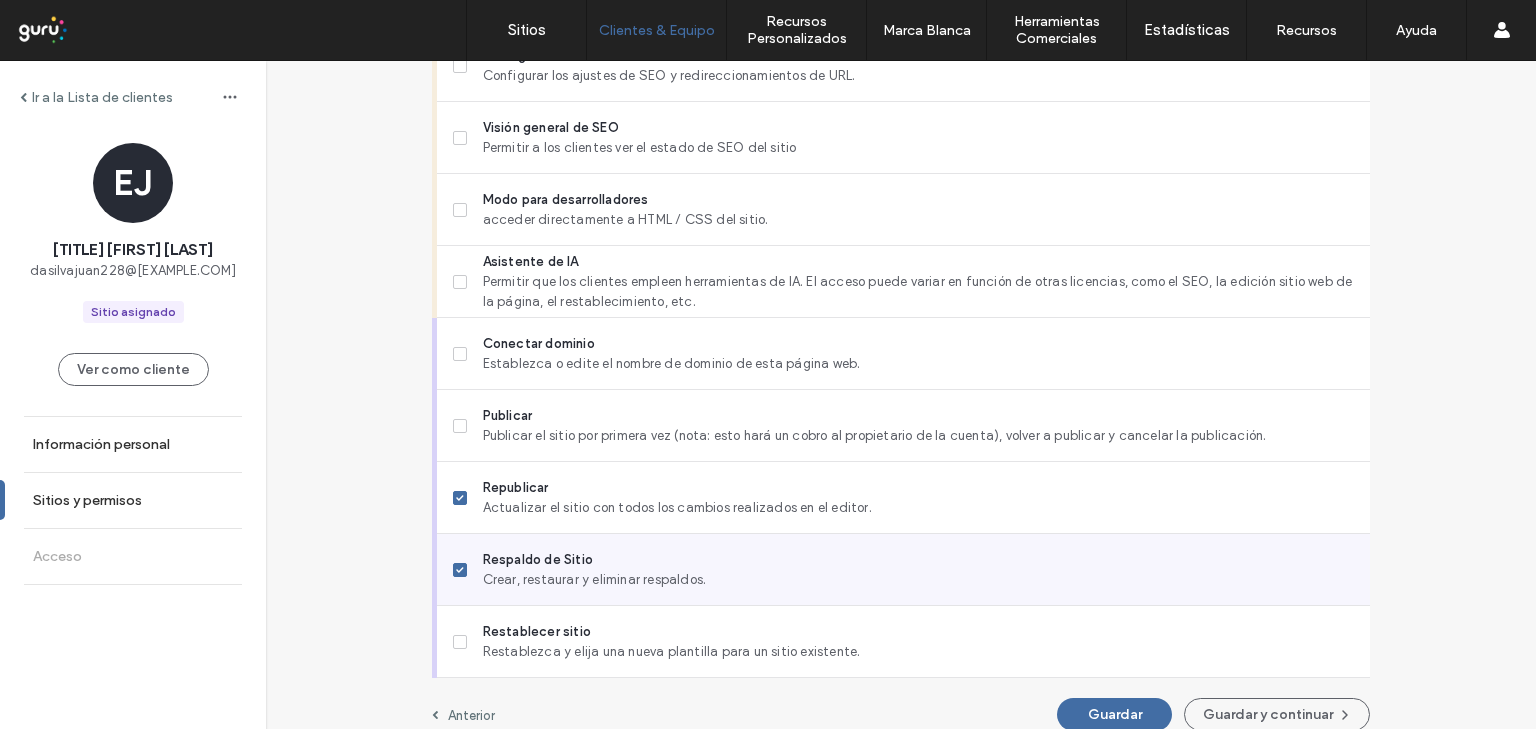 scroll, scrollTop: 1715, scrollLeft: 0, axis: vertical 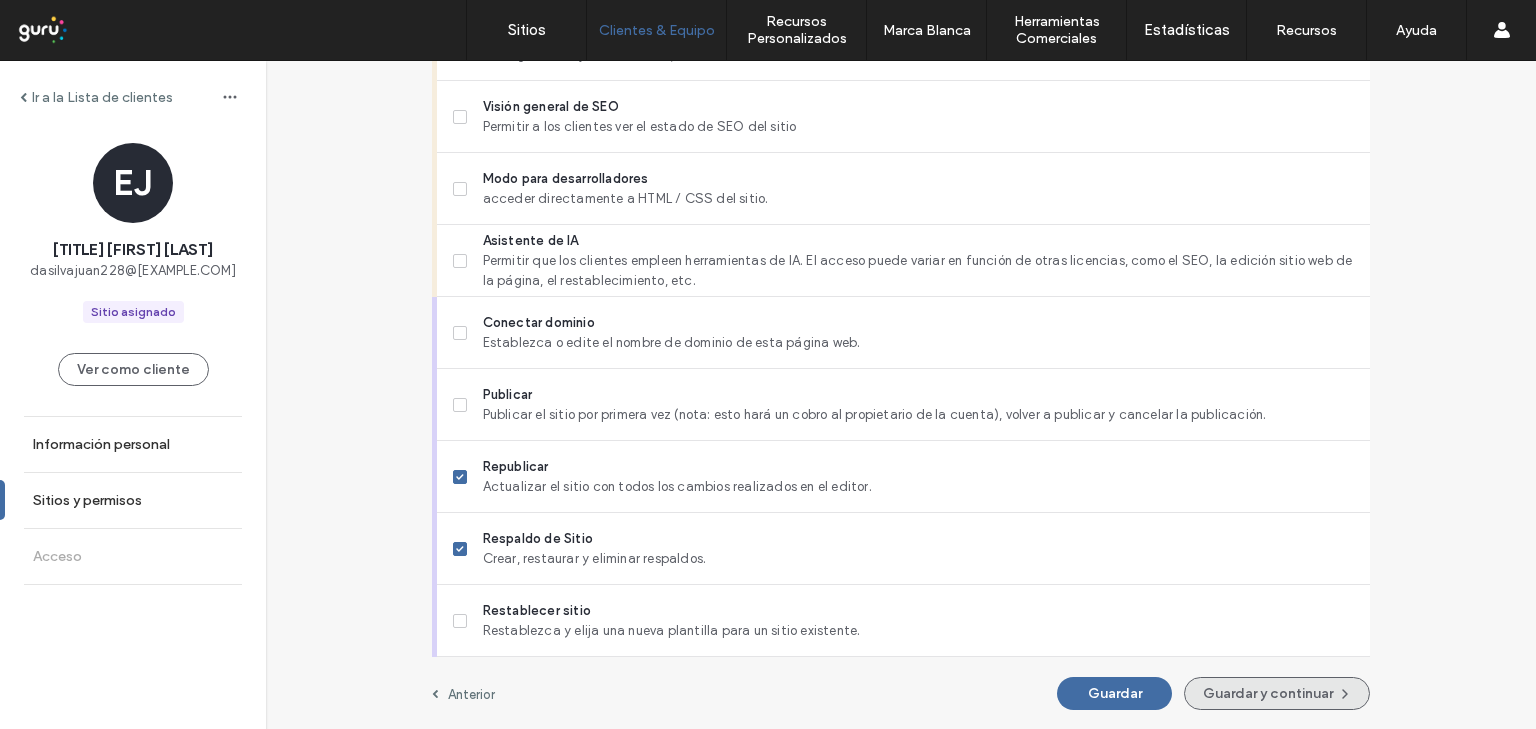 click on "Guardar y continuar" at bounding box center [1277, 693] 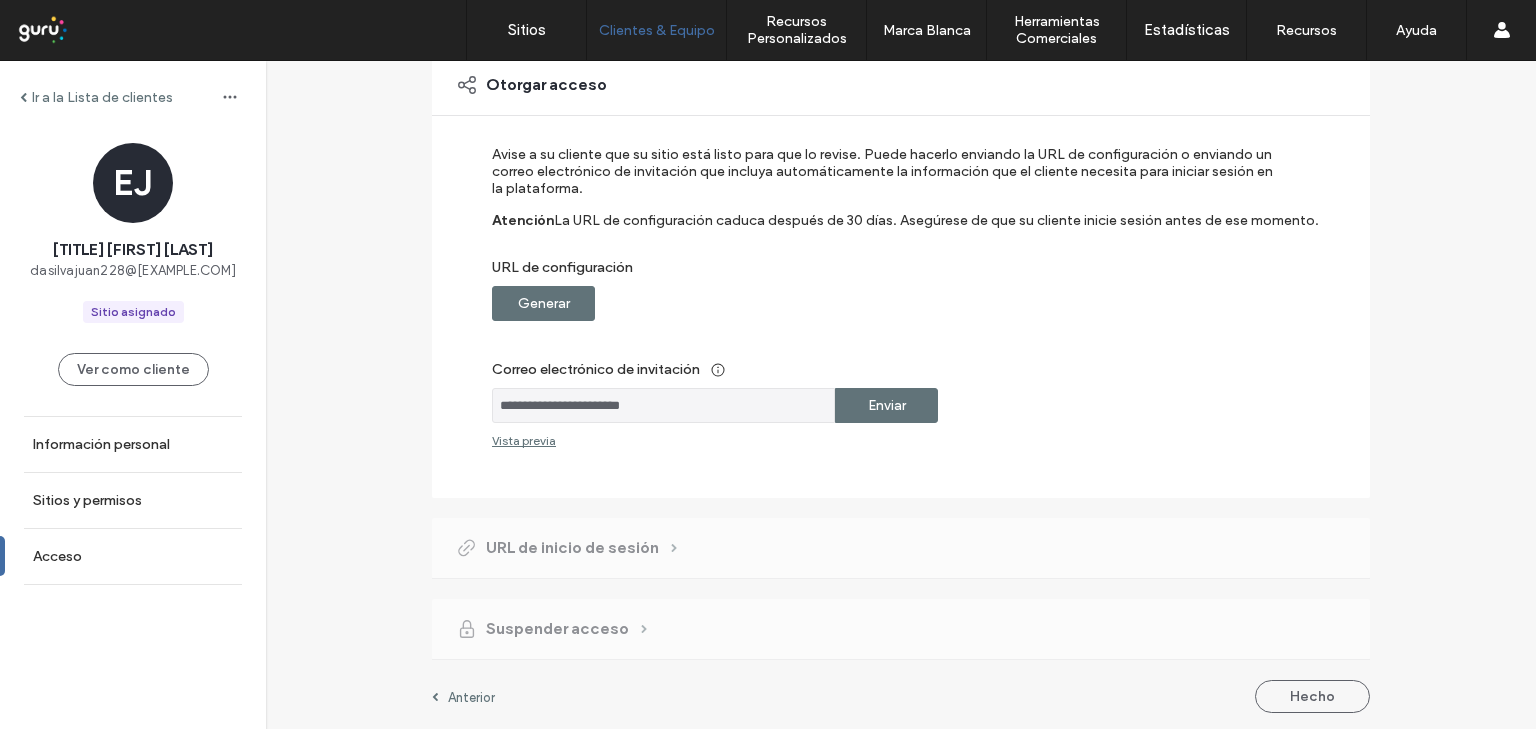 scroll, scrollTop: 161, scrollLeft: 0, axis: vertical 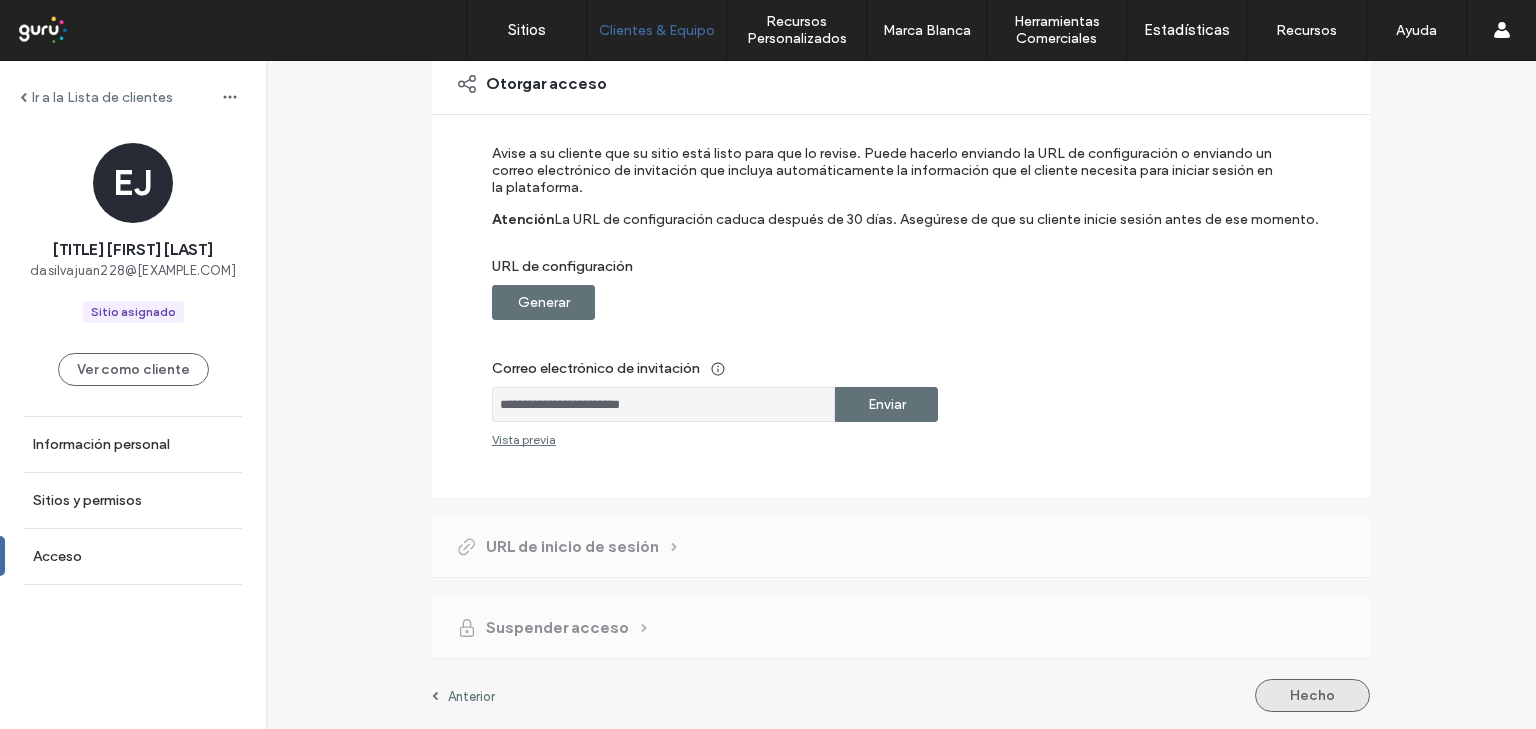 click on "Hecho" at bounding box center (1312, 695) 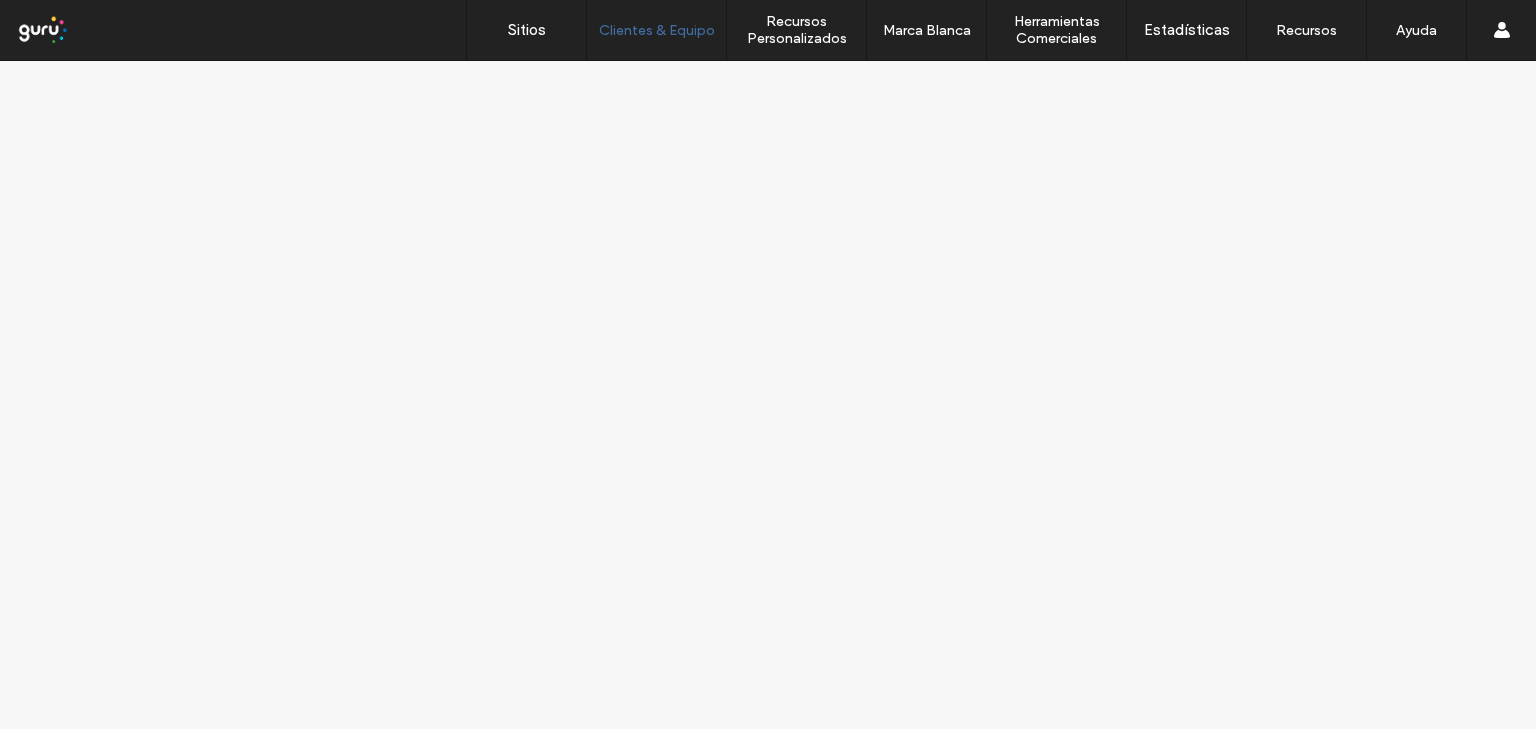 scroll, scrollTop: 0, scrollLeft: 0, axis: both 